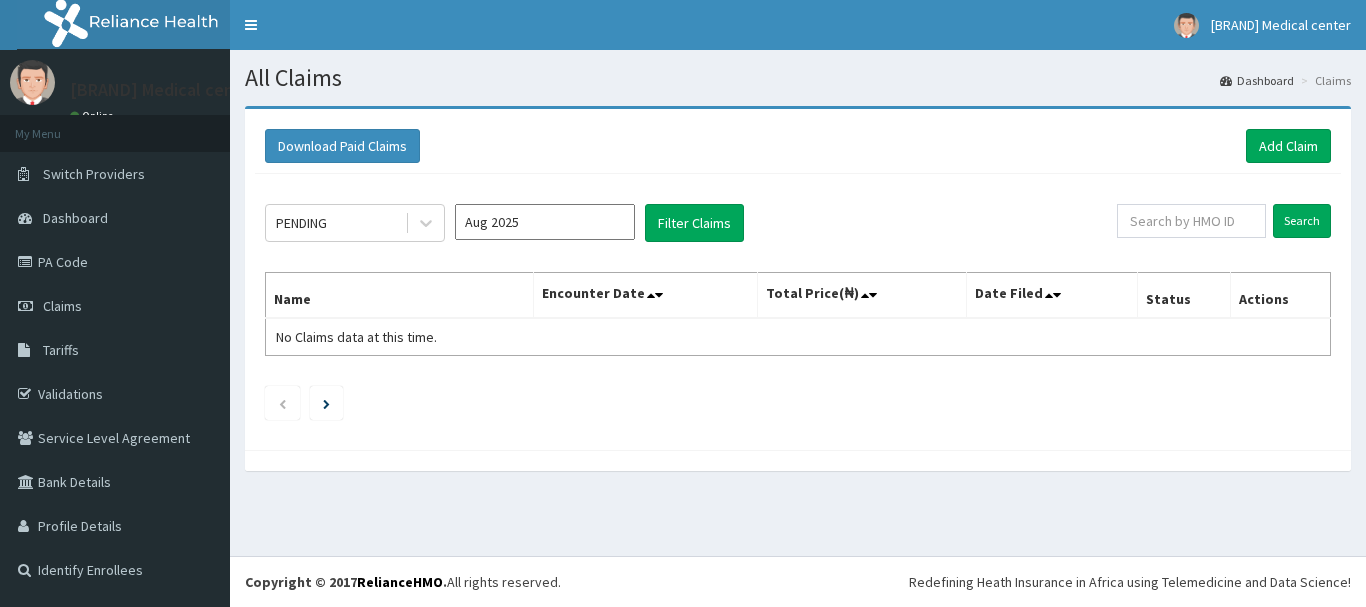 scroll, scrollTop: 0, scrollLeft: 0, axis: both 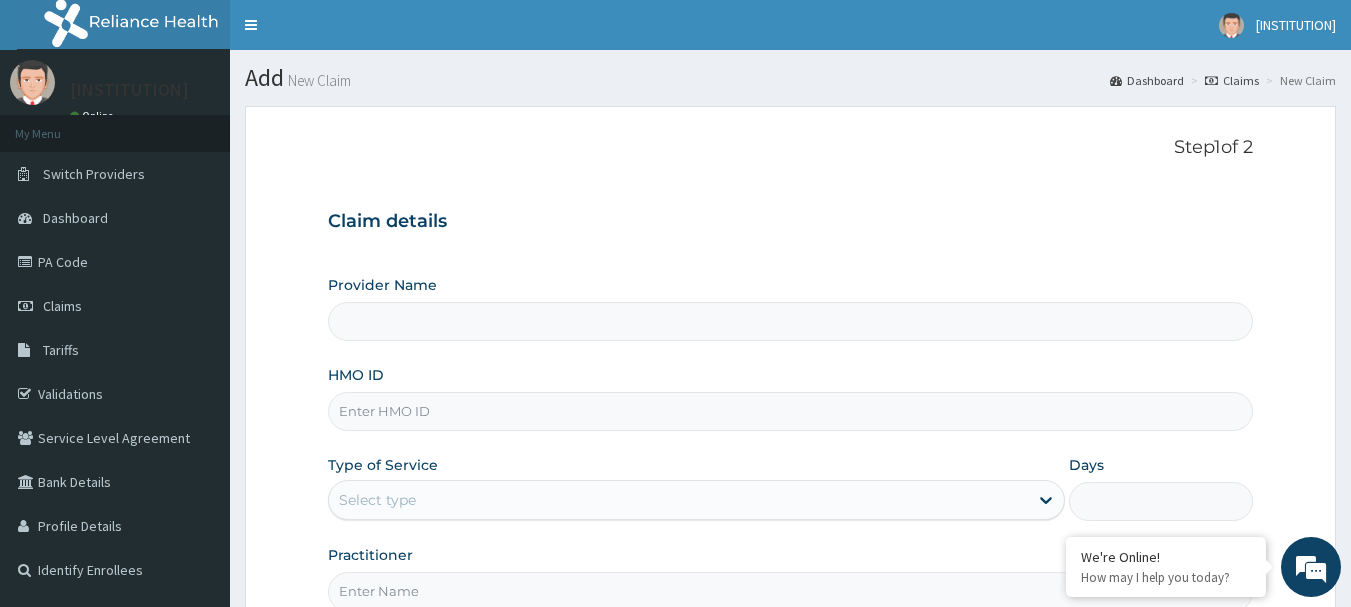type on "[INSTITUTION], [CITY]" 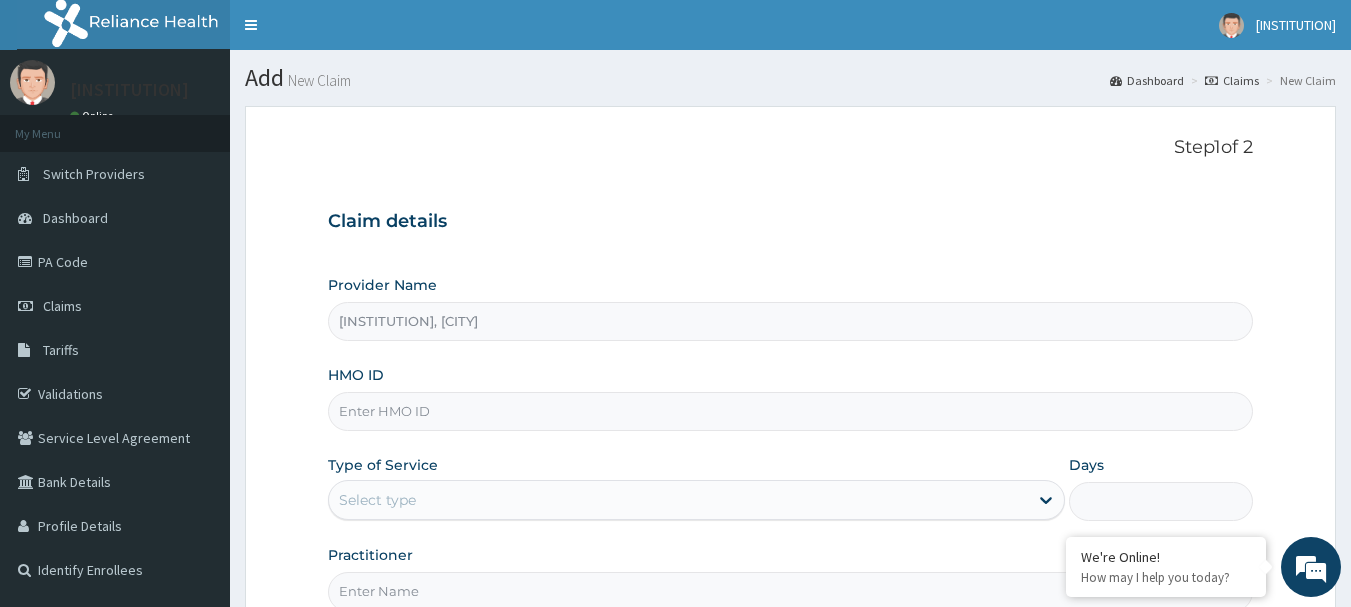 click on "HMO ID" at bounding box center [791, 411] 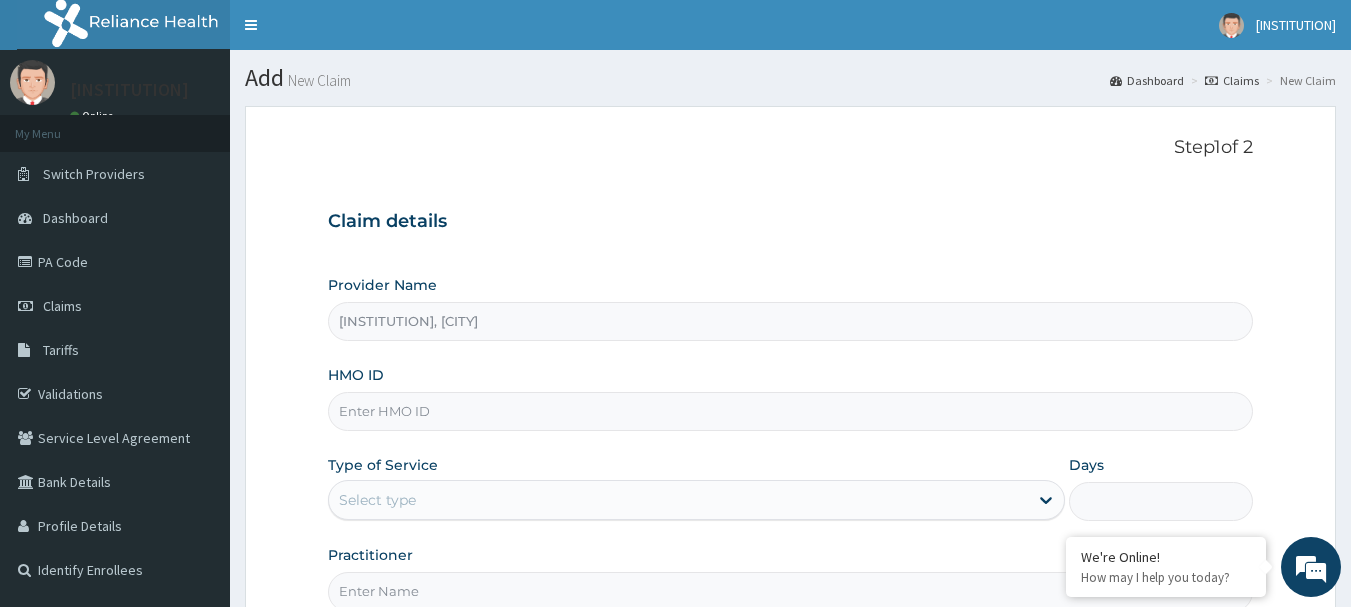 scroll, scrollTop: 0, scrollLeft: 0, axis: both 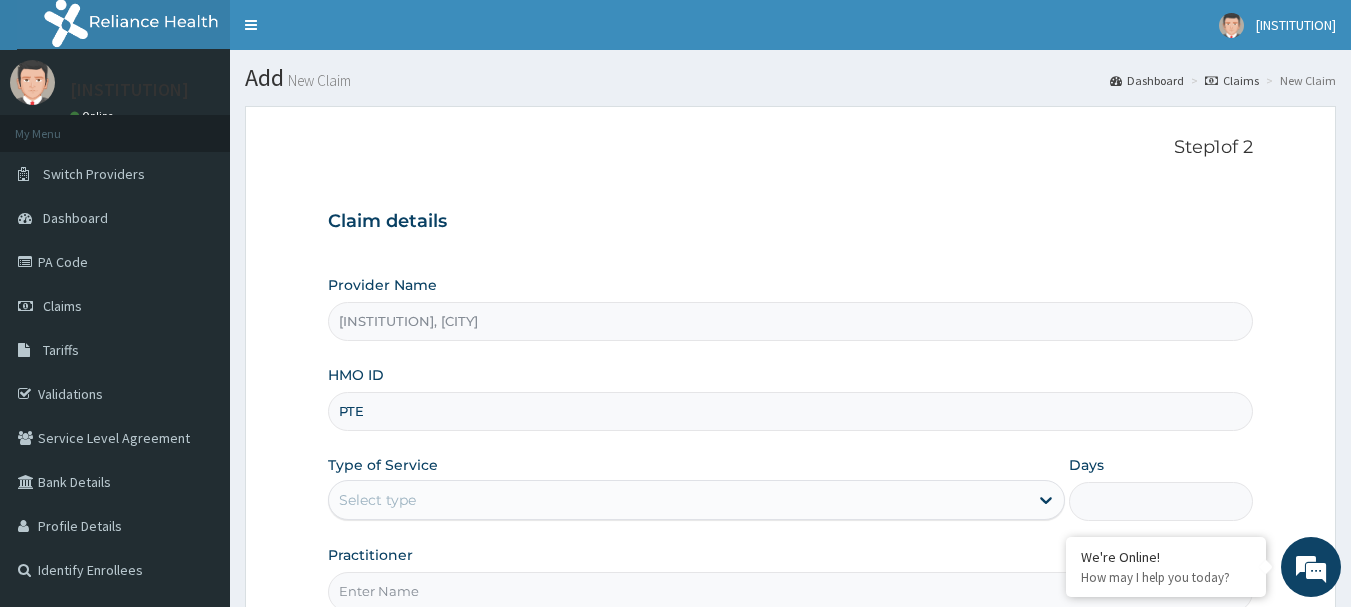 type on "PTE/10039/A" 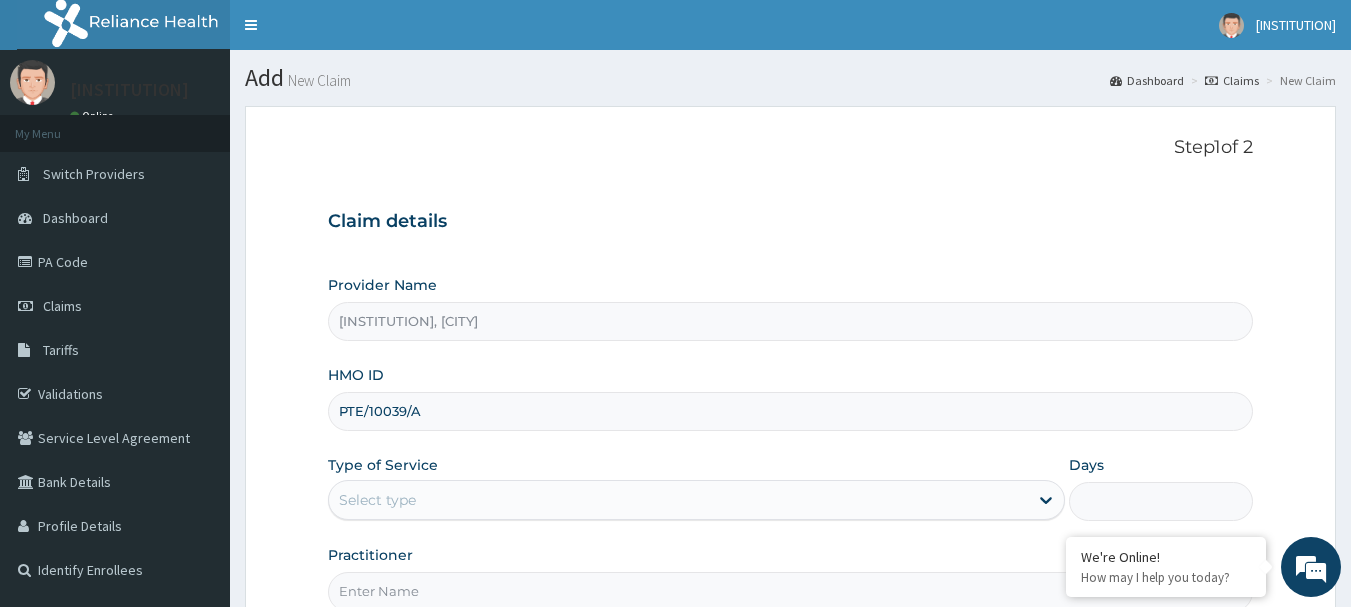 click on "Select type" at bounding box center [678, 500] 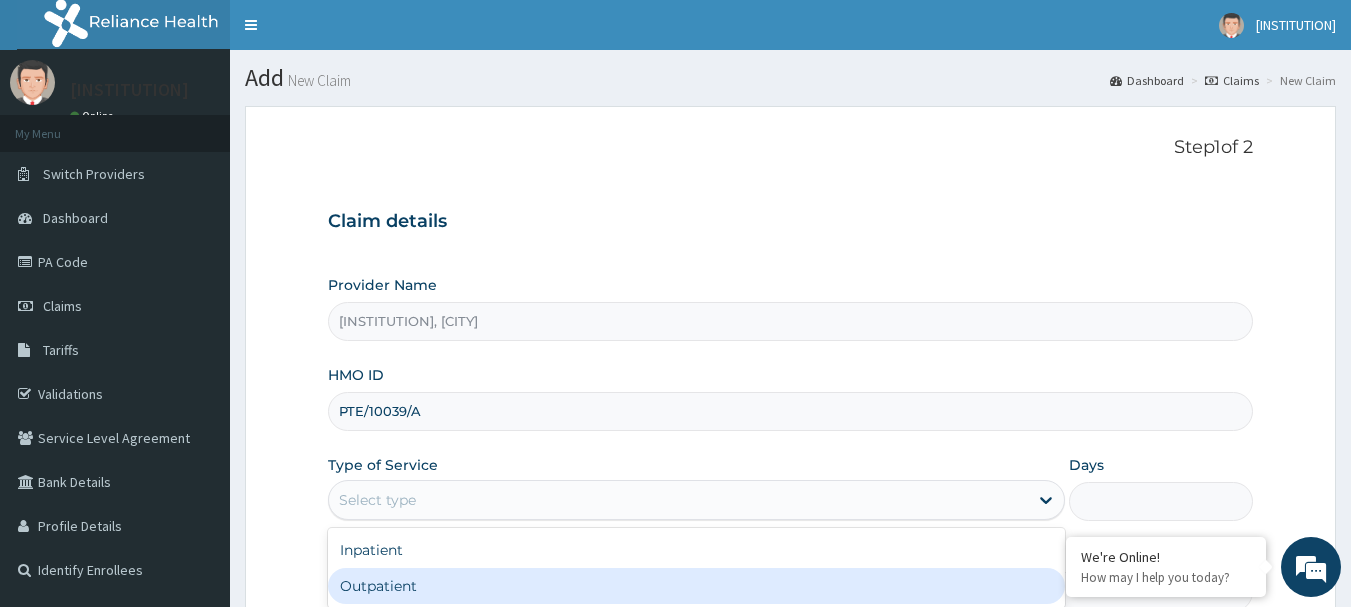 click on "Outpatient" at bounding box center (696, 586) 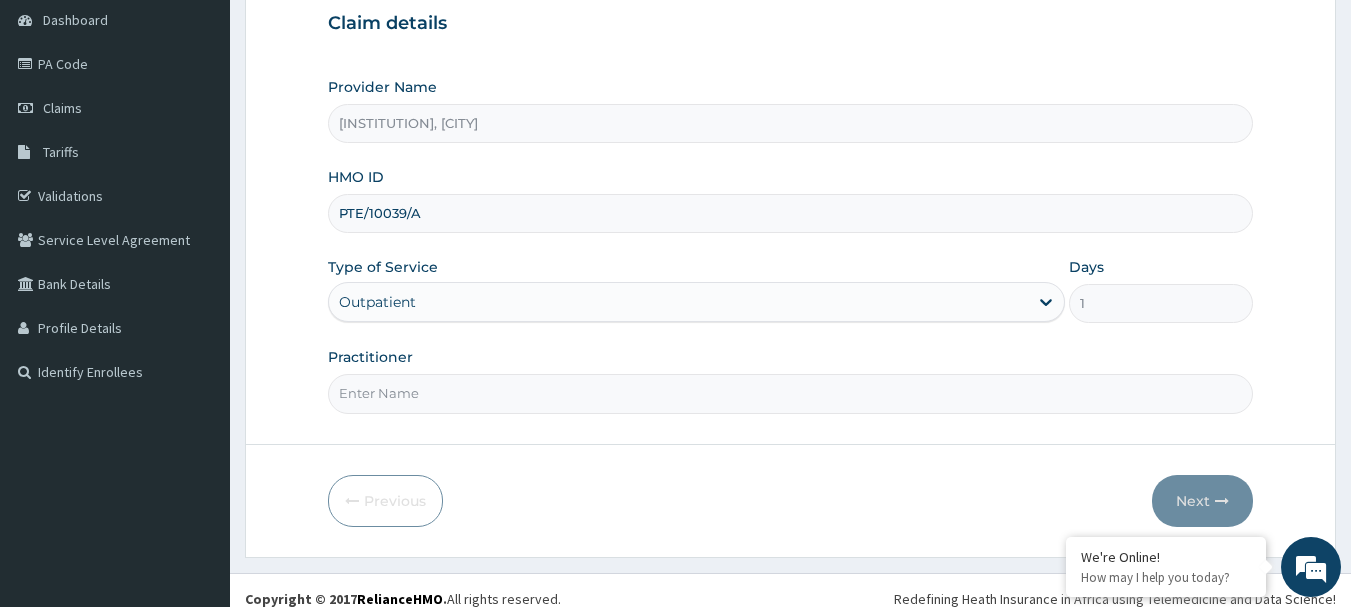 scroll, scrollTop: 200, scrollLeft: 0, axis: vertical 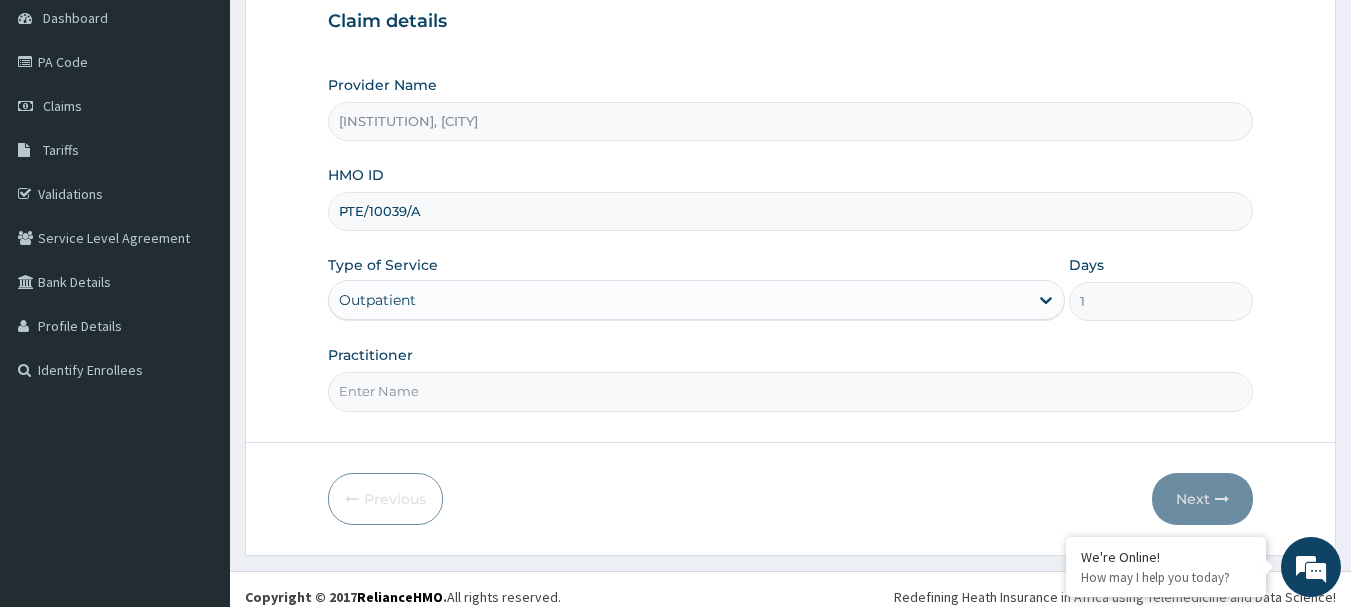 click on "Step  1  of 2 Claim details Provider Name [INSTITUTION], [CITY] ID PTE/10039/A Type of Service Outpatient Days 1 Practitioner     Previous   Next" at bounding box center [790, 230] 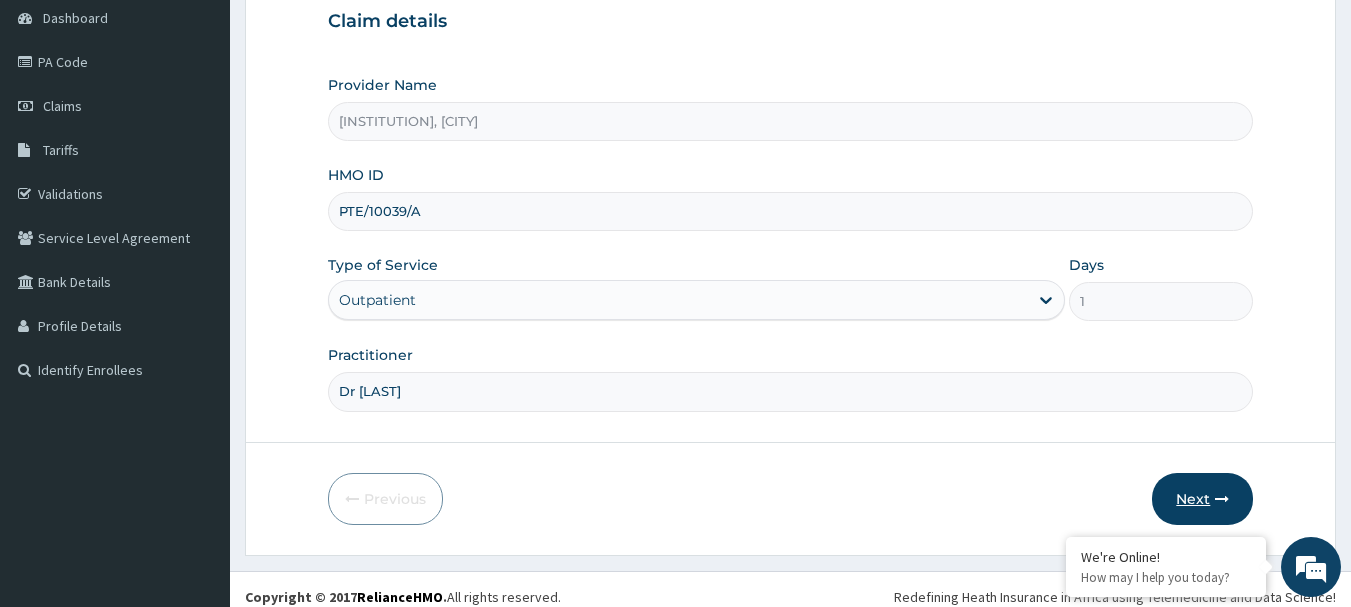 type on "Dr [LAST]" 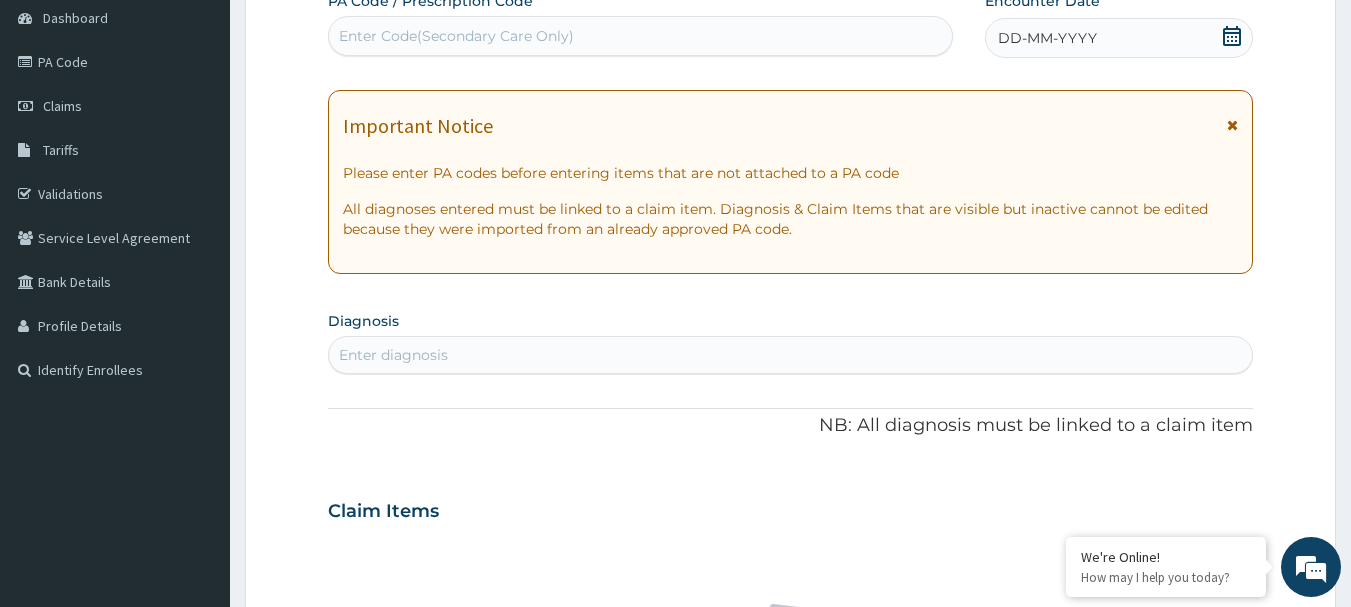 click 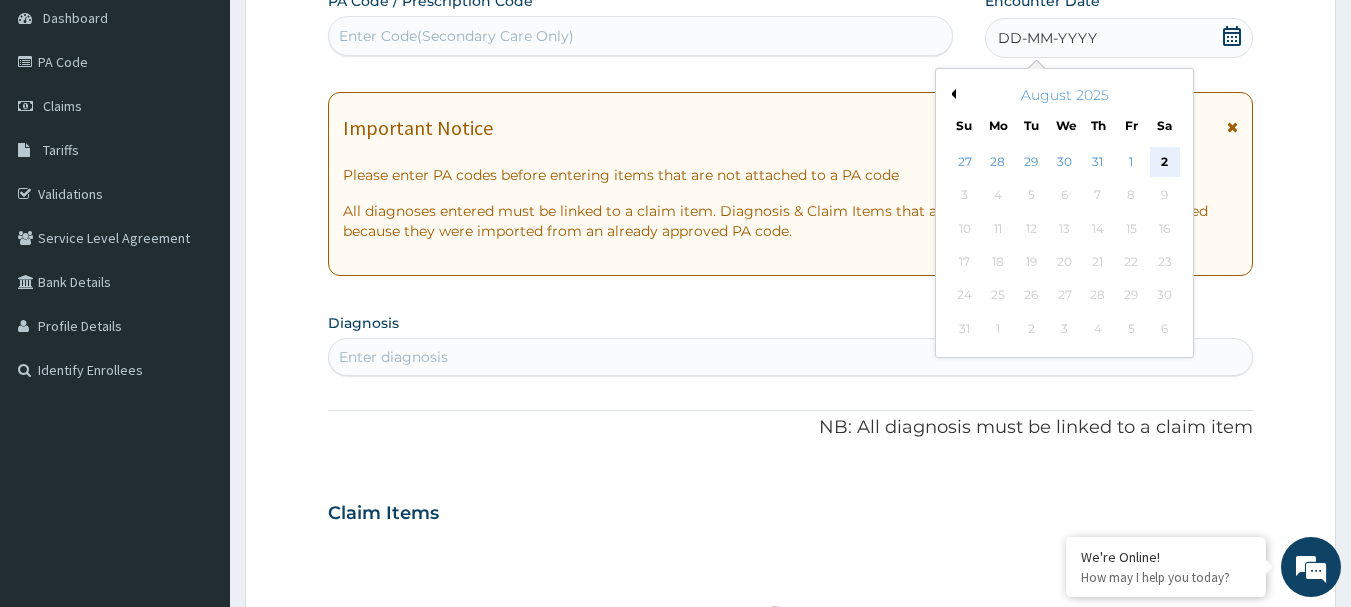 click on "2" at bounding box center [1165, 162] 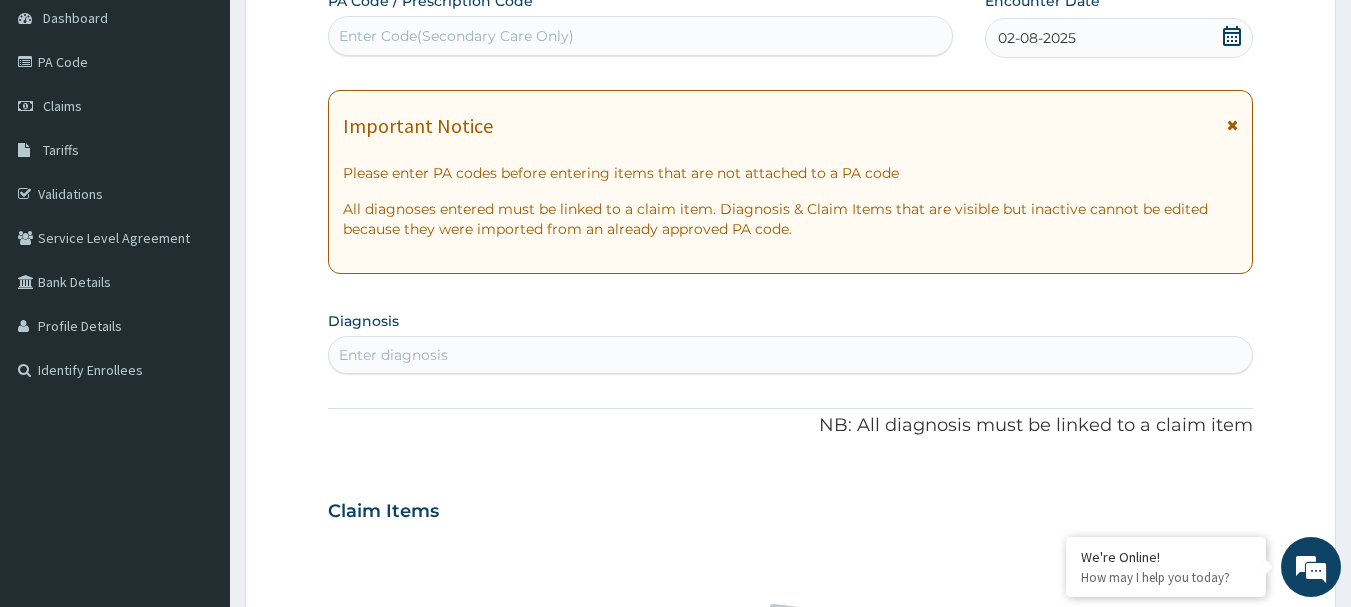 click on "Enter diagnosis" at bounding box center (791, 355) 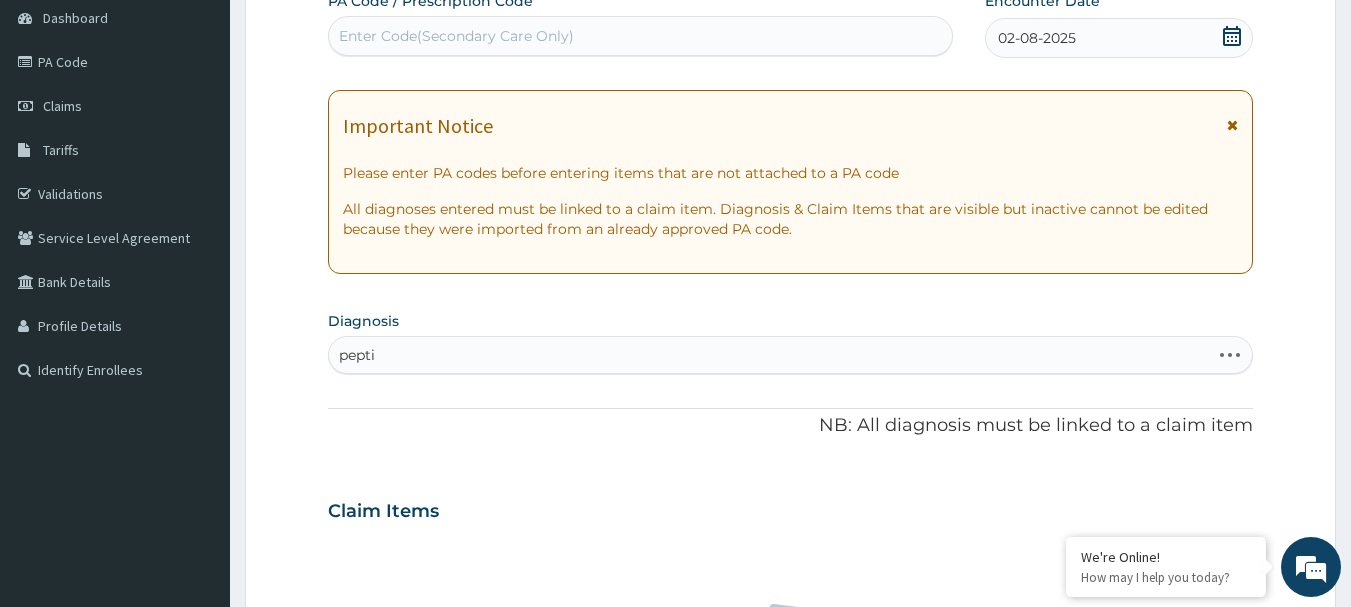 type on "peptic" 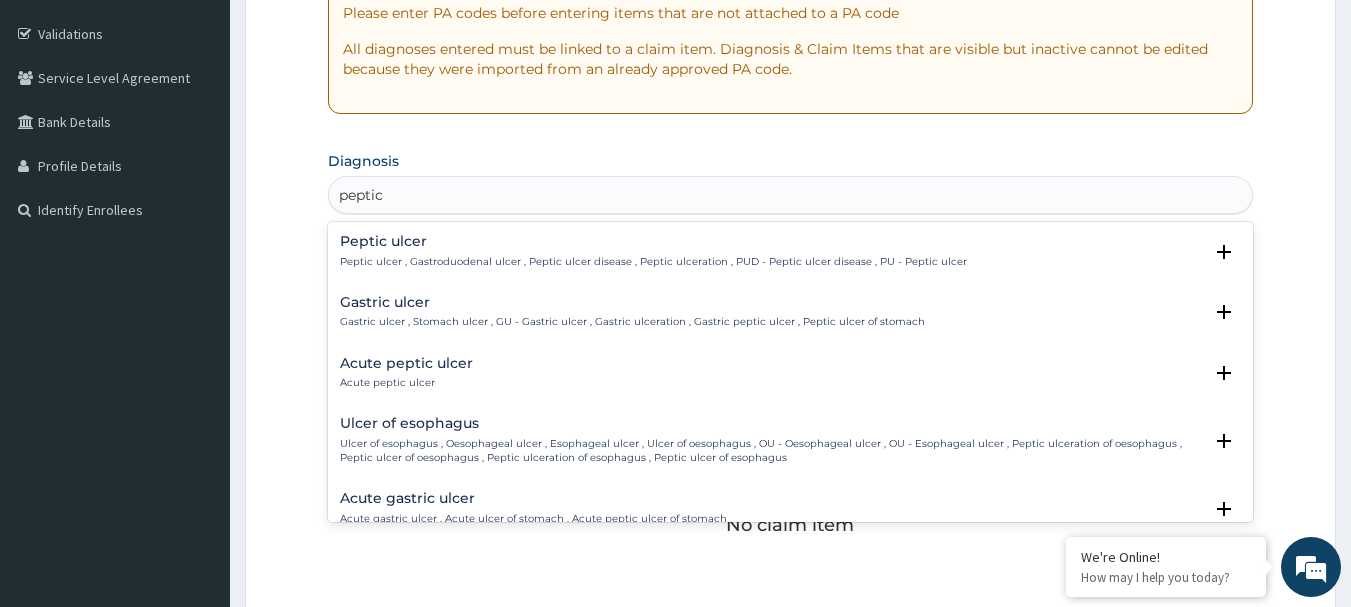 scroll, scrollTop: 400, scrollLeft: 0, axis: vertical 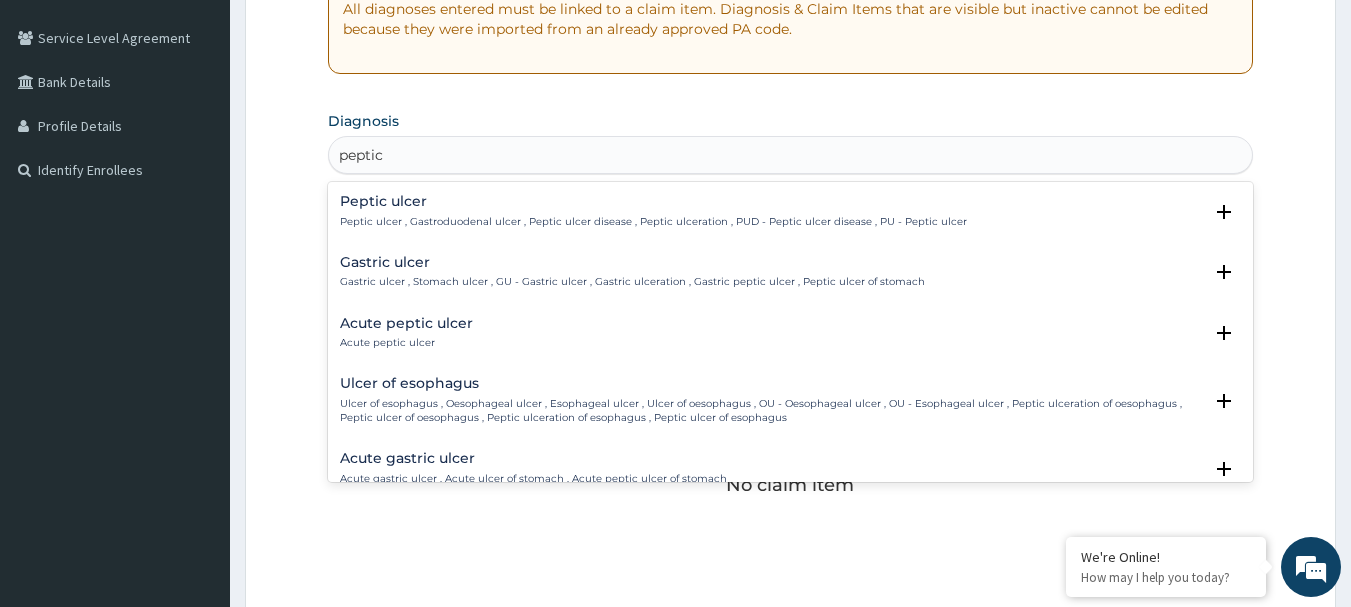 click on "Acute peptic ulcer Acute peptic ulcer" at bounding box center [791, 333] 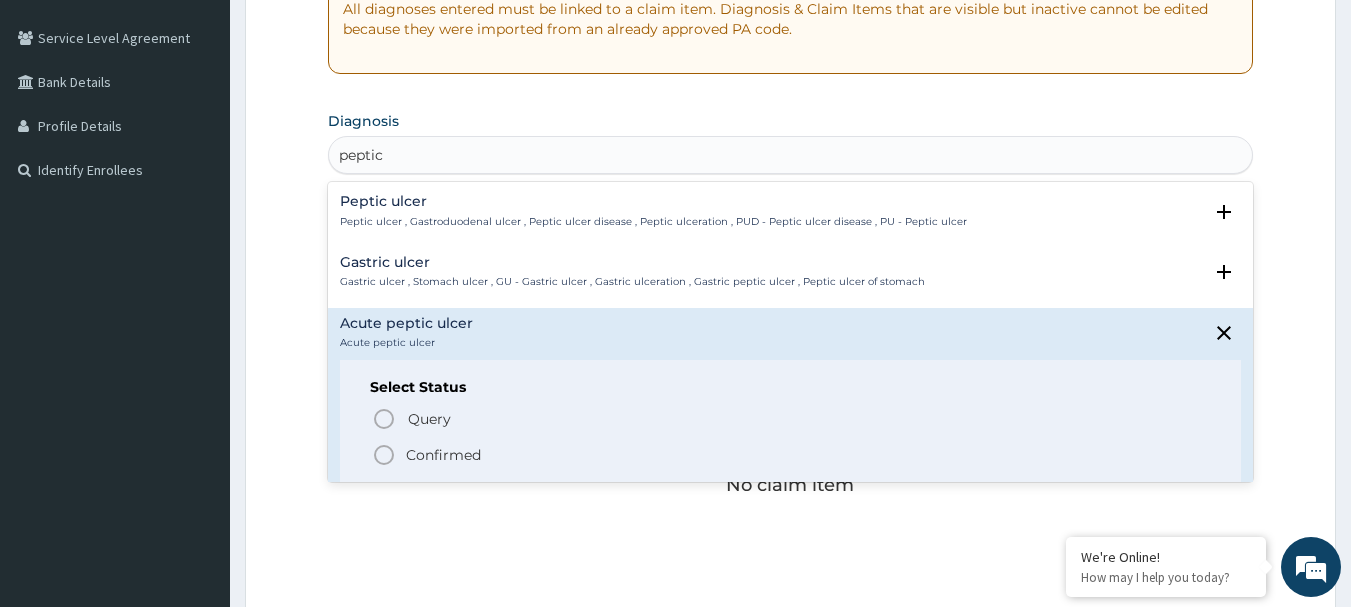 click 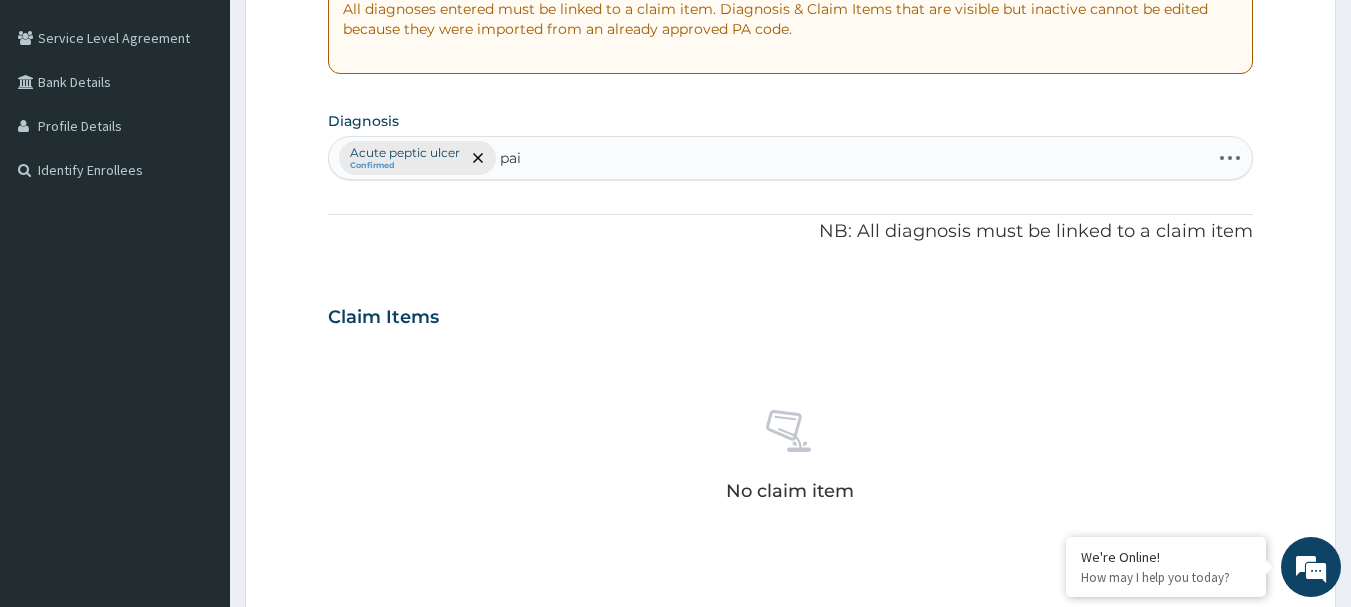 type on "pain" 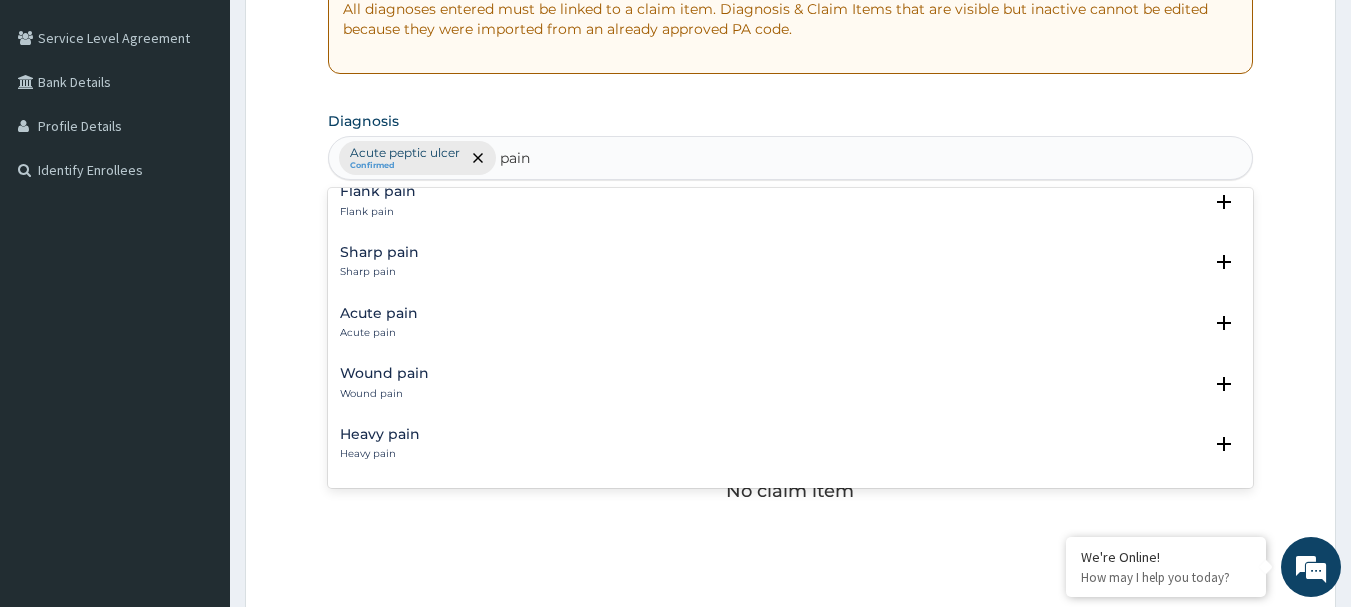 scroll, scrollTop: 1914, scrollLeft: 0, axis: vertical 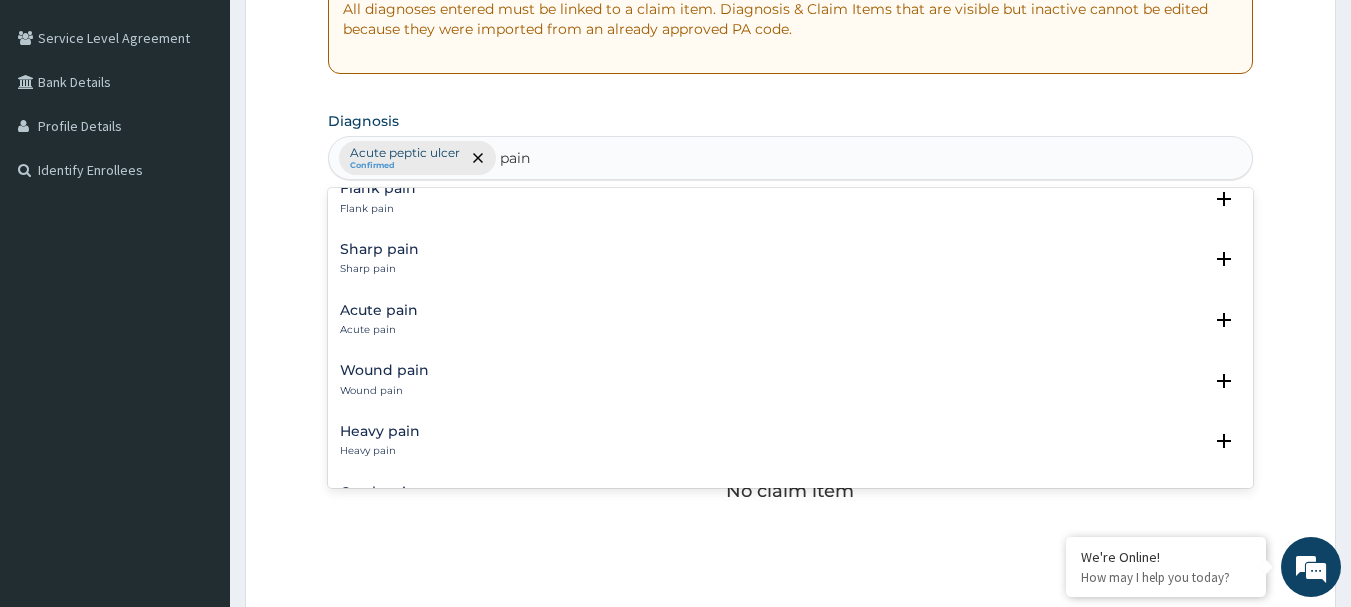 click on "Acute pain" at bounding box center (379, 310) 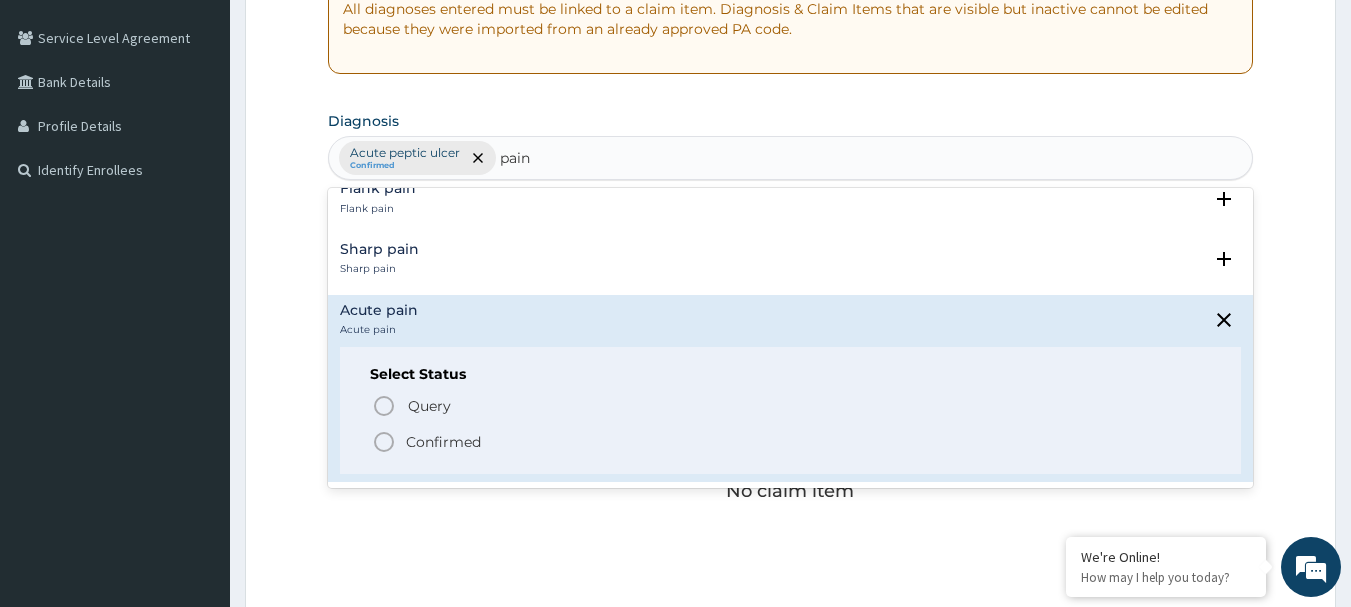 click on "Acute pain Acute pain Select Status Query Query covers suspected (?), Keep in view (kiv), Ruled out (r/o) Confirmed" at bounding box center [791, 388] 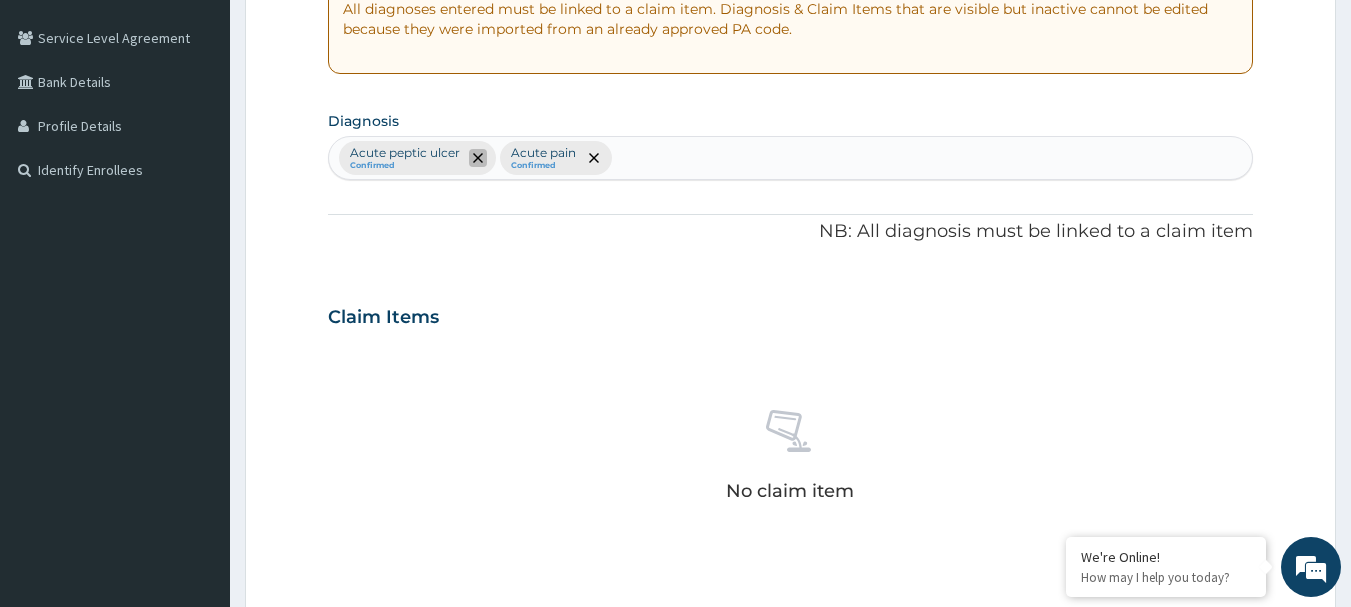 click 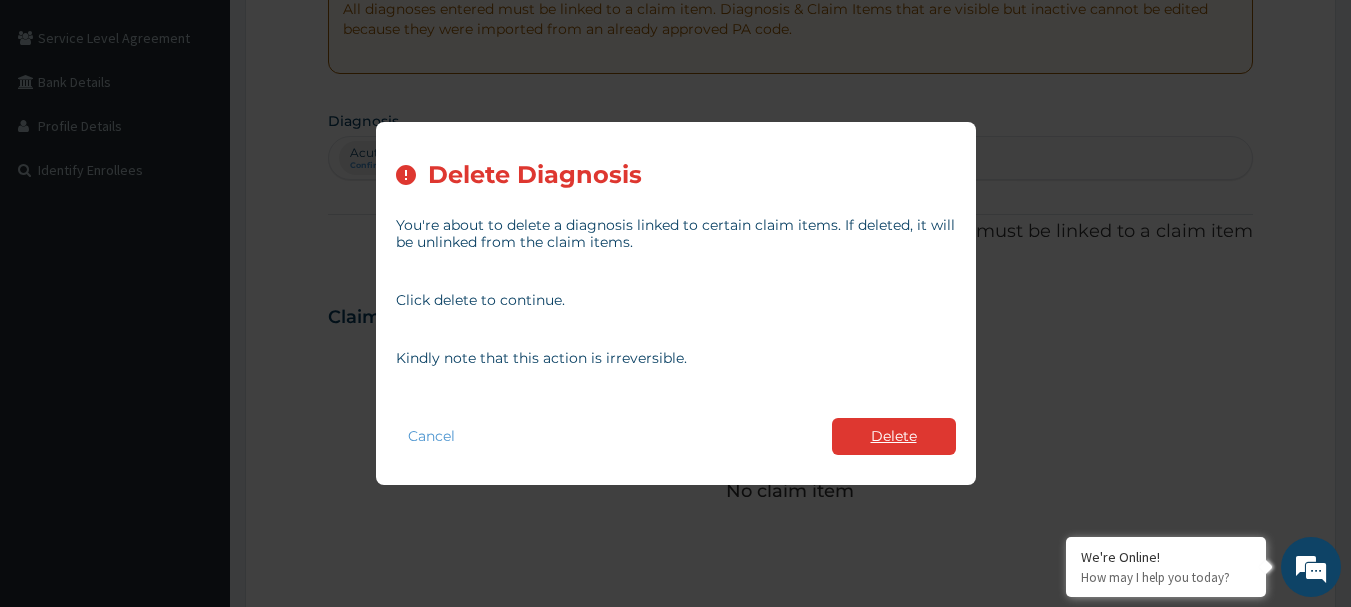 click on "Delete" at bounding box center (894, 436) 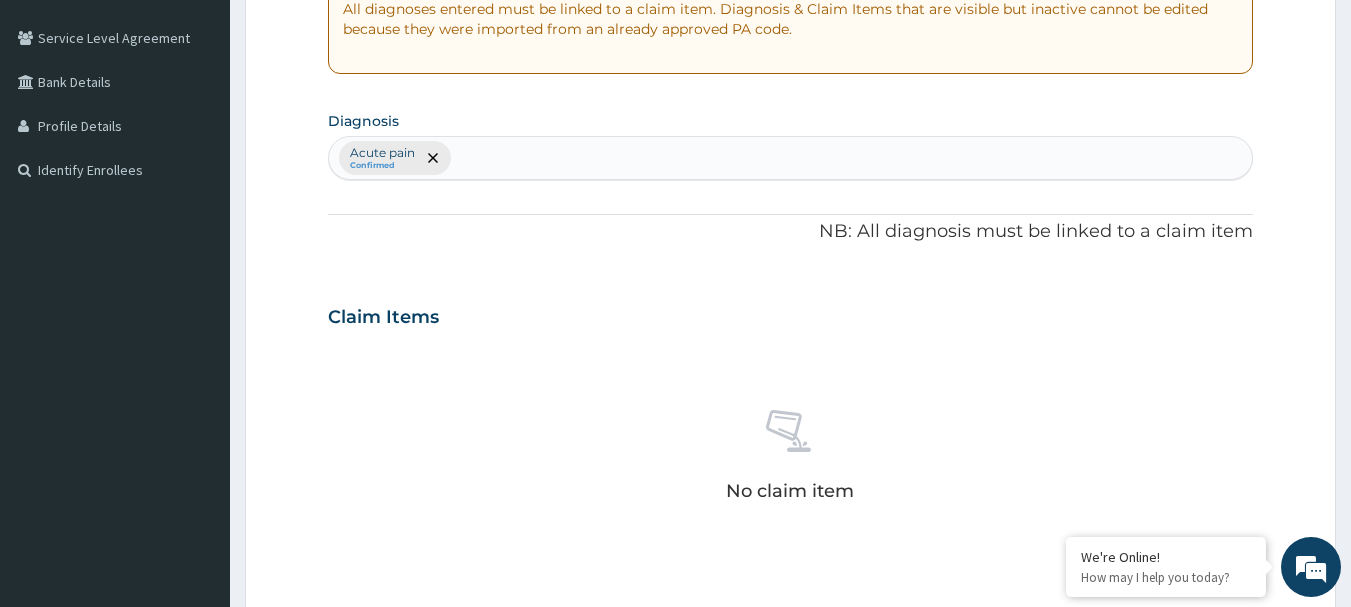 click on "Diagnosis Acute pain Confirmed" at bounding box center (791, 143) 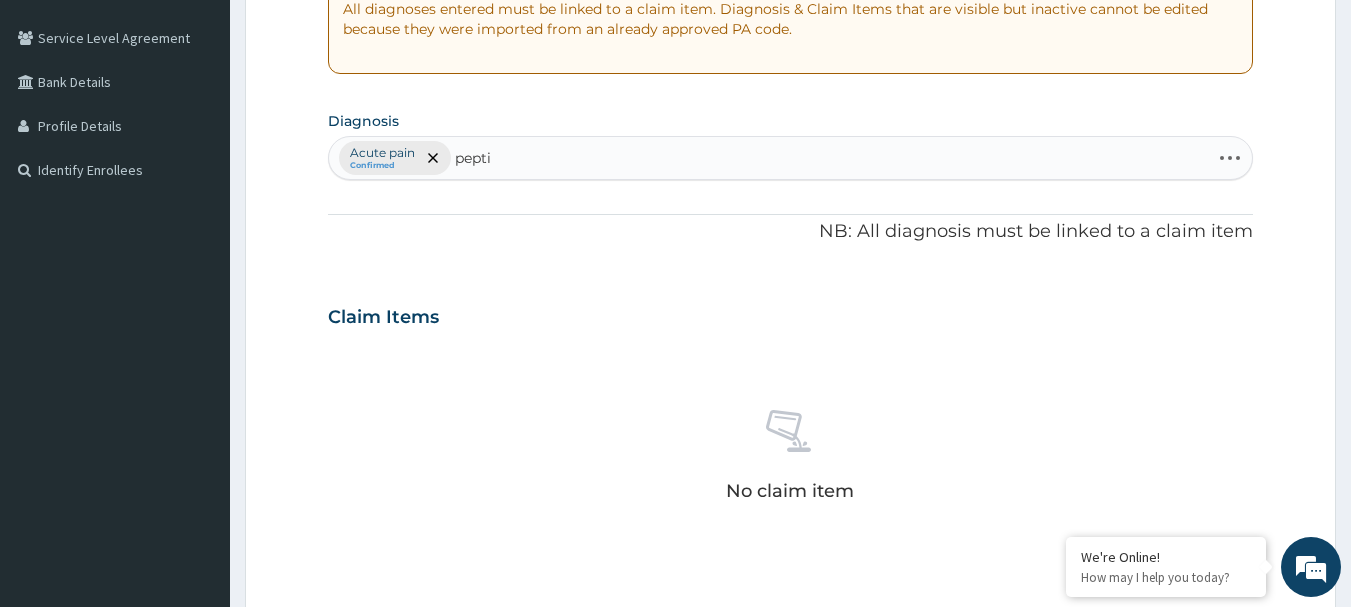 type on "peptic" 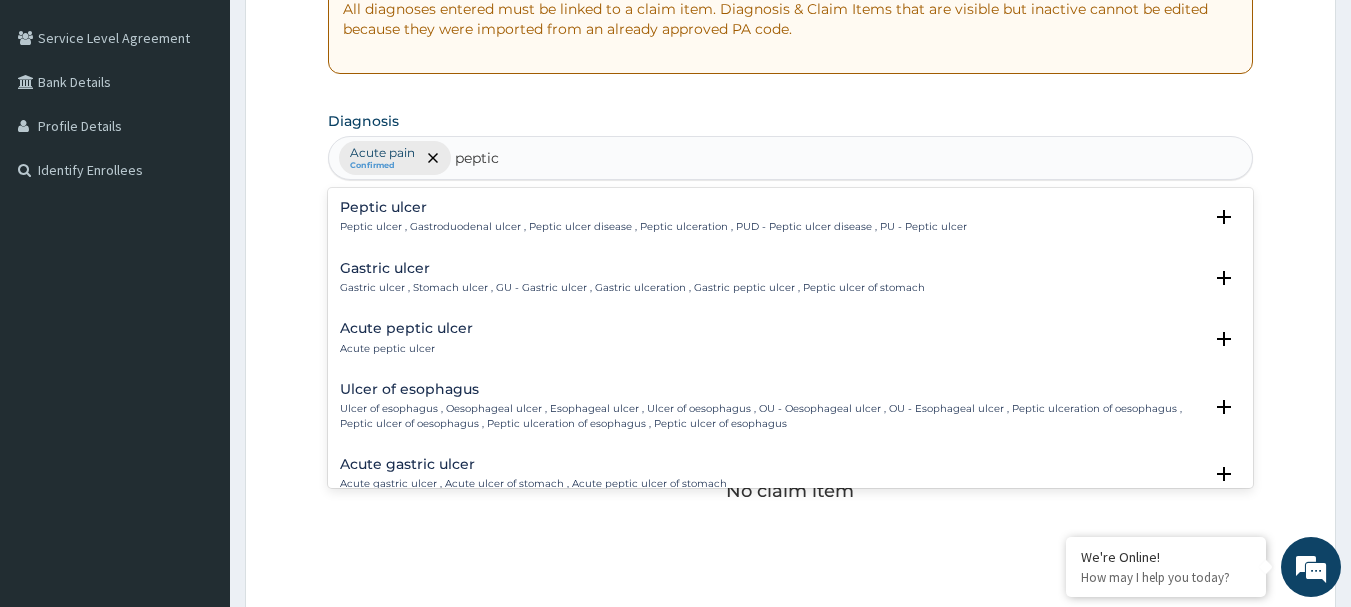 click on "Peptic ulcer , Gastroduodenal ulcer , Peptic ulcer disease , Peptic ulceration , PUD - Peptic ulcer disease , PU - Peptic ulcer" at bounding box center (653, 227) 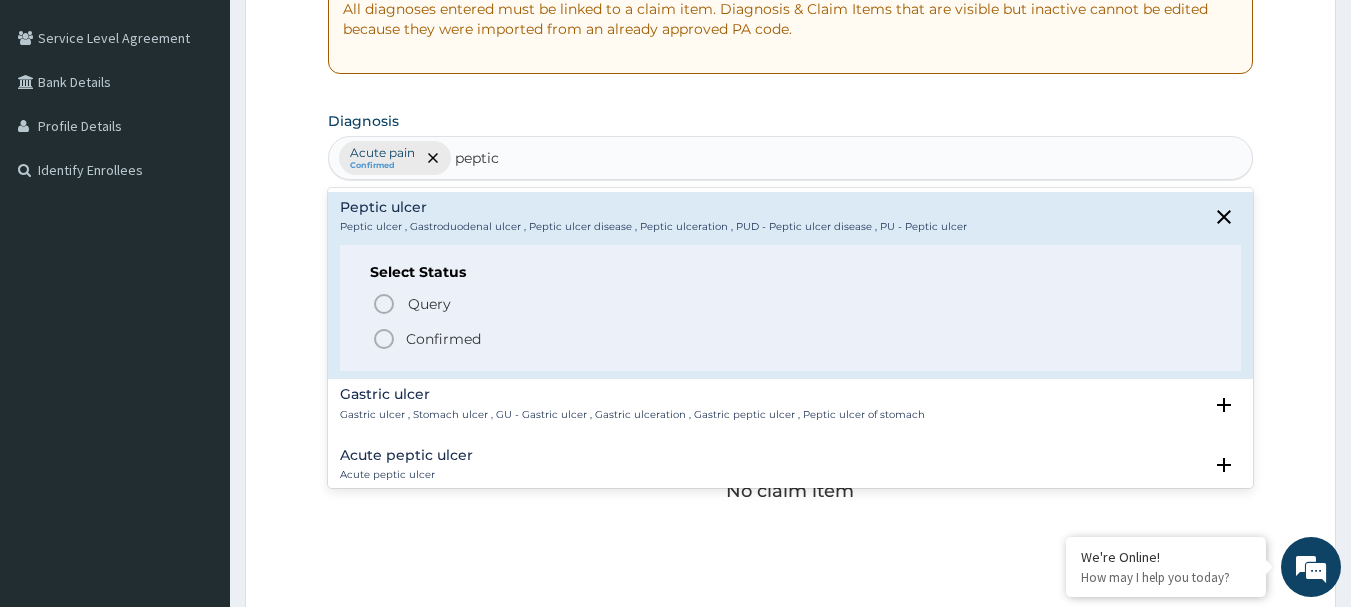 click 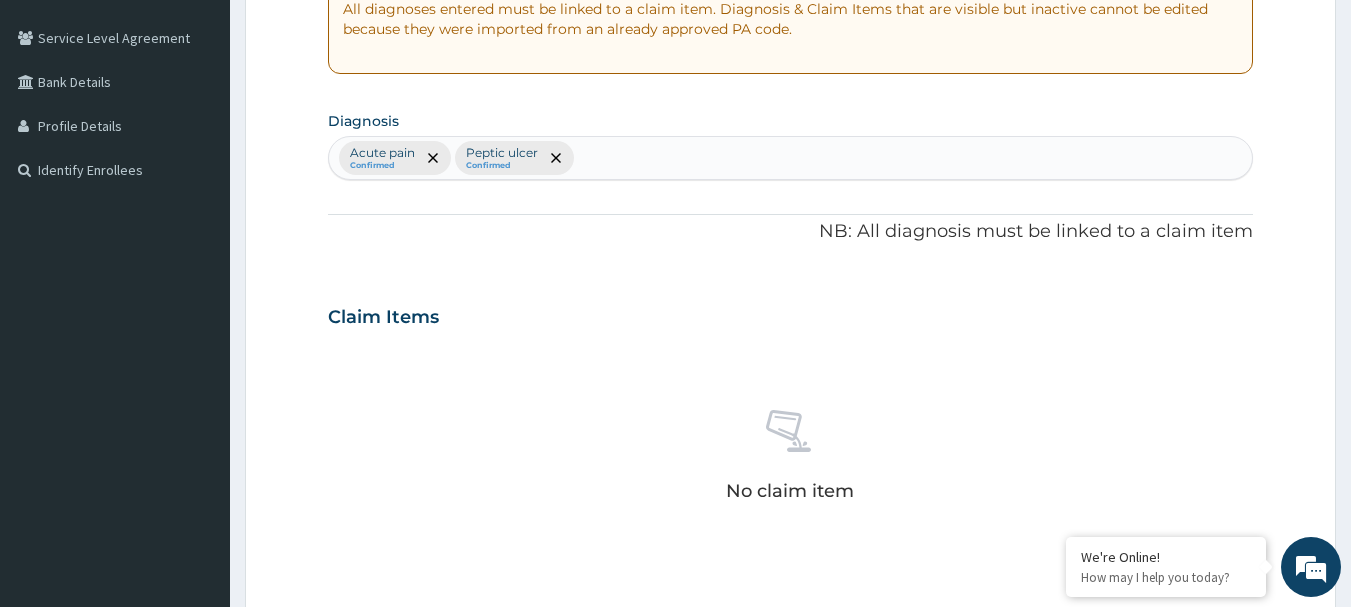 scroll, scrollTop: 835, scrollLeft: 0, axis: vertical 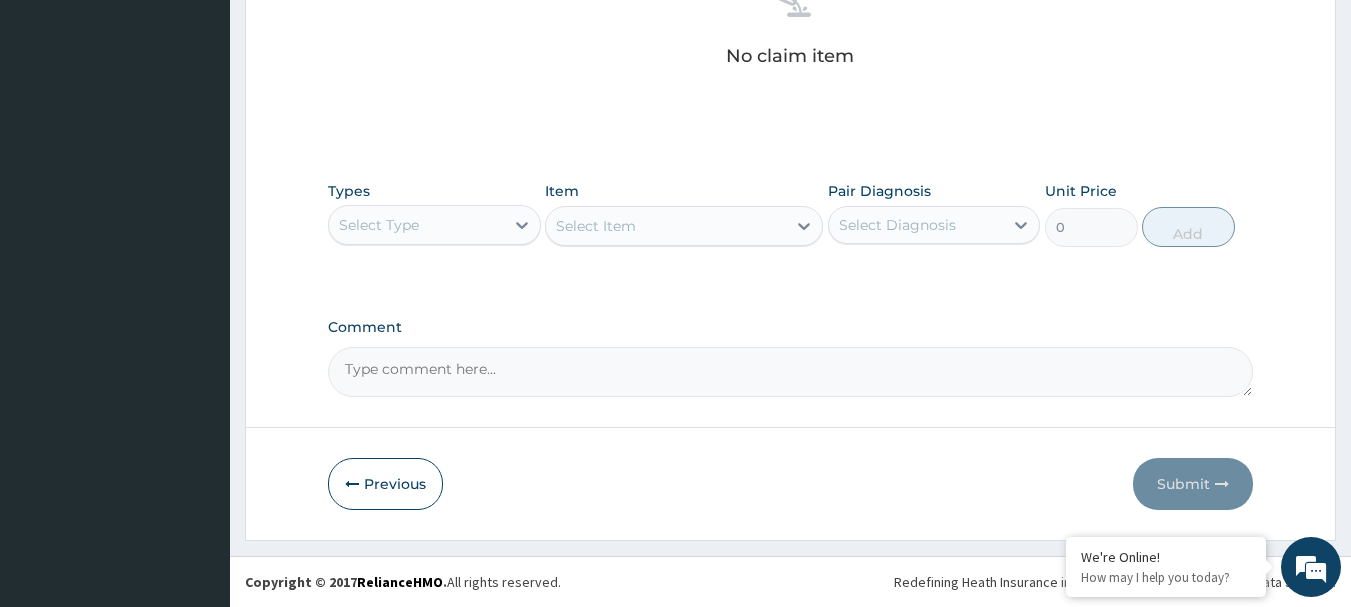 click on "Select Type" at bounding box center (416, 225) 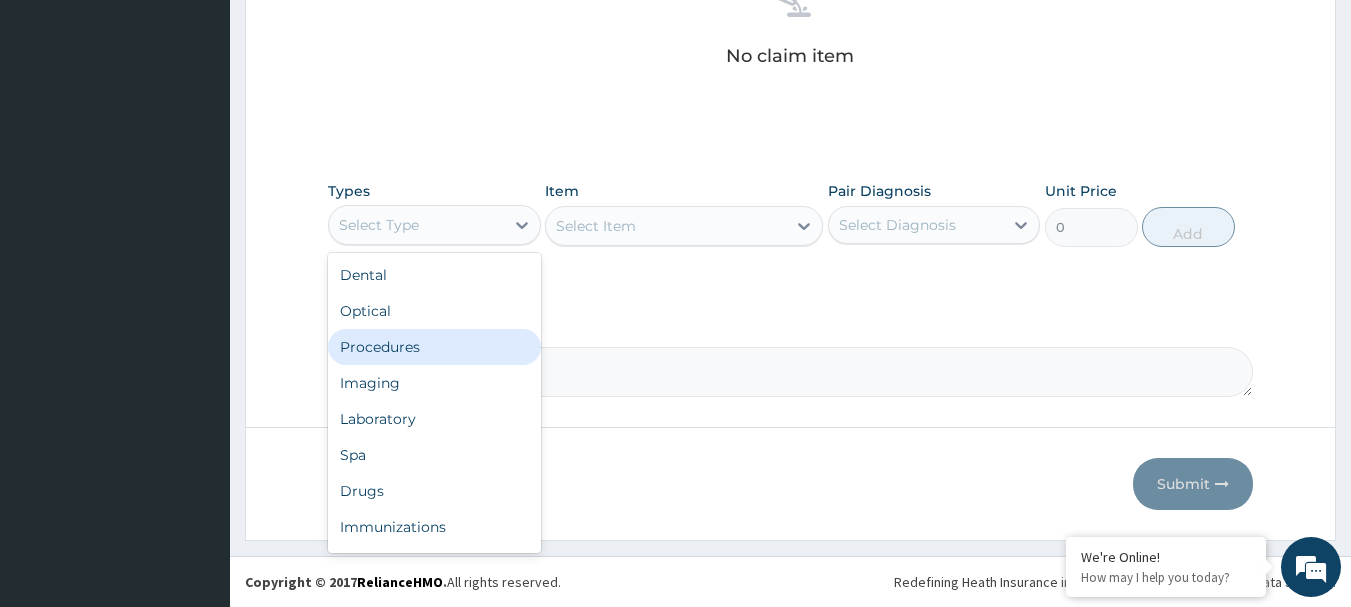 click on "Procedures" at bounding box center [434, 347] 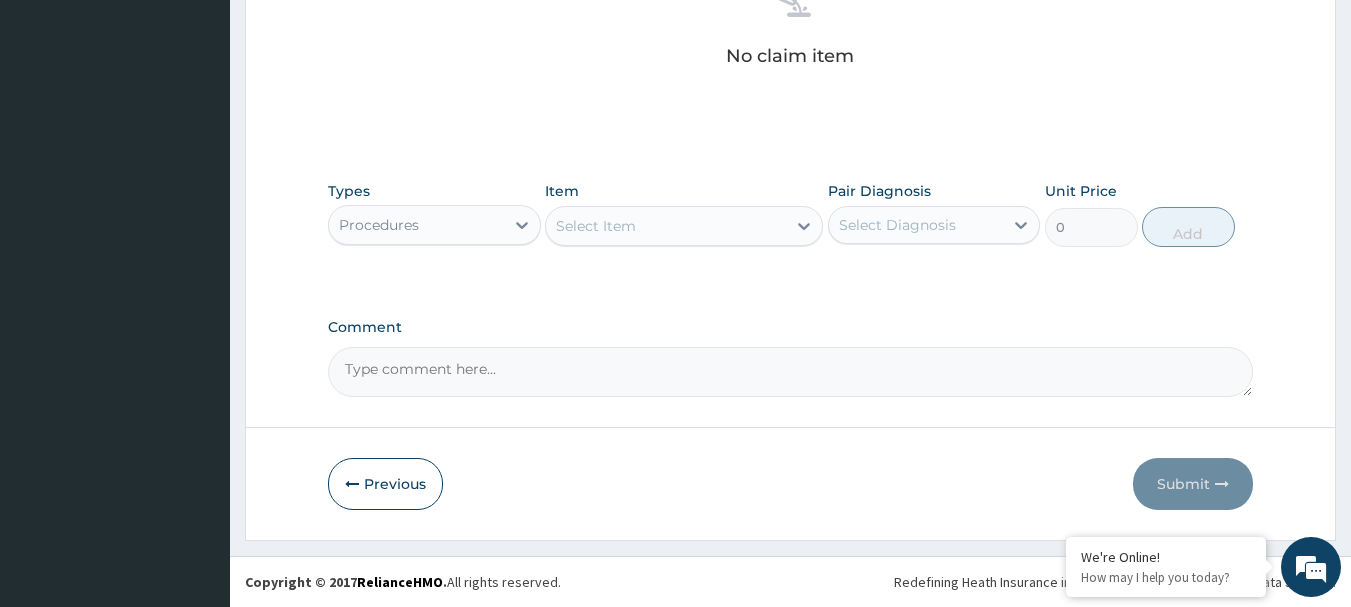 click on "Select Item" at bounding box center (596, 226) 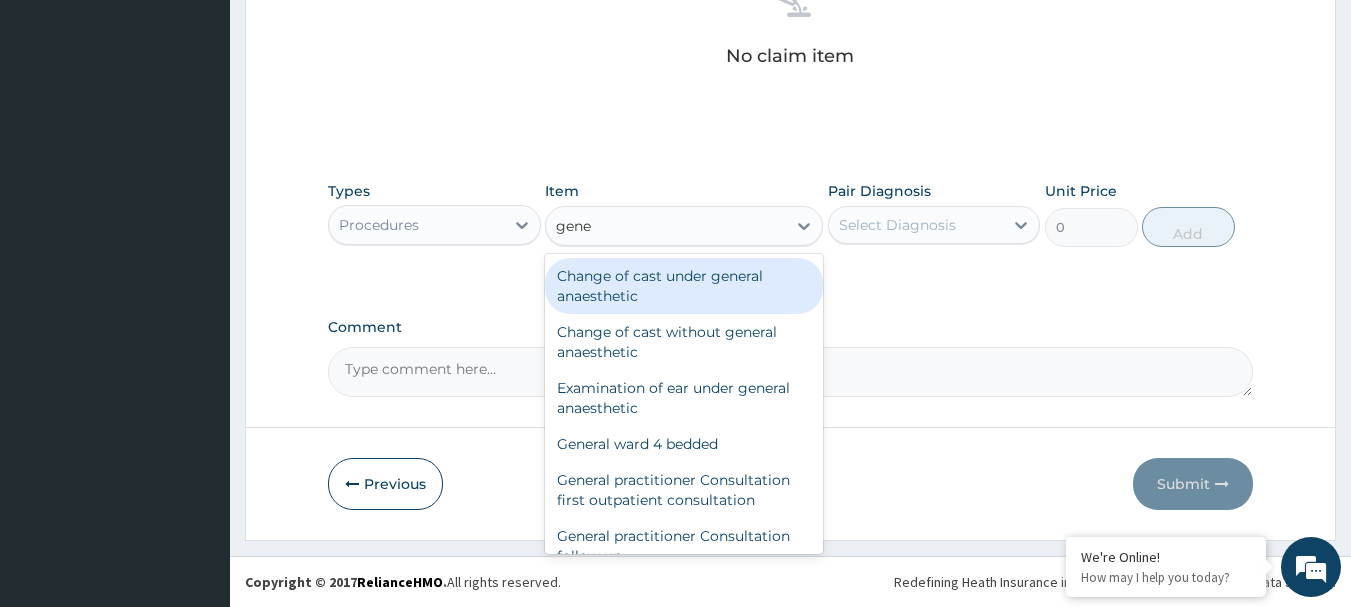 type on "gener" 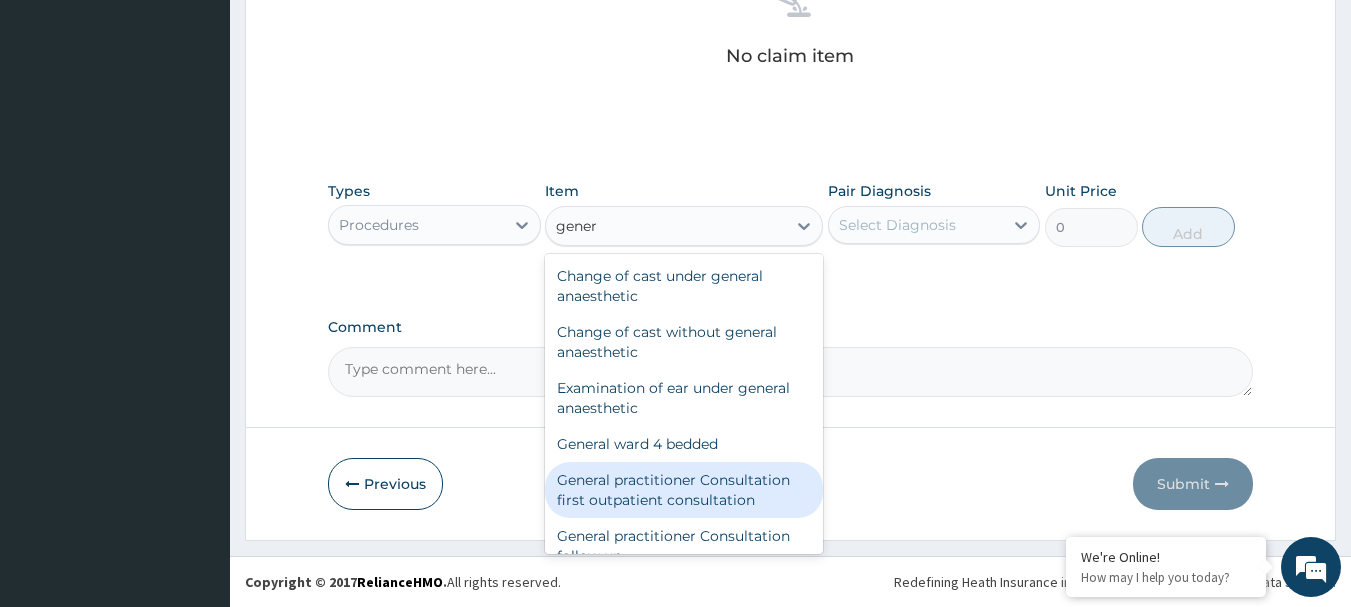 click on "General practitioner Consultation first outpatient consultation" at bounding box center (684, 490) 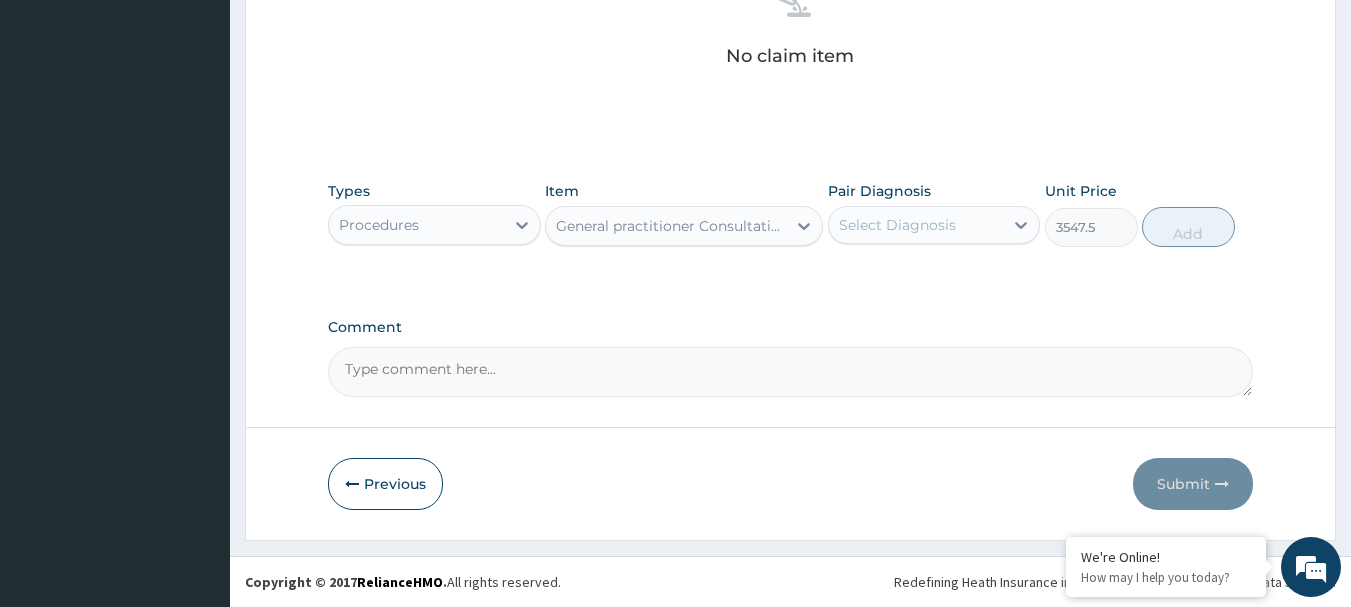 click on "Select Diagnosis" at bounding box center (916, 225) 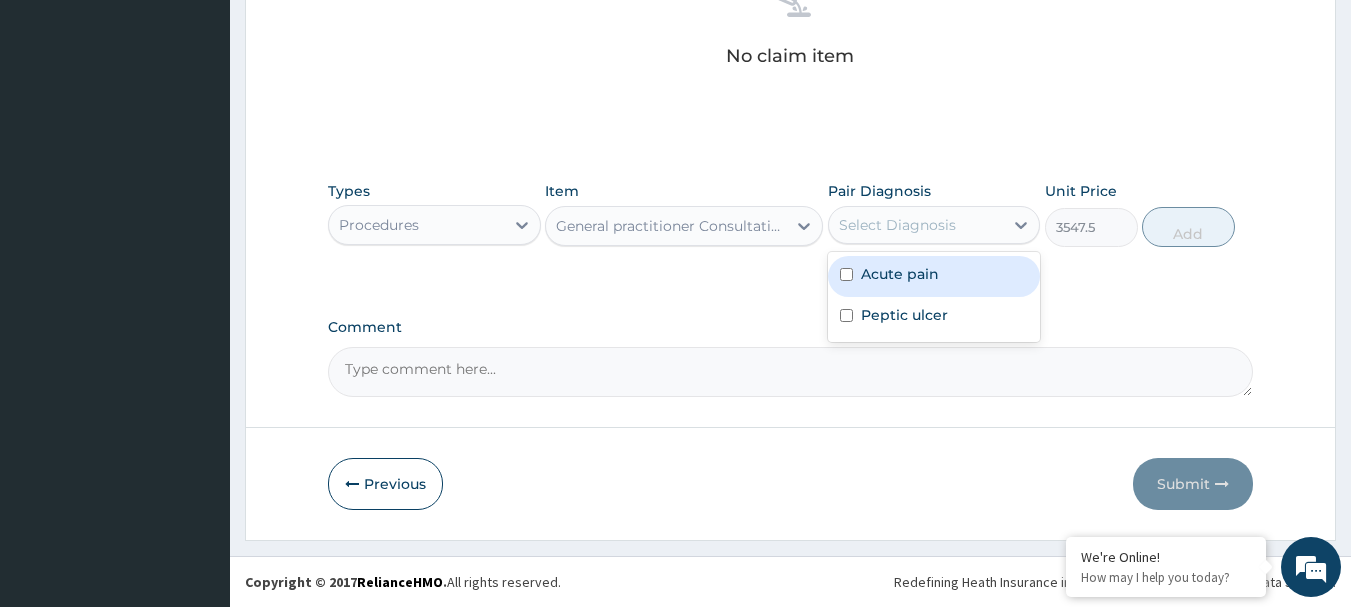 click on "Acute pain" at bounding box center (934, 276) 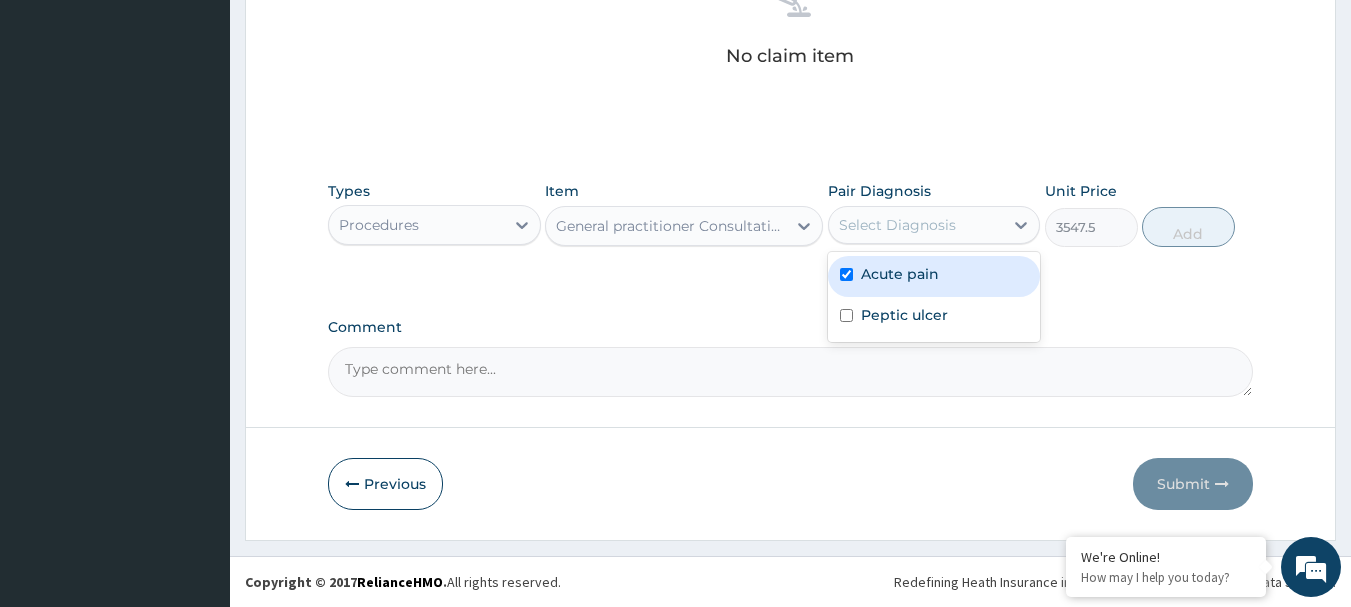 checkbox on "true" 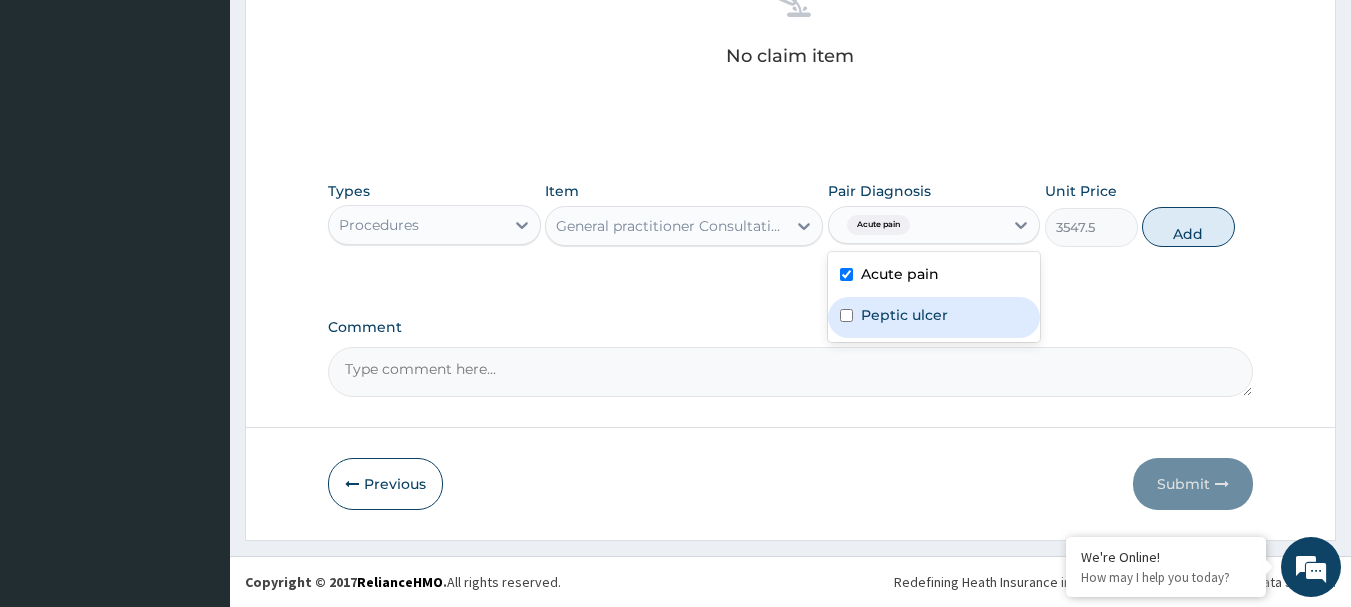click at bounding box center [846, 315] 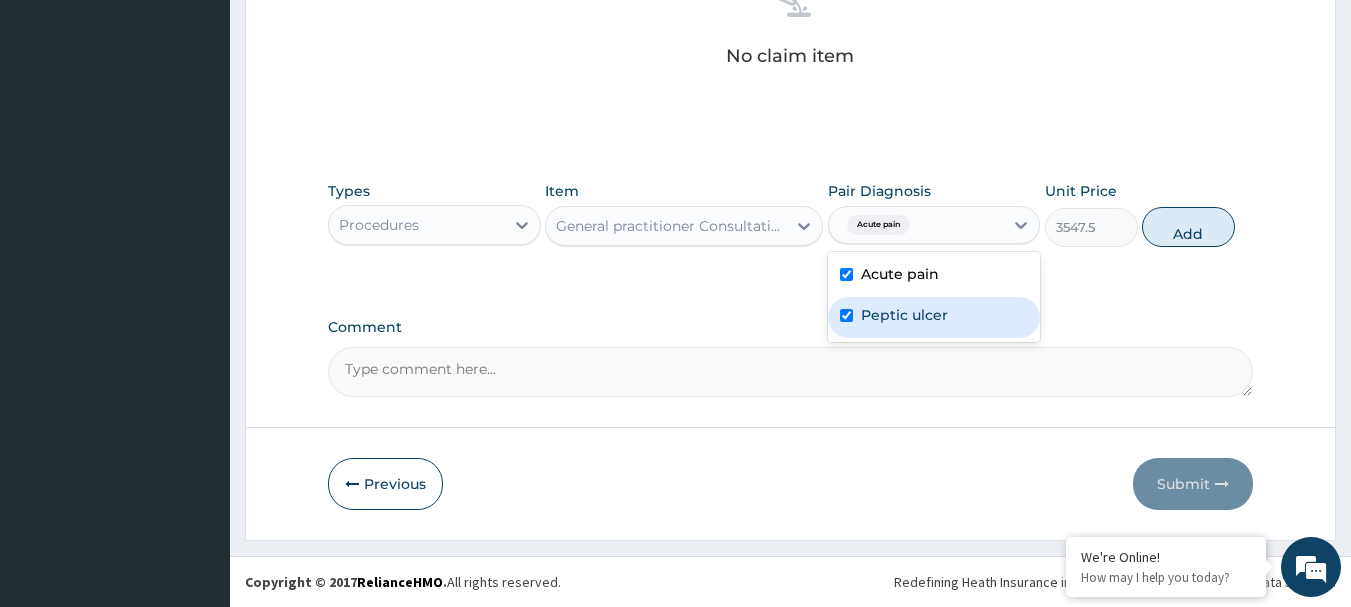 checkbox on "true" 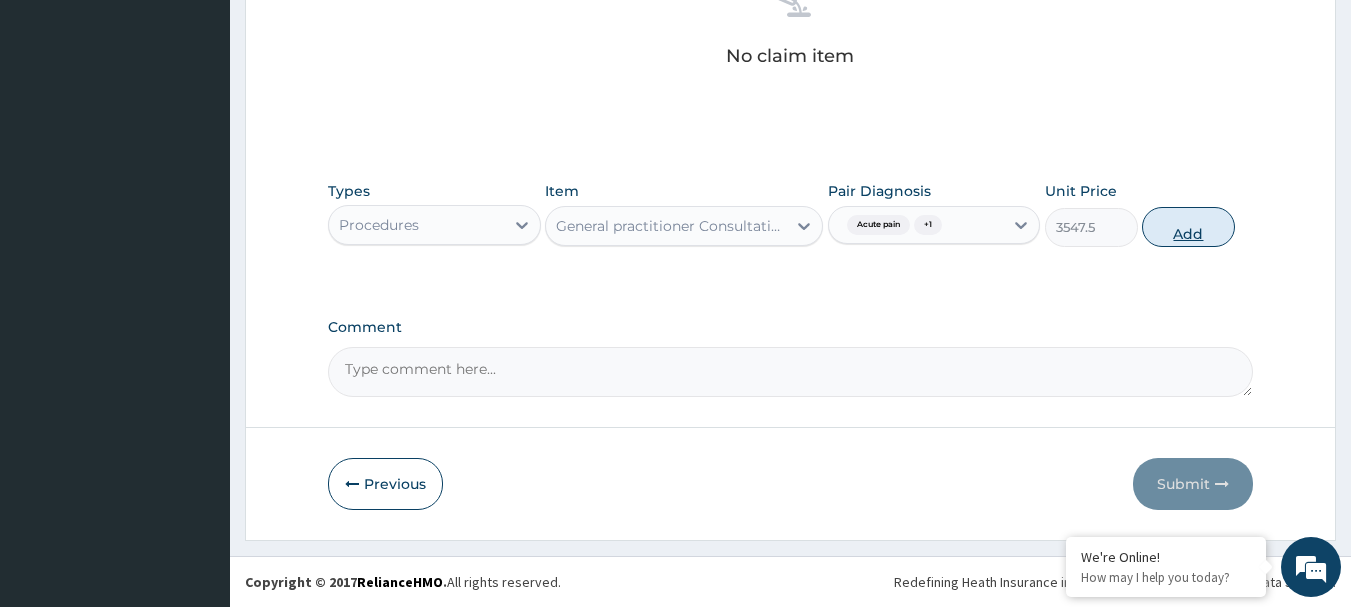 click on "Add" at bounding box center [1188, 227] 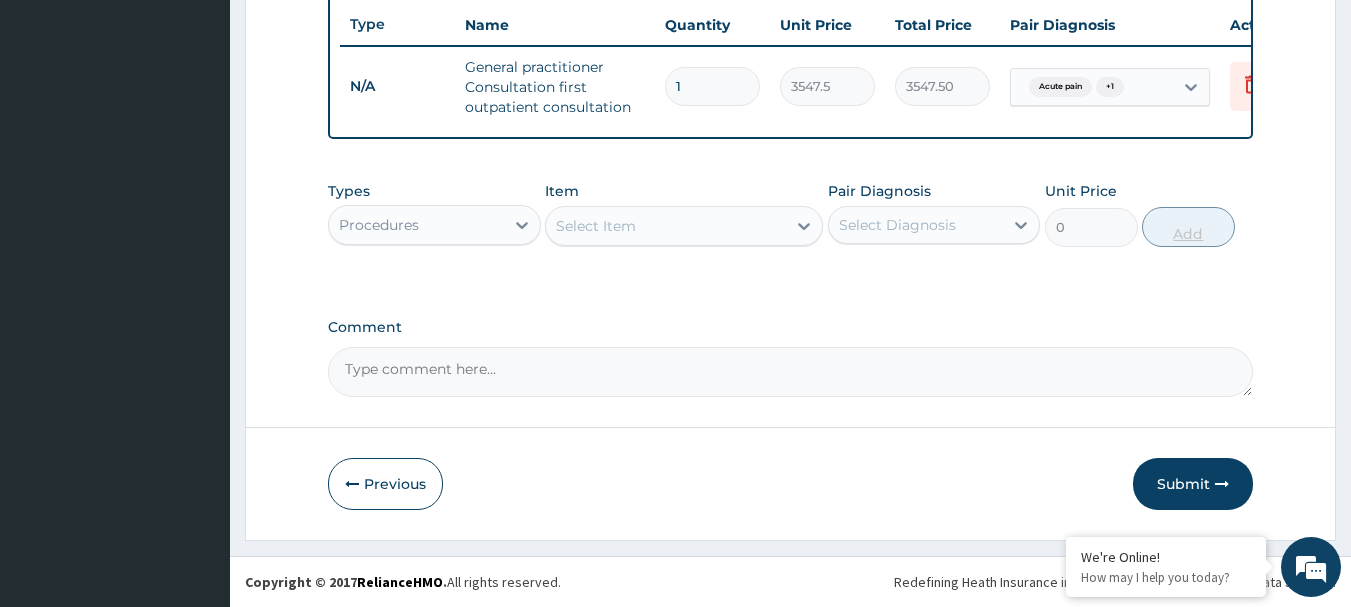 scroll, scrollTop: 766, scrollLeft: 0, axis: vertical 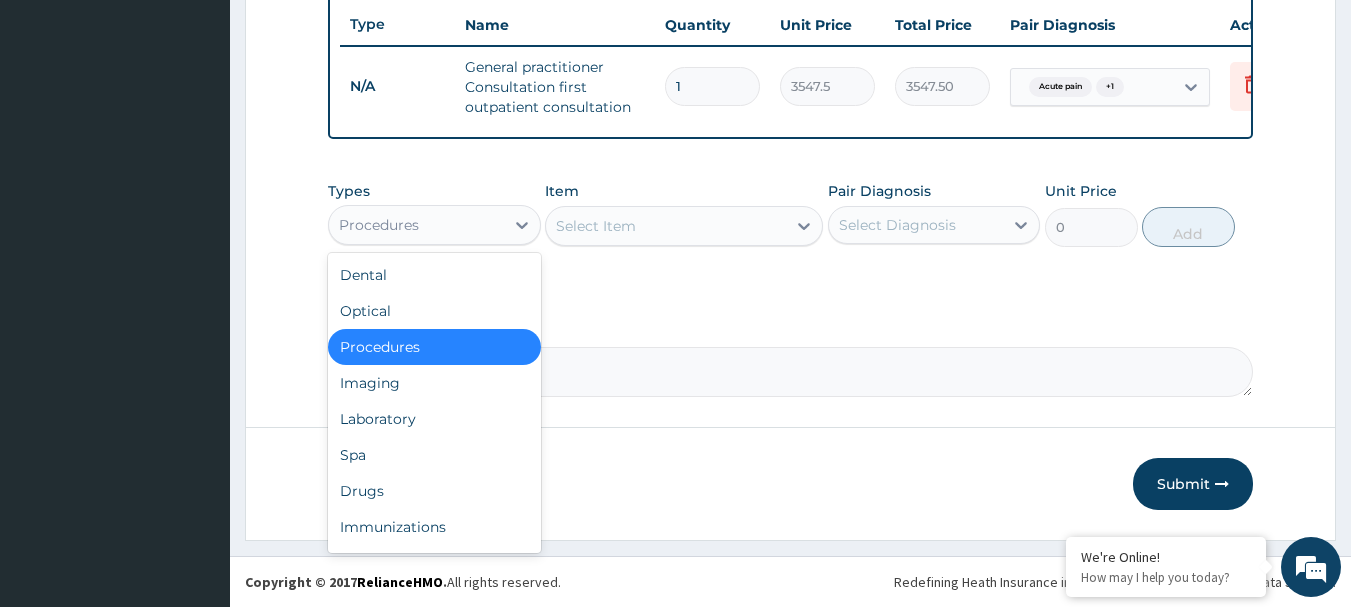 click on "Procedures" at bounding box center [416, 225] 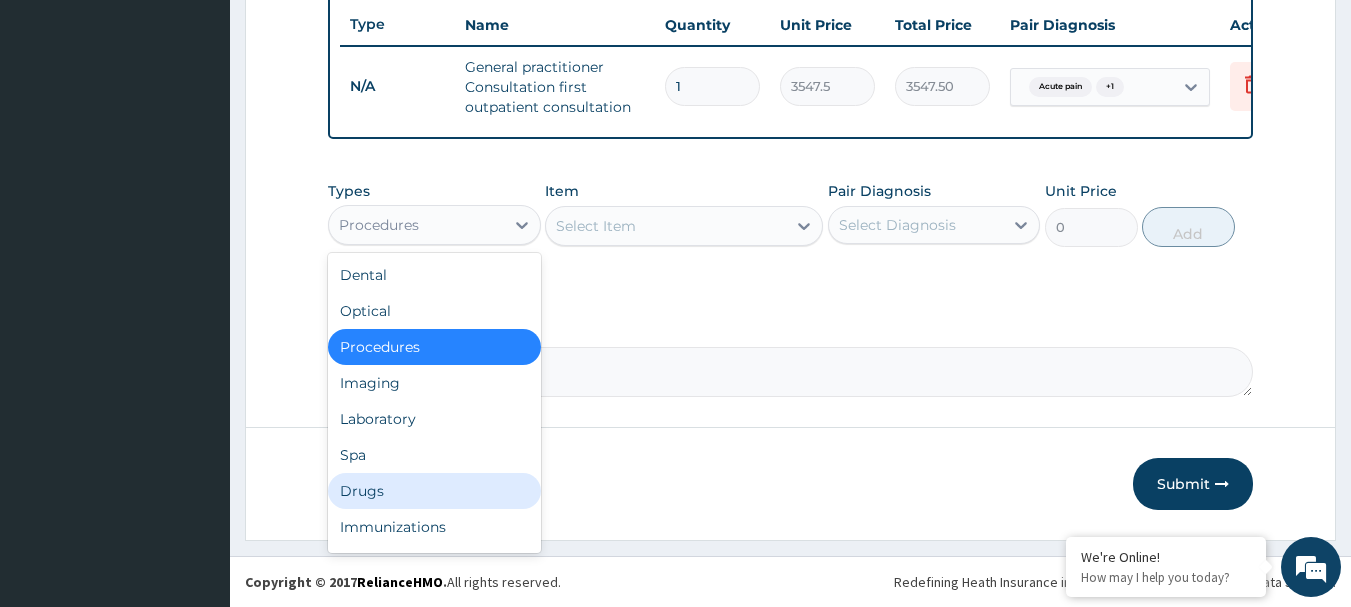 click on "Drugs" at bounding box center (434, 491) 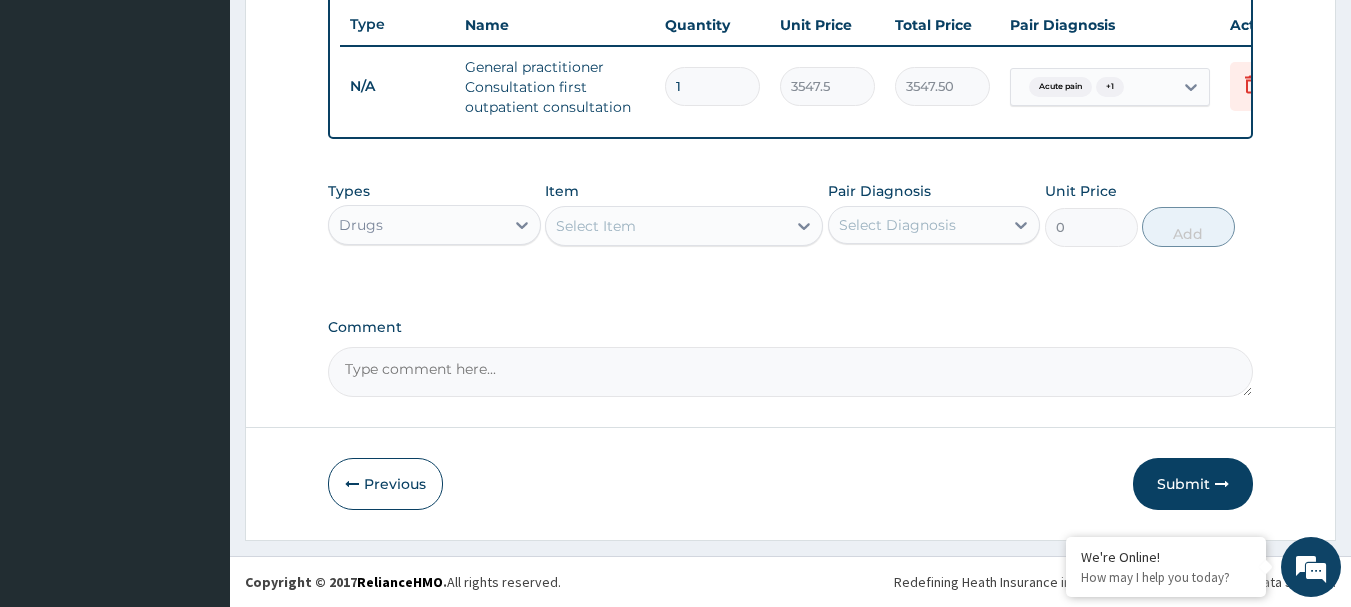 click on "Select Item" at bounding box center [596, 226] 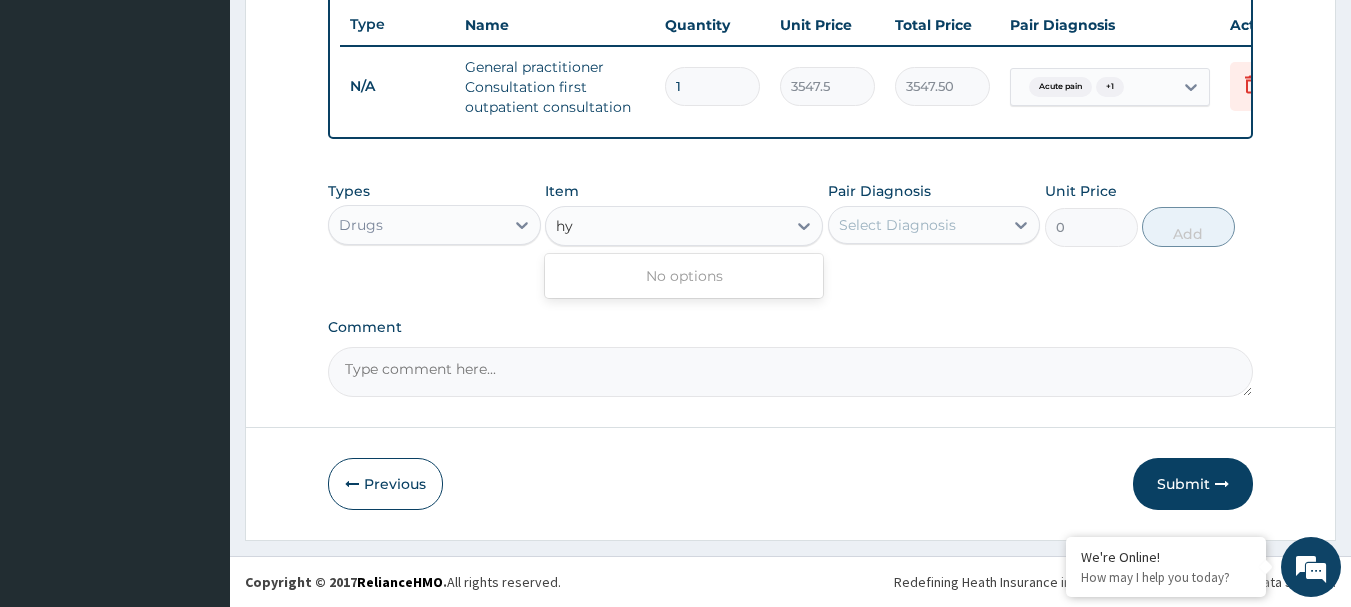 type on "h" 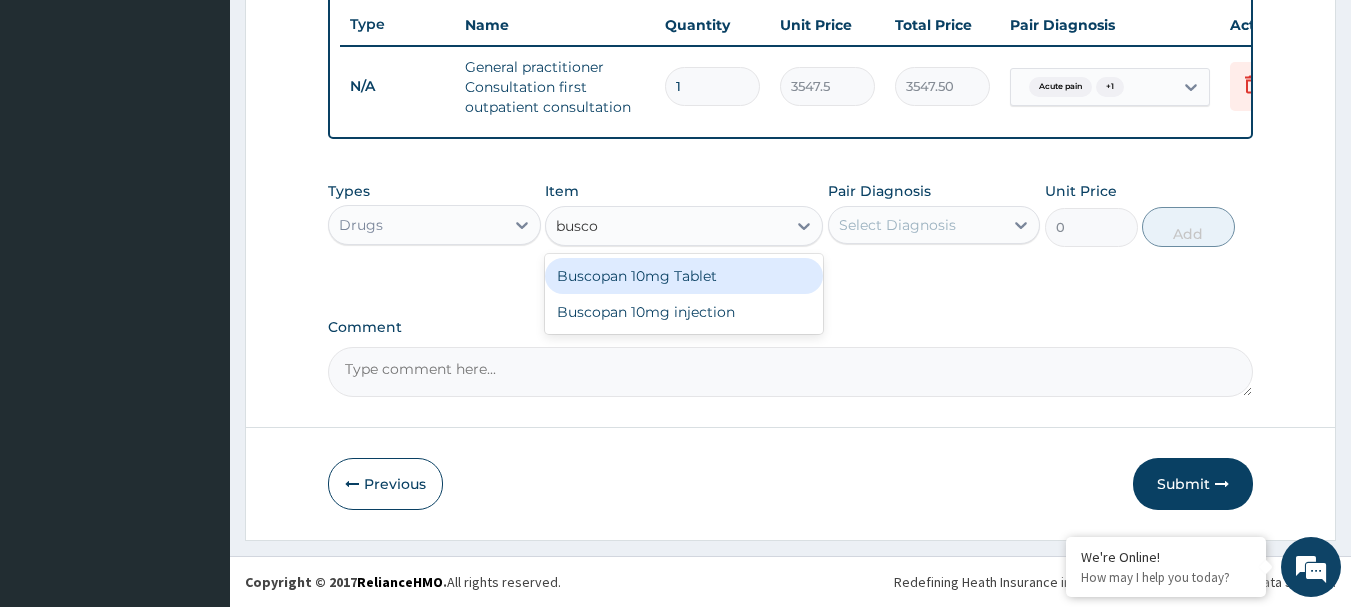 type on "buscop" 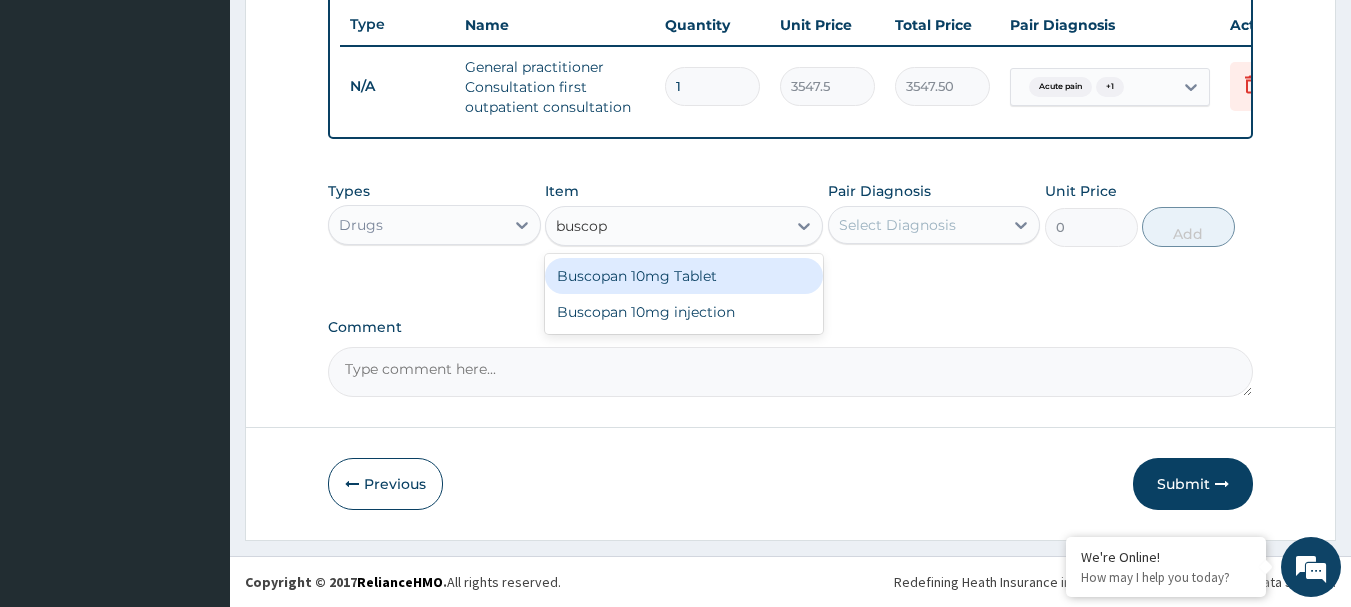 click on "Buscopan 10mg Tablet" at bounding box center (684, 276) 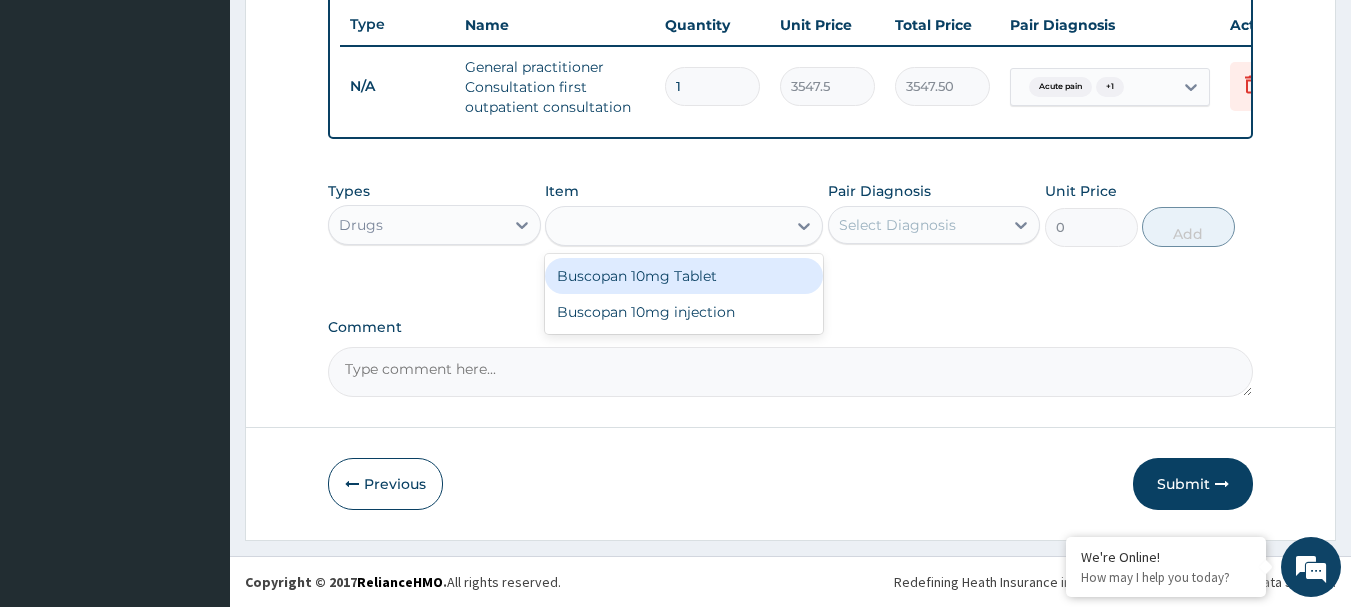 type on "41.3875" 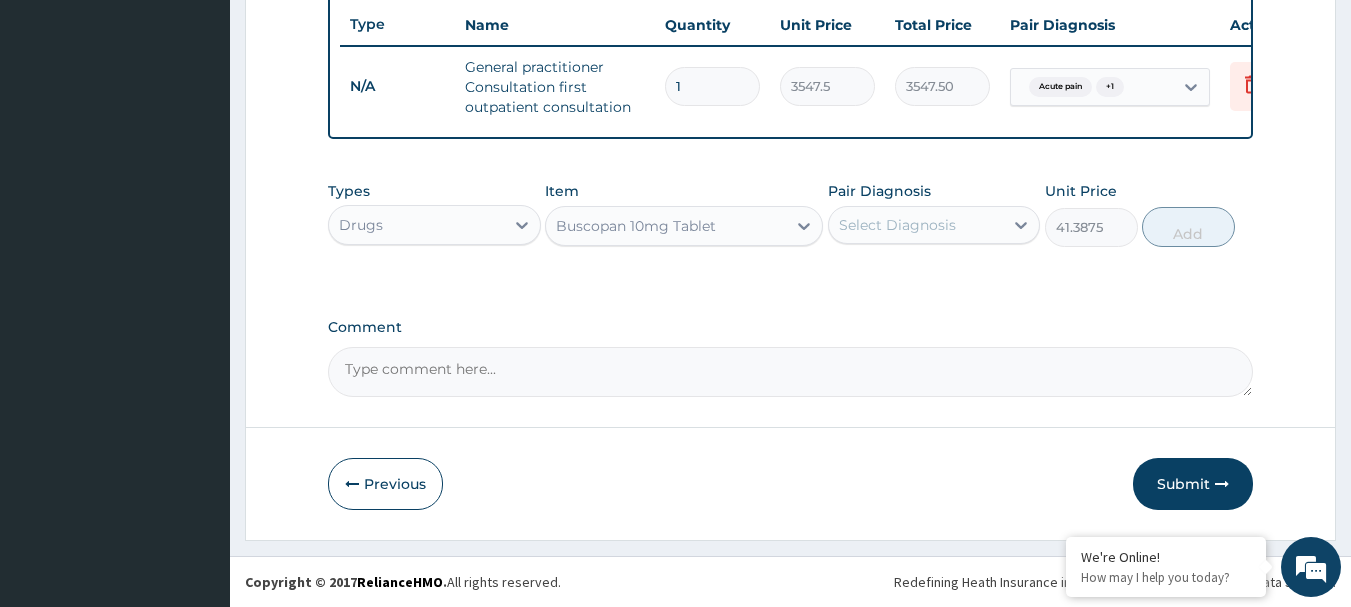 click on "Buscopan 10mg Tablet" at bounding box center [636, 226] 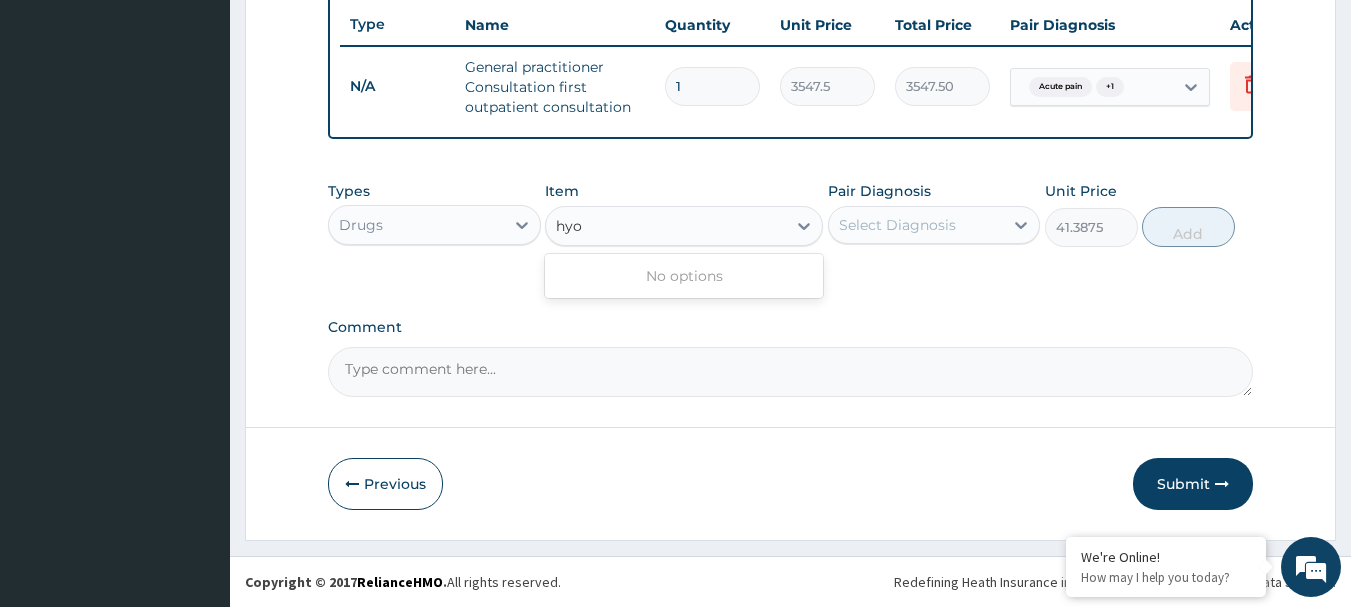 scroll, scrollTop: 0, scrollLeft: 0, axis: both 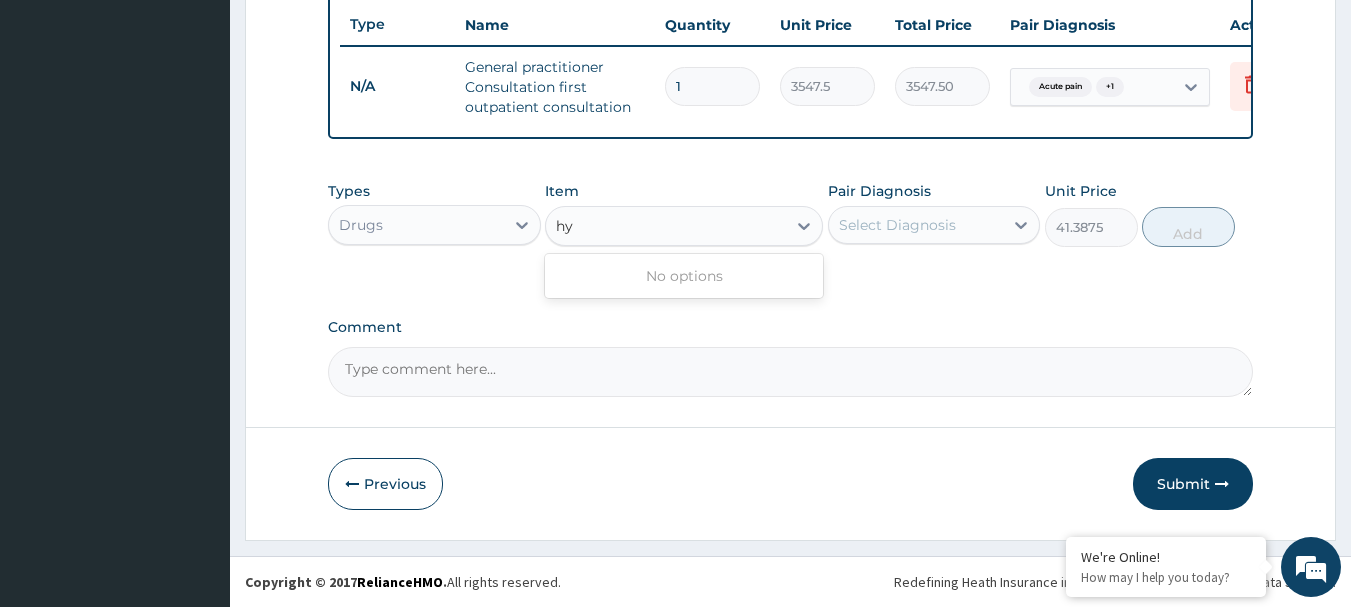 type on "h" 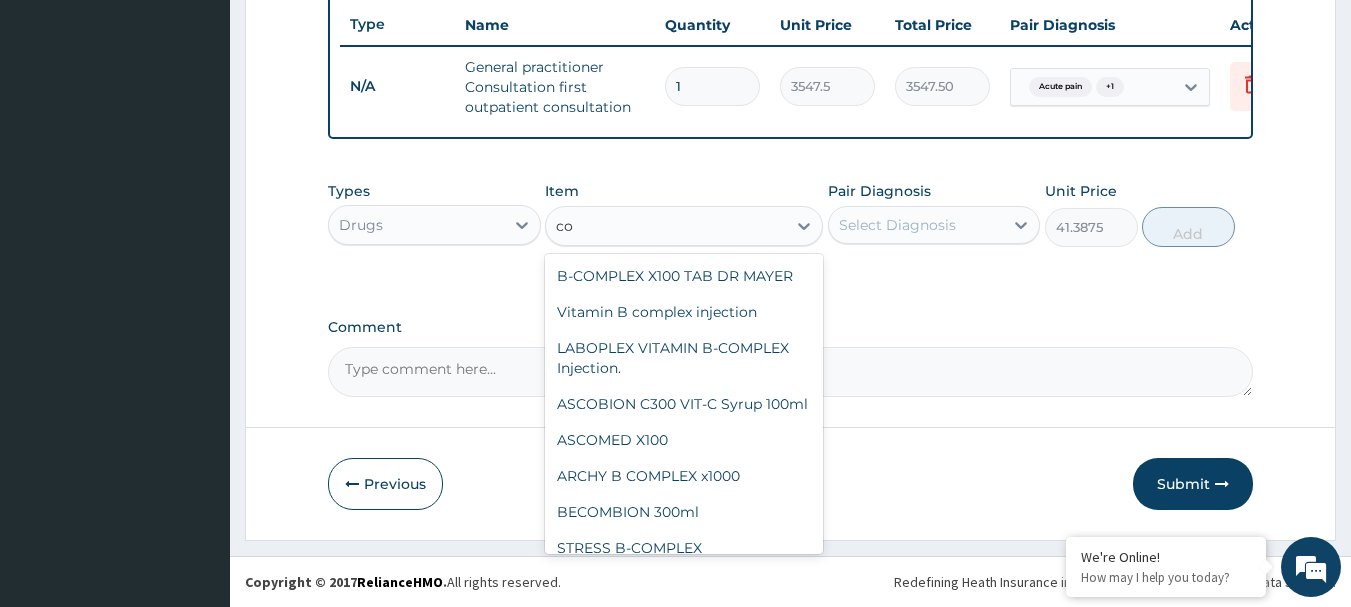 type on "c" 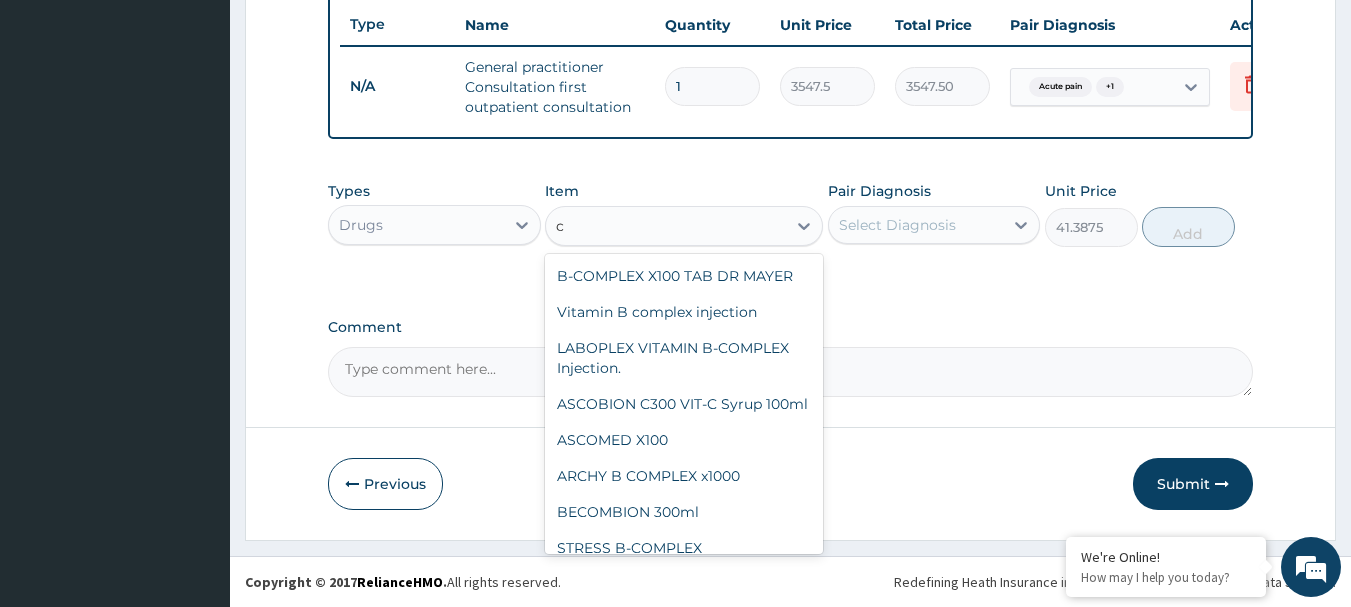 type 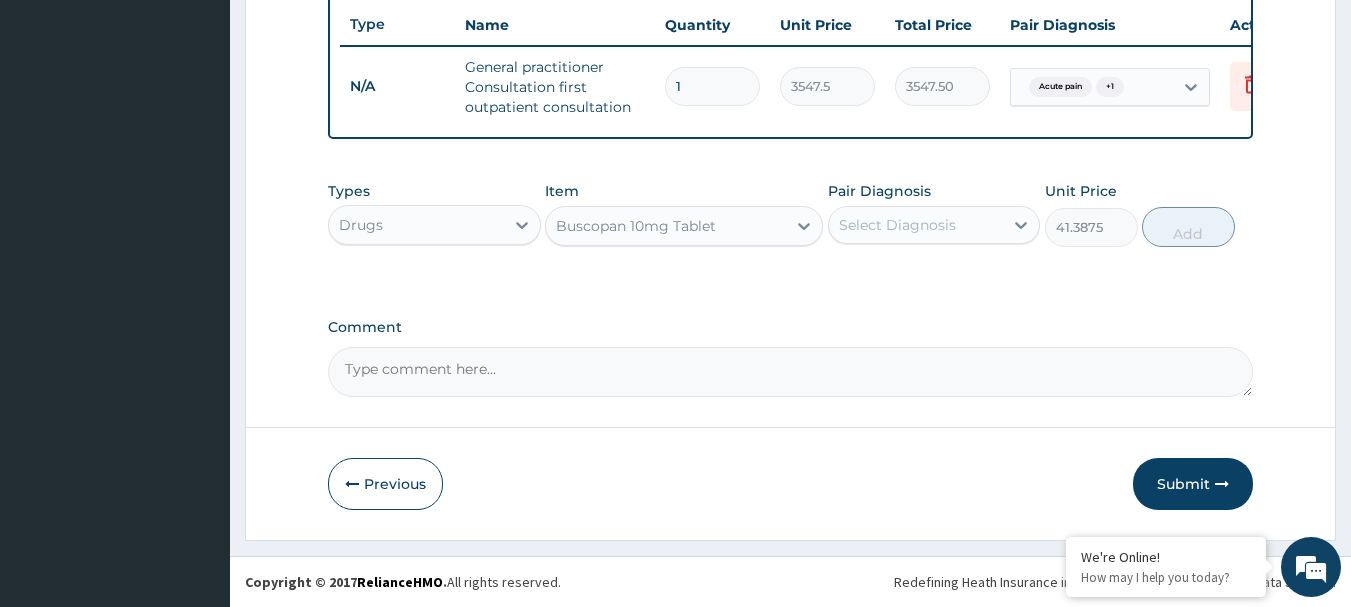 click on "Buscopan 10mg Tablet" at bounding box center [636, 226] 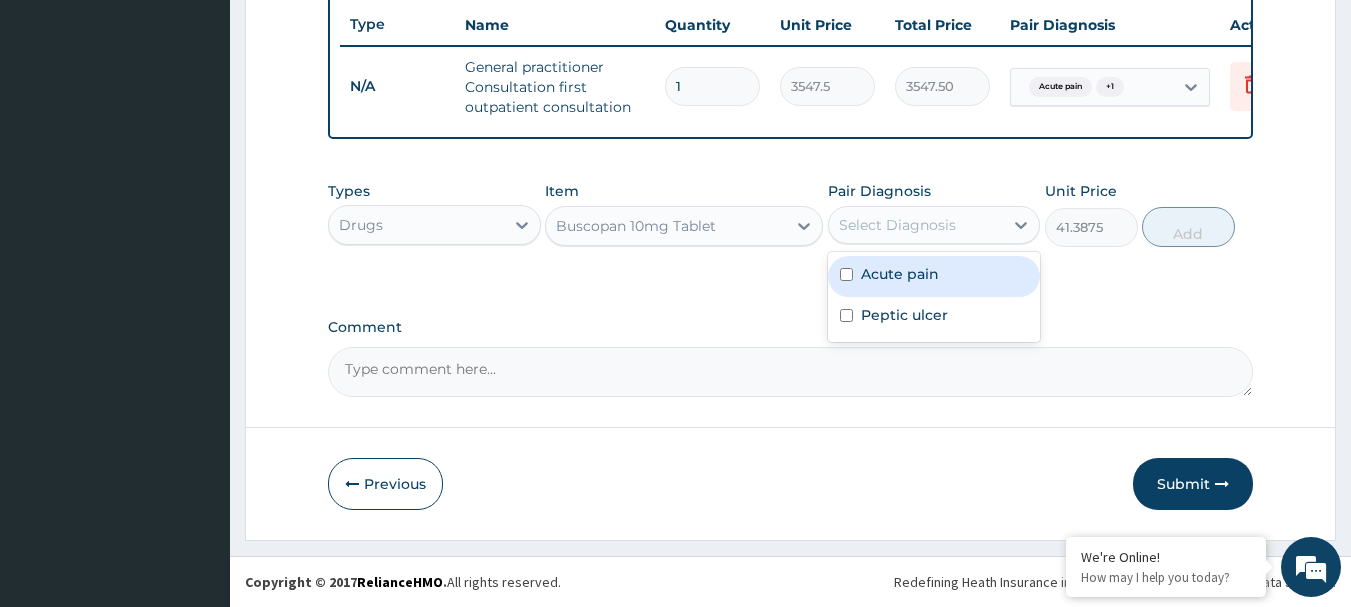 click on "Select Diagnosis" at bounding box center [916, 225] 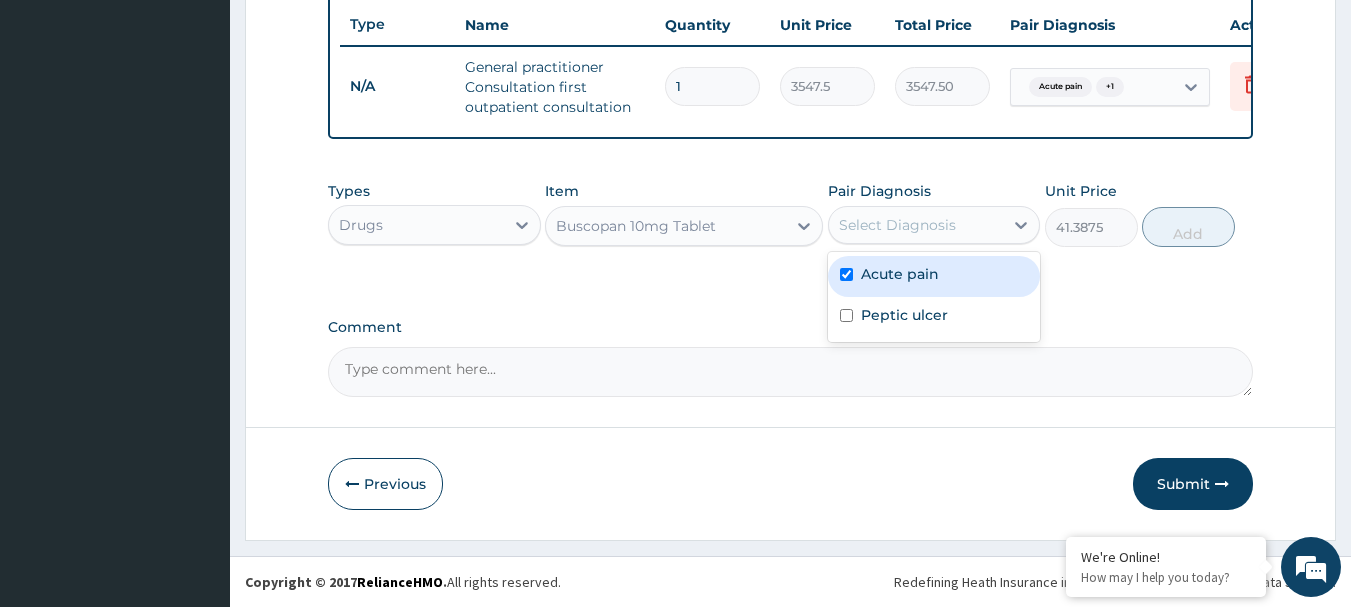 checkbox on "true" 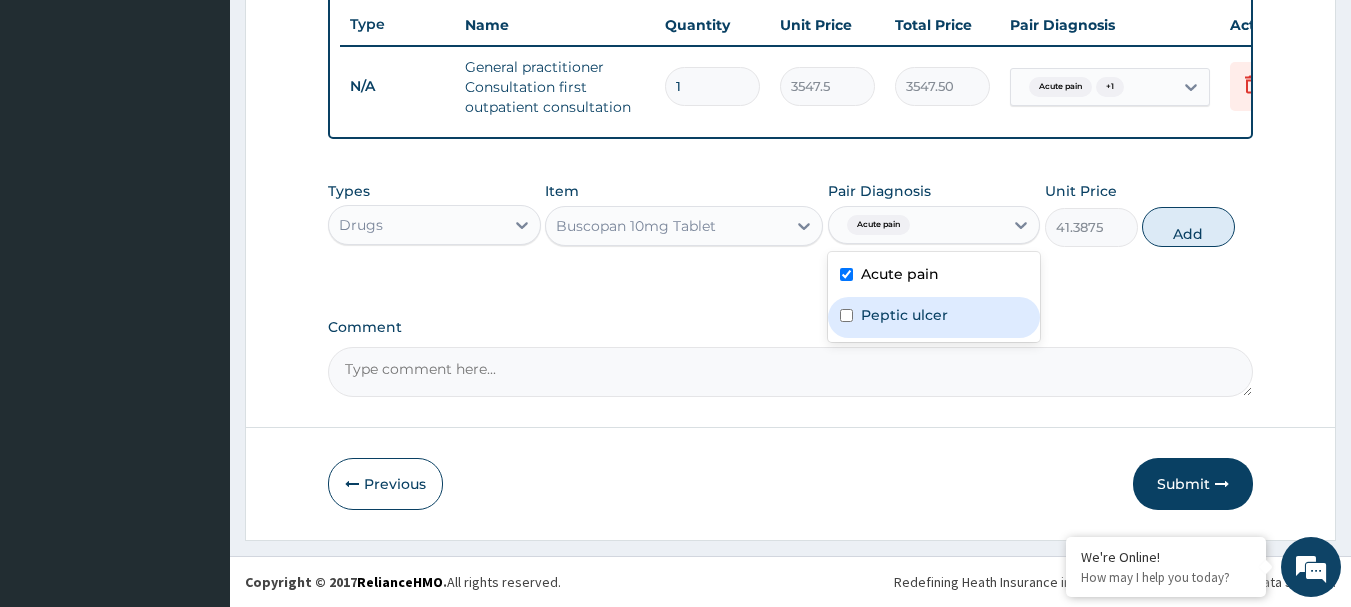 click at bounding box center [846, 315] 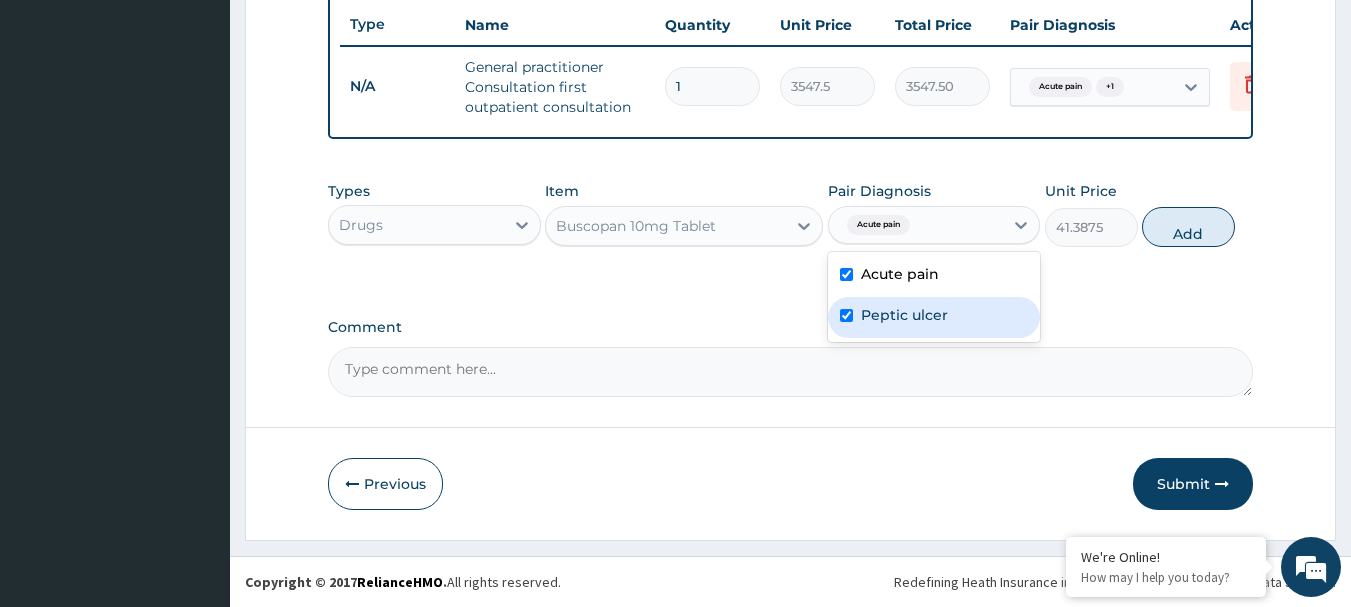 checkbox on "true" 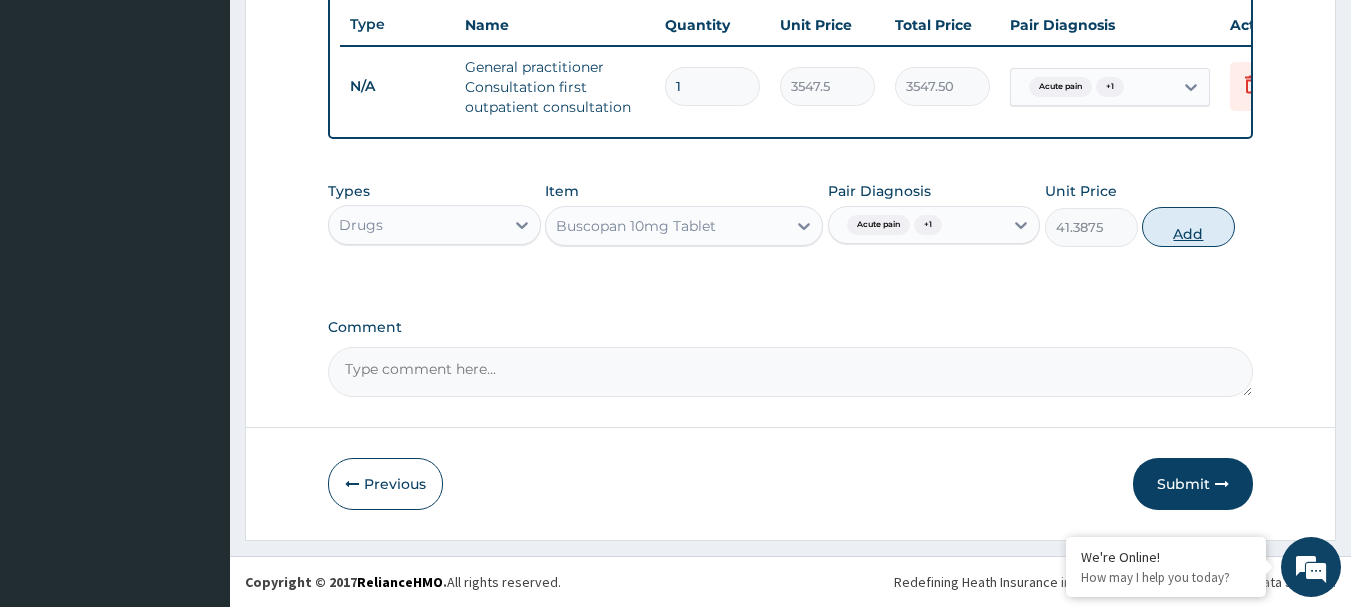 click on "Add" at bounding box center (1188, 227) 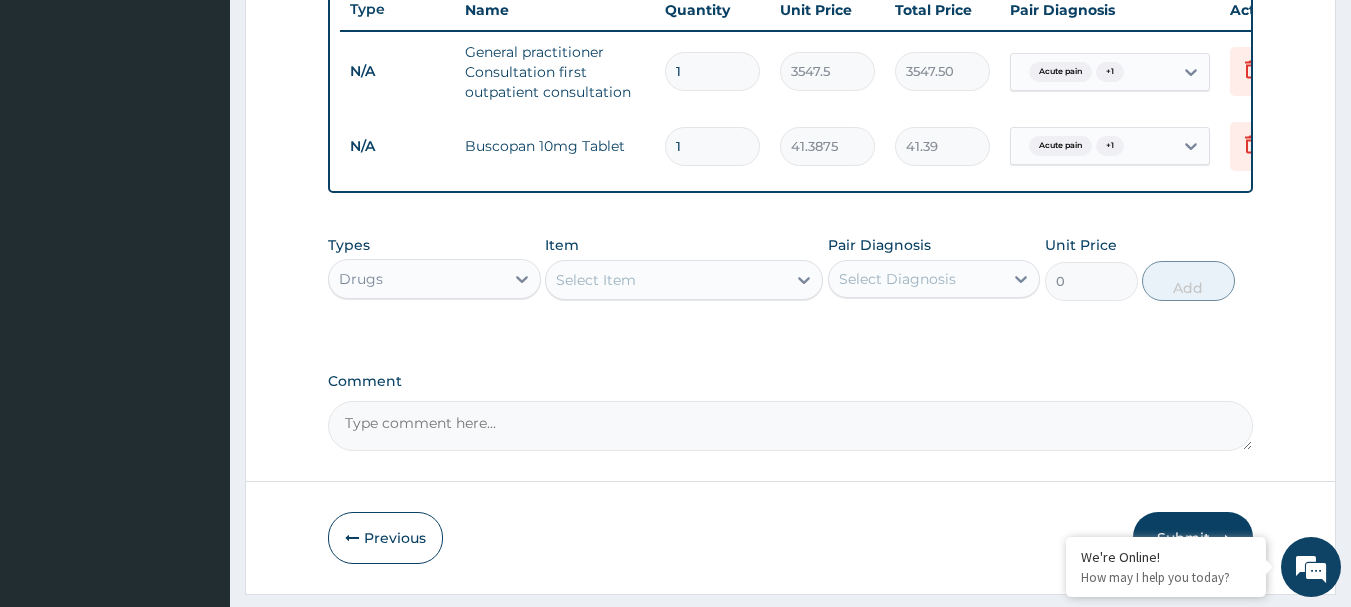 click on "Select Item" at bounding box center (684, 280) 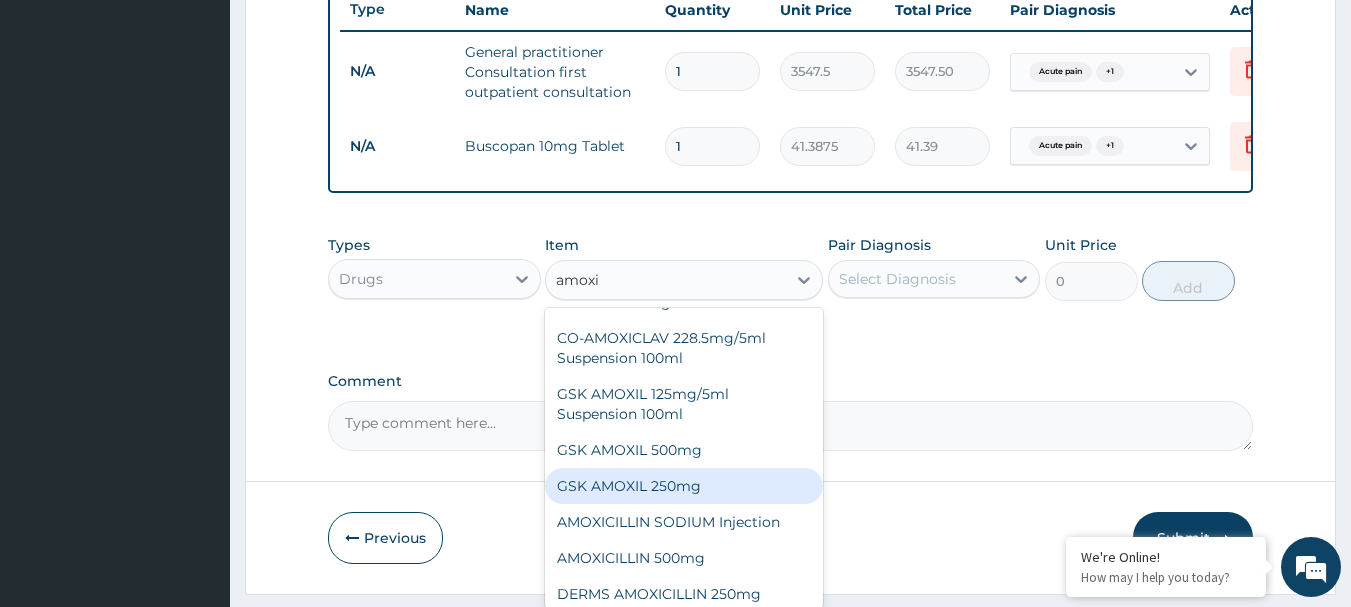 scroll, scrollTop: 36, scrollLeft: 0, axis: vertical 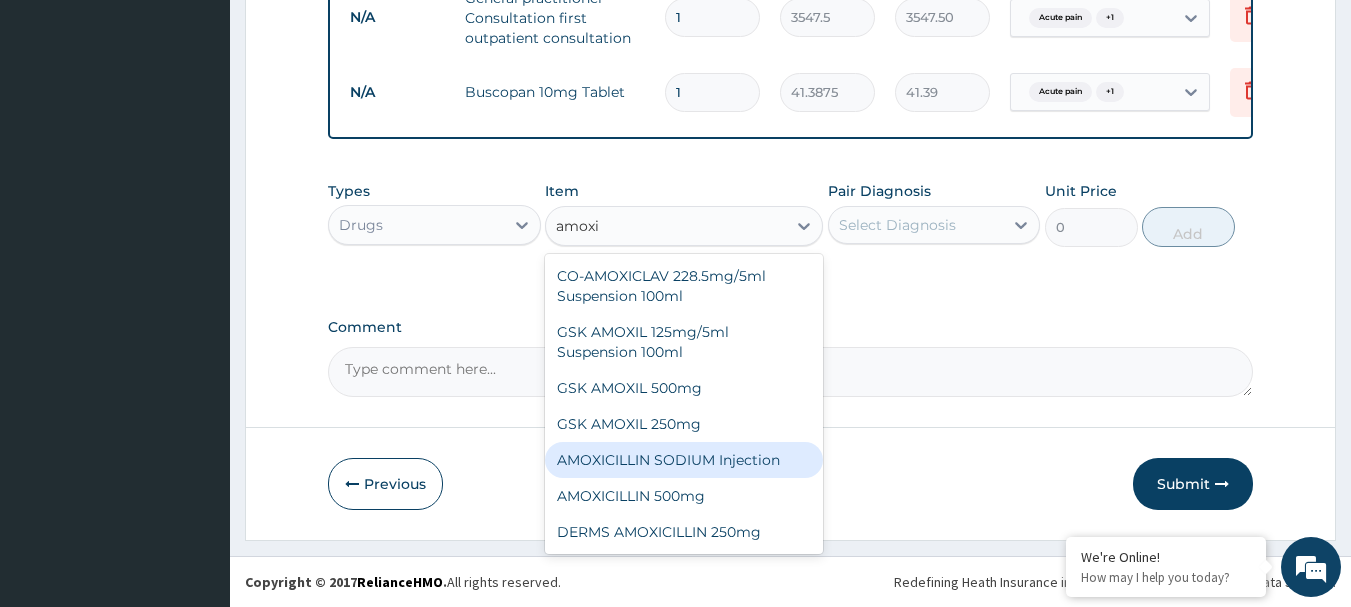 type on "amox" 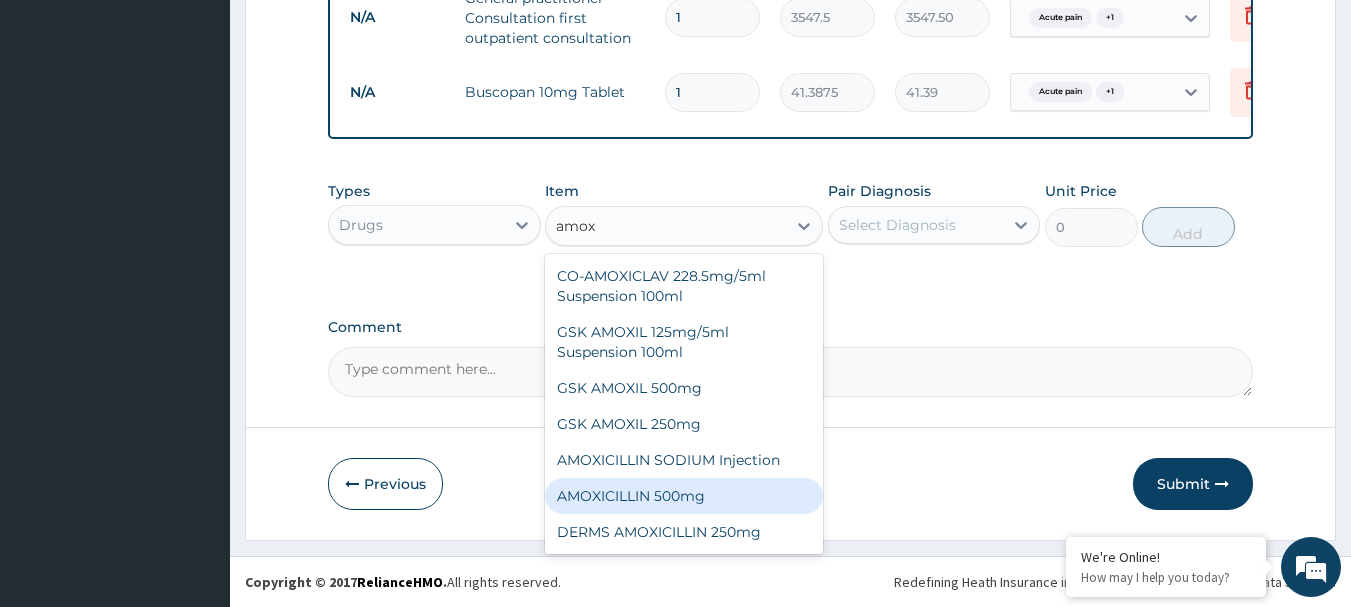click on "AMOXICILLIN 500mg" at bounding box center [684, 496] 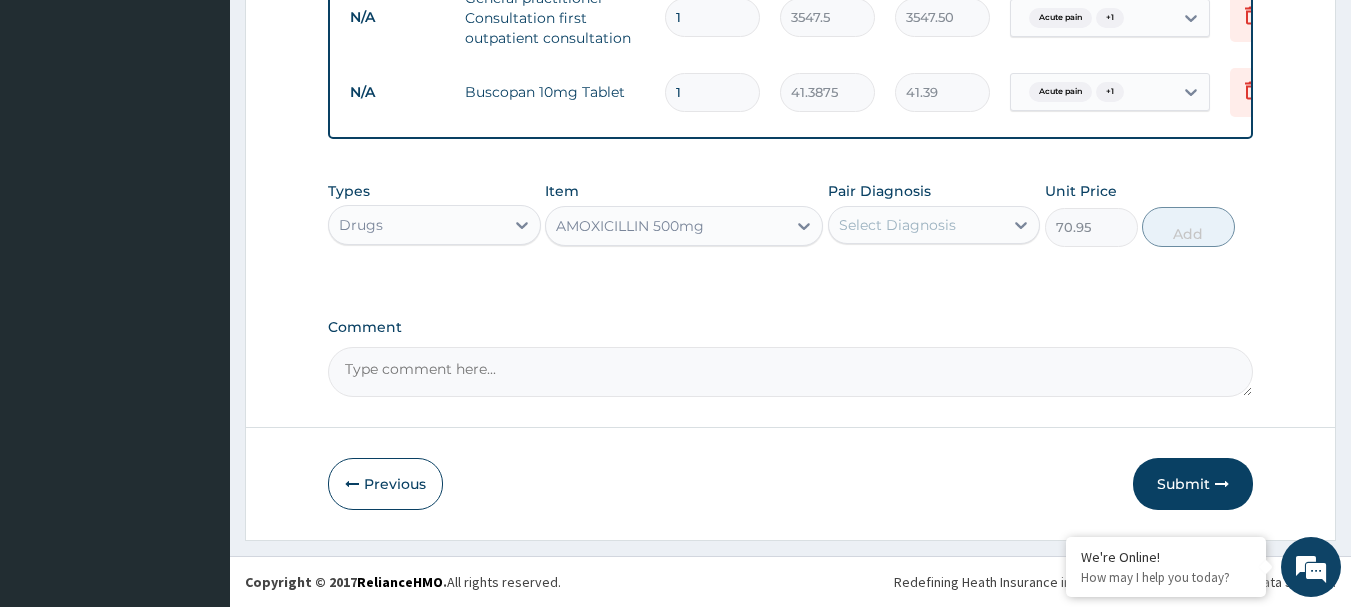 click on "Select Diagnosis" at bounding box center [897, 225] 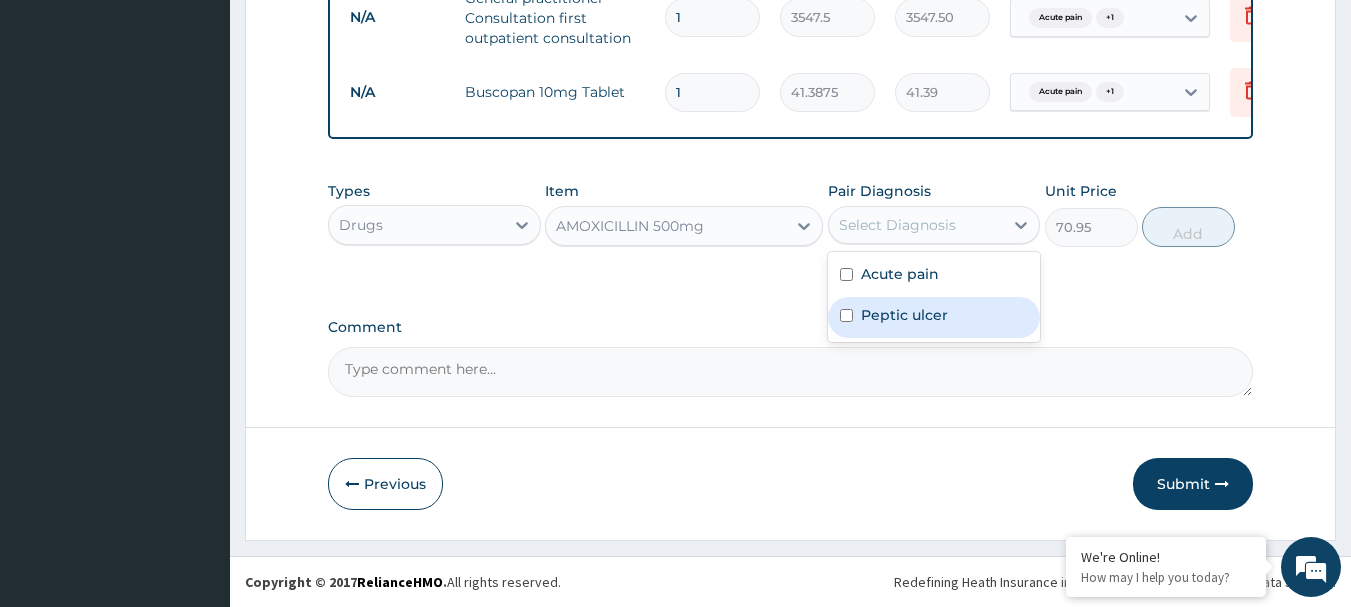 click on "Peptic ulcer" at bounding box center [934, 317] 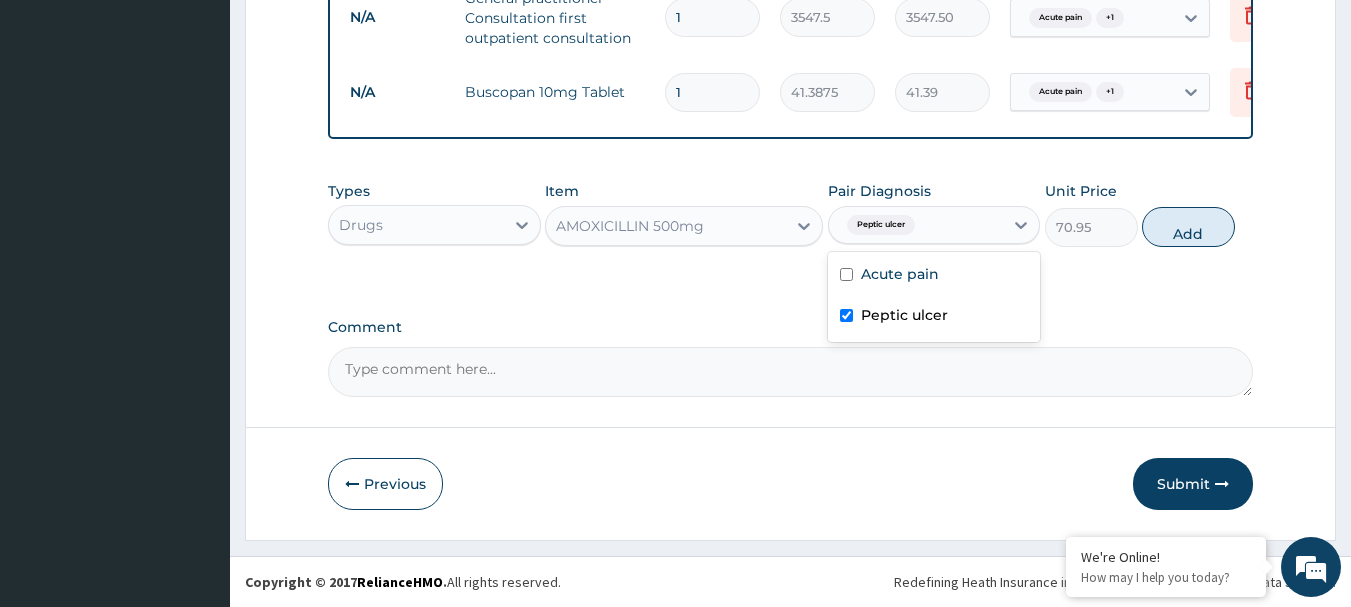 checkbox on "true" 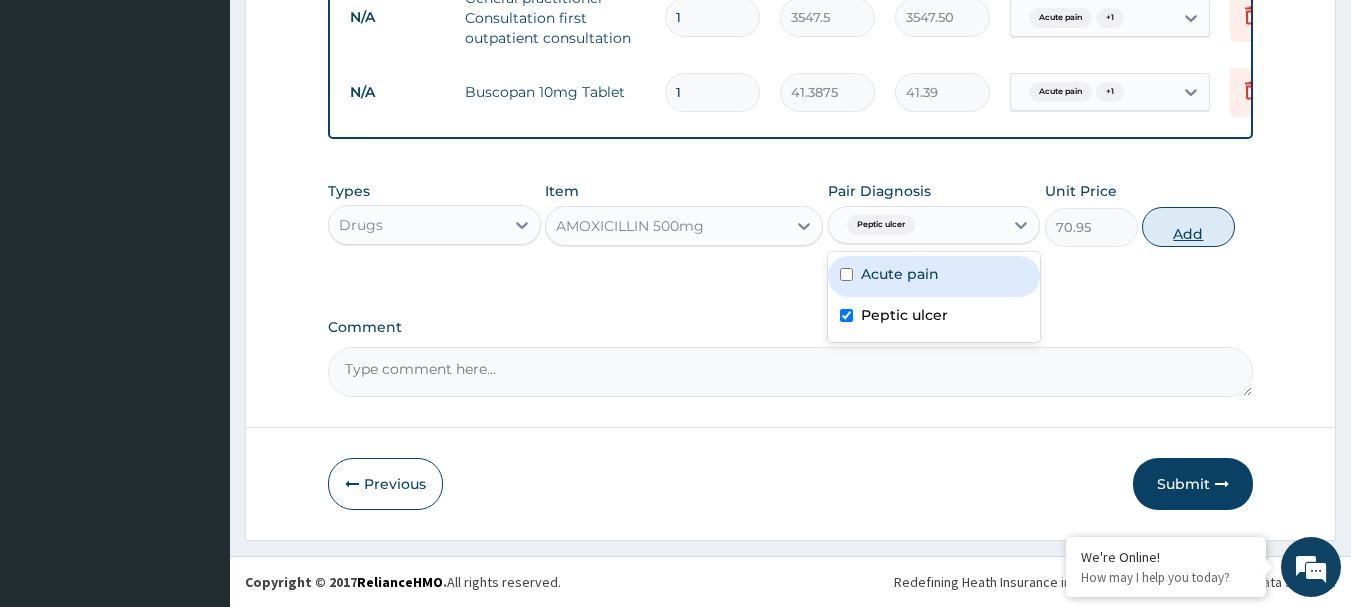 click on "Add" at bounding box center [1188, 227] 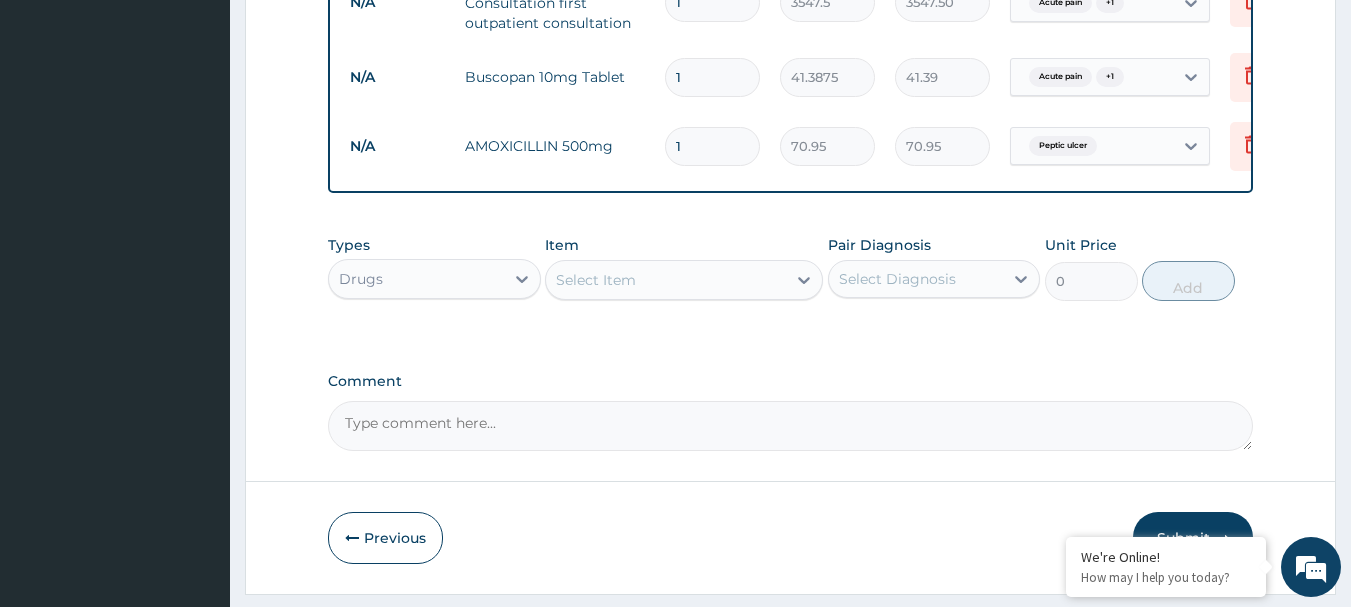 click on "Select Item" at bounding box center [596, 280] 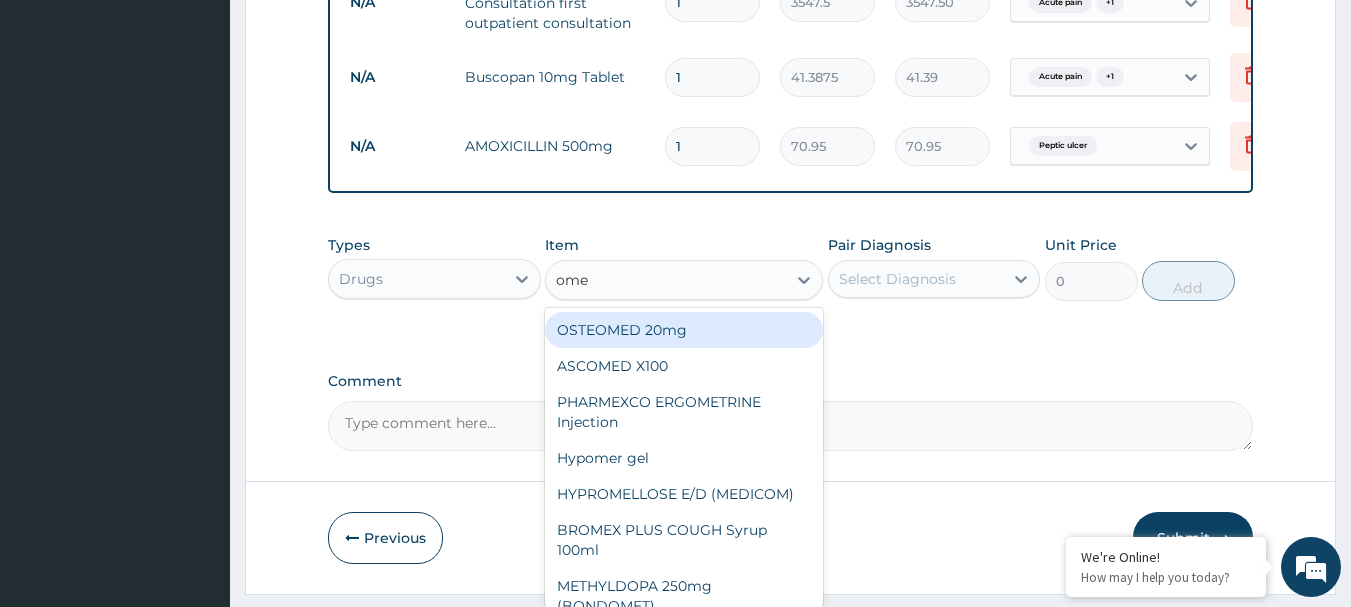 type on "omep" 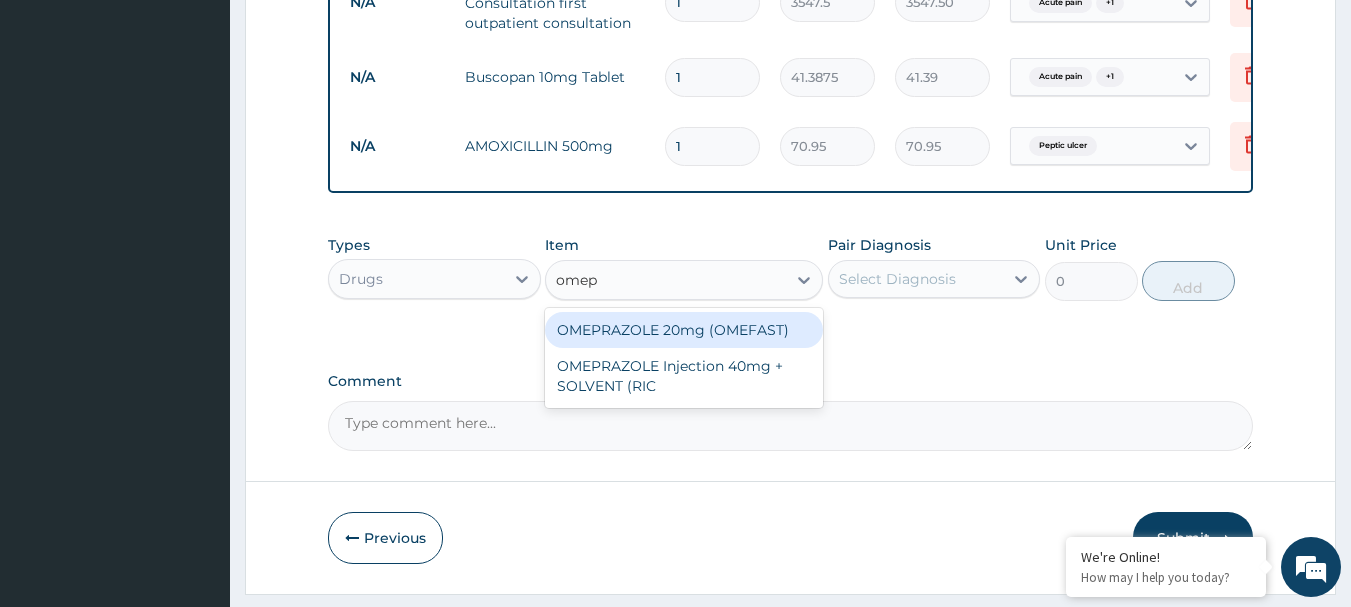 click on "OMEPRAZOLE 20mg (OMEFAST)" at bounding box center [684, 330] 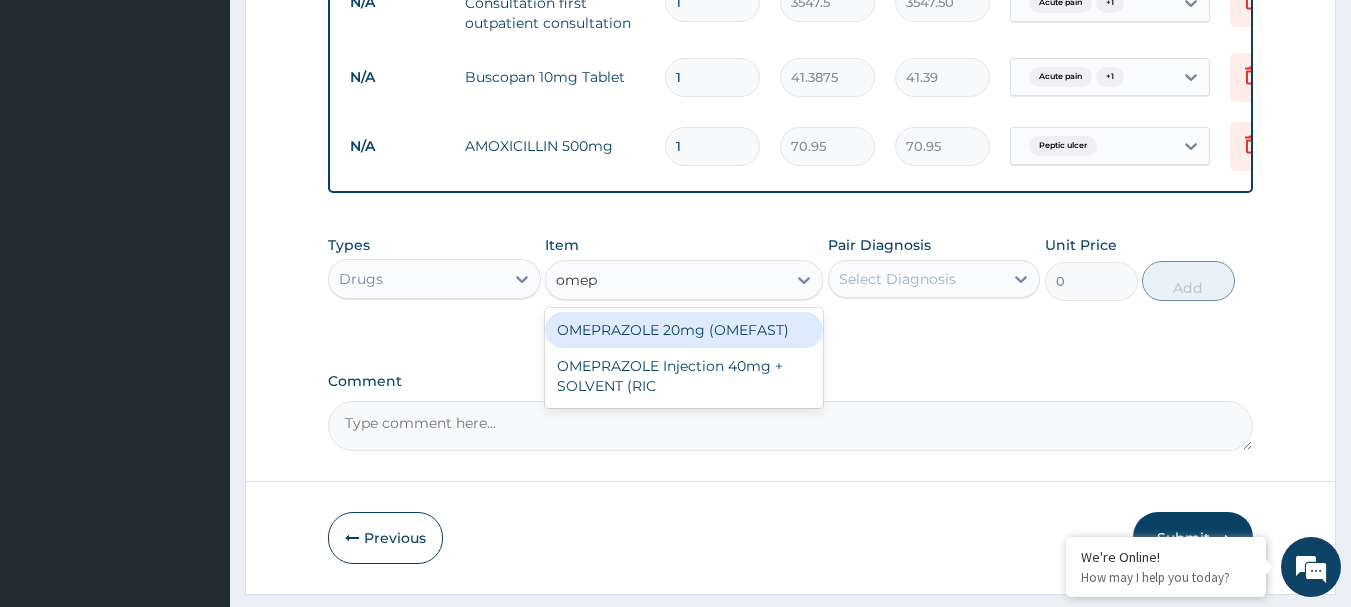 type 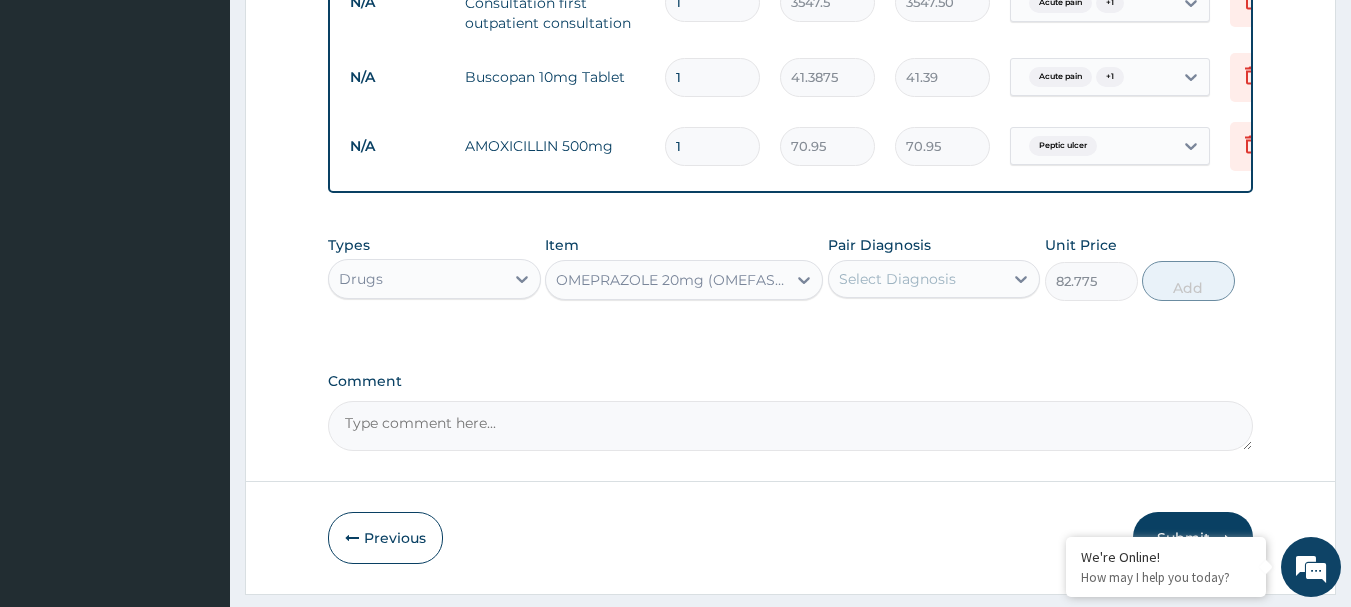 click on "Select Diagnosis" at bounding box center [916, 279] 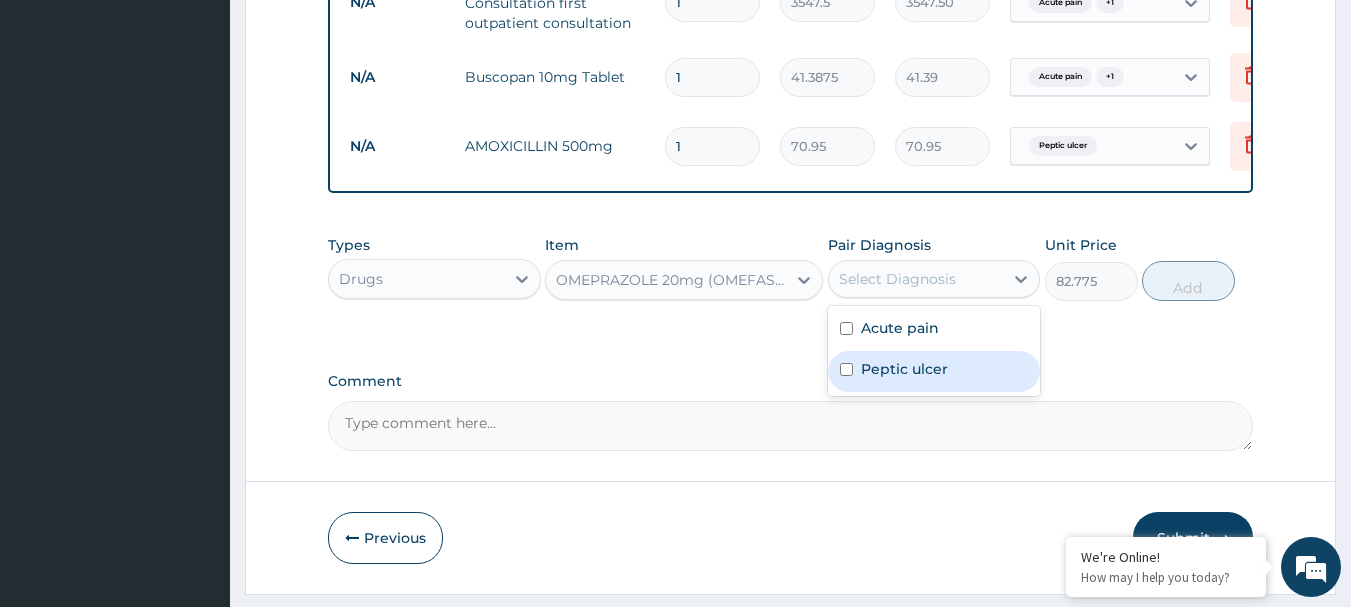 click at bounding box center [846, 369] 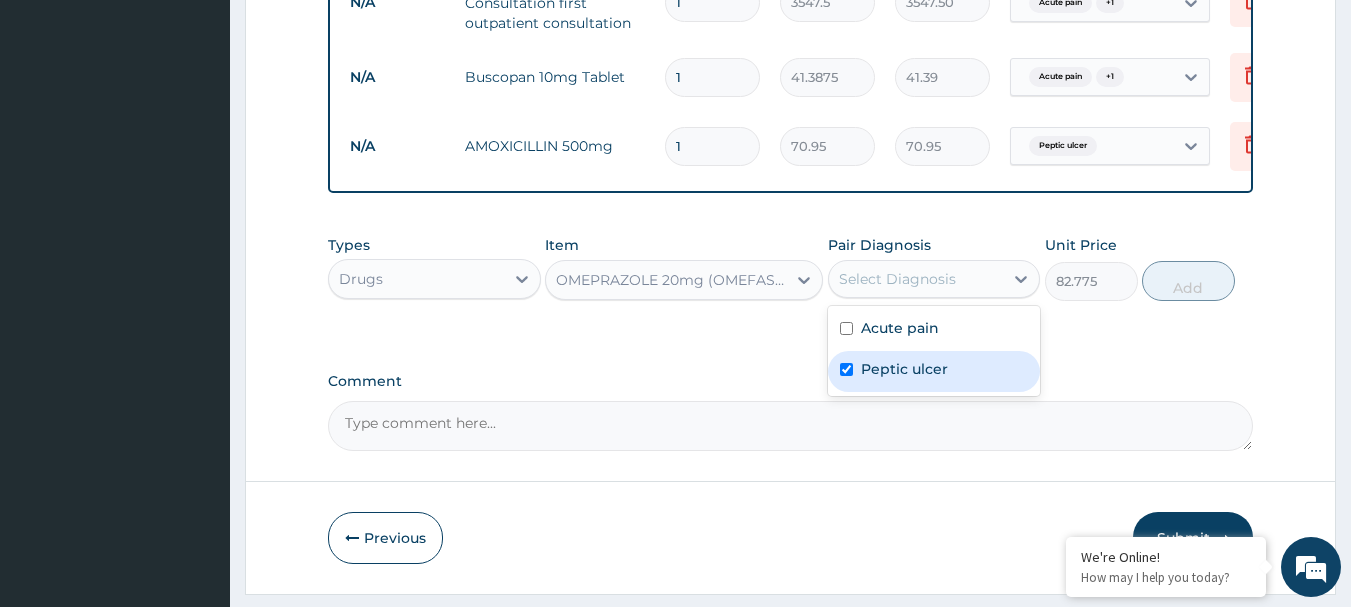checkbox on "true" 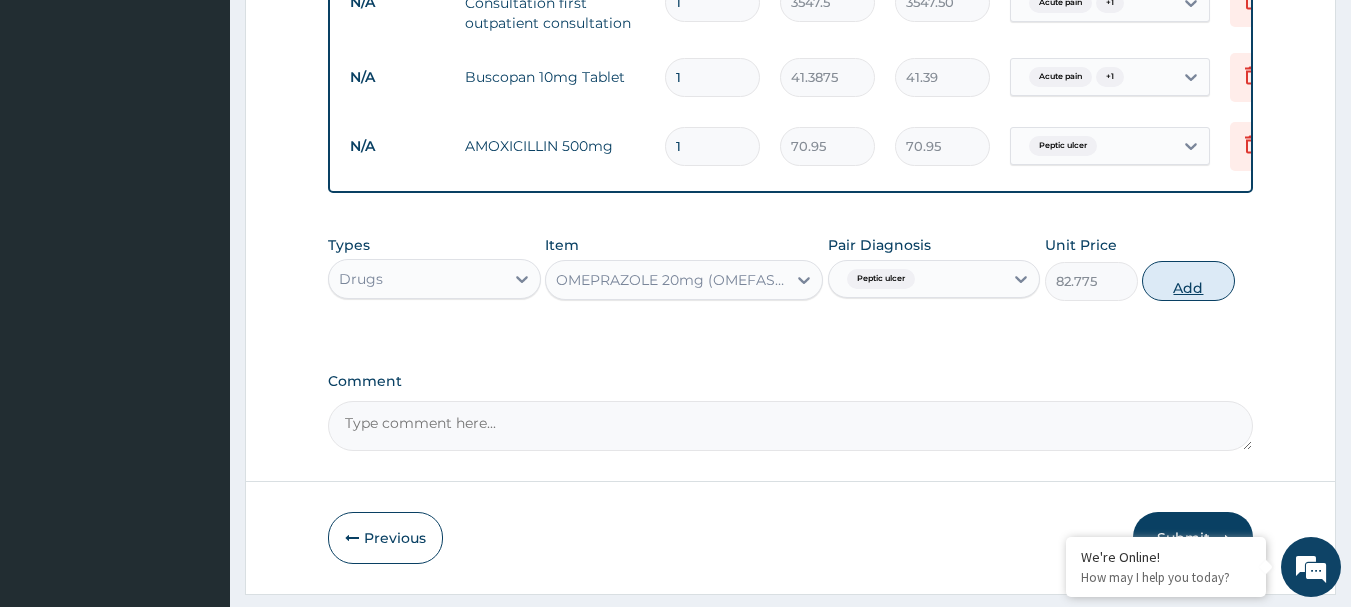 click on "Add" at bounding box center (1188, 281) 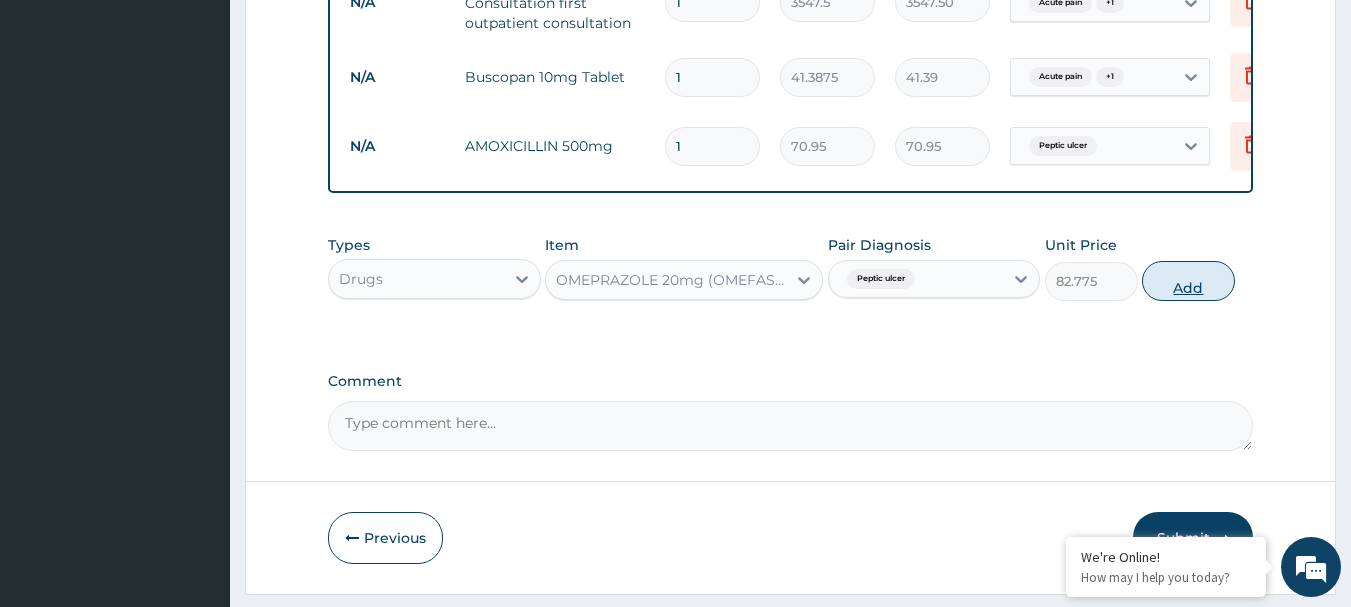 type on "0" 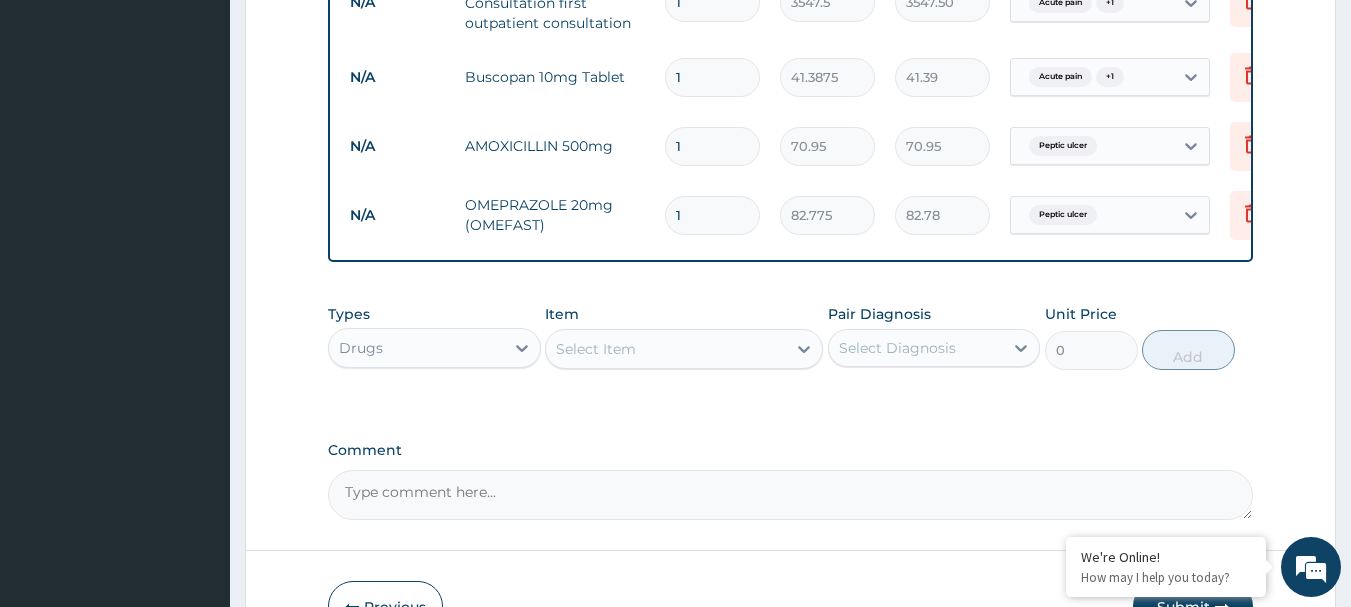 click on "Select Item" at bounding box center (666, 349) 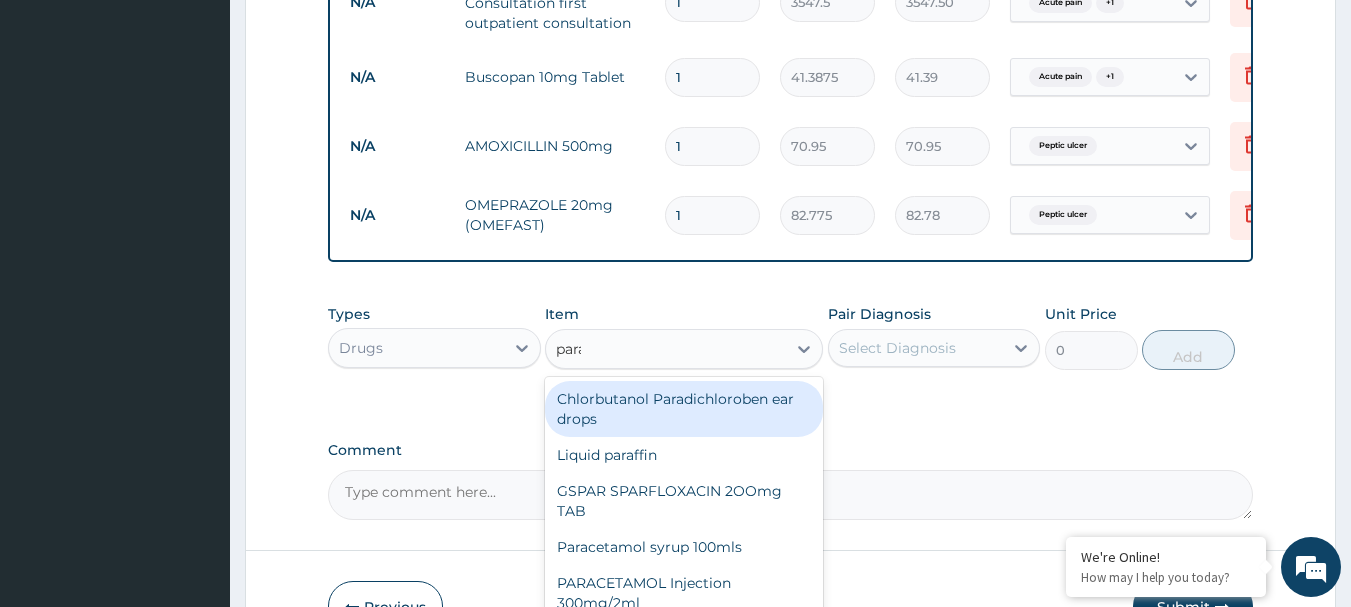 type on "parac" 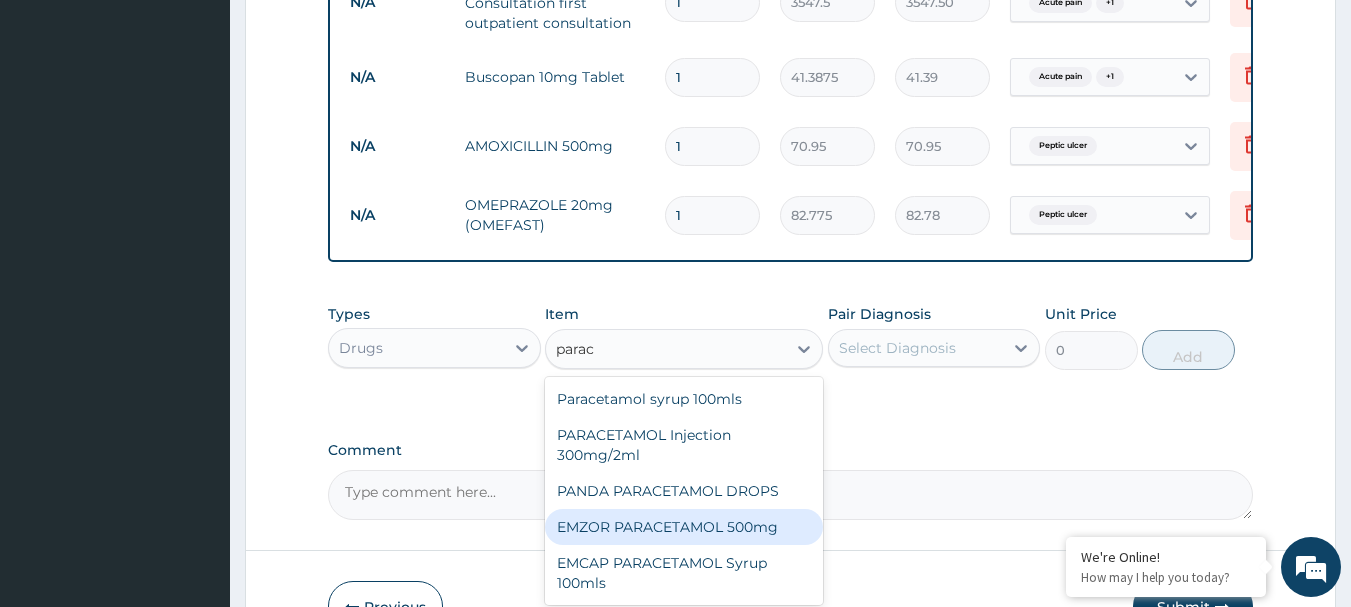click on "EMZOR PARACETAMOL 500mg" at bounding box center [684, 527] 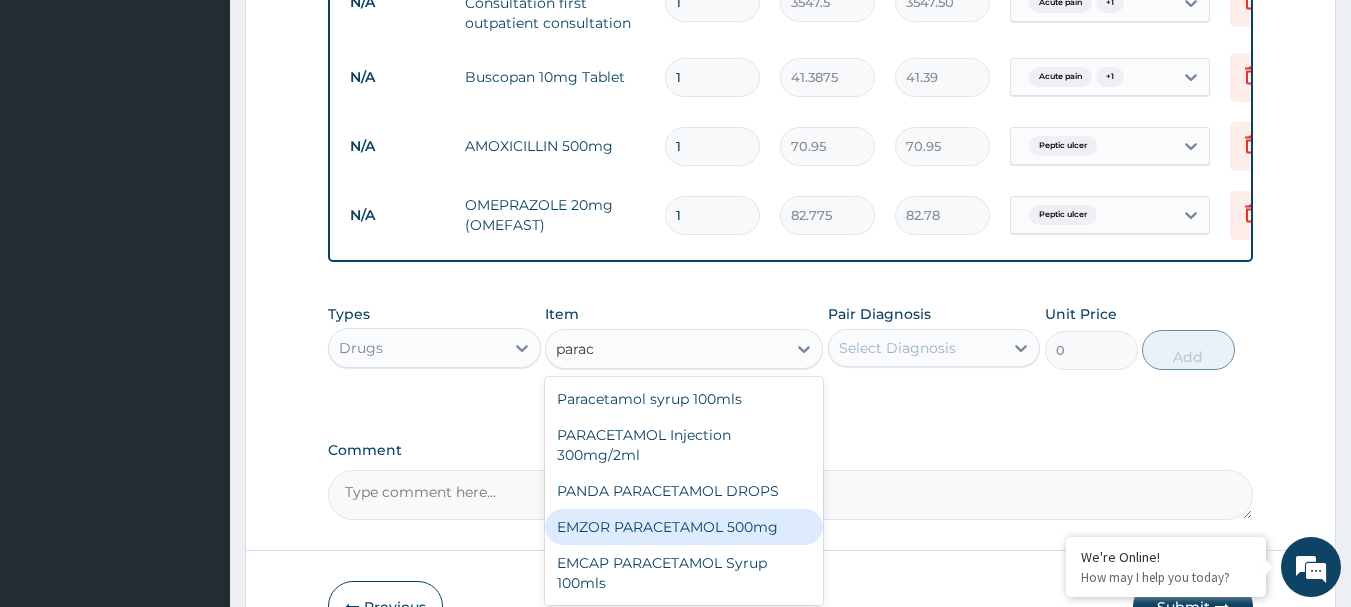 type 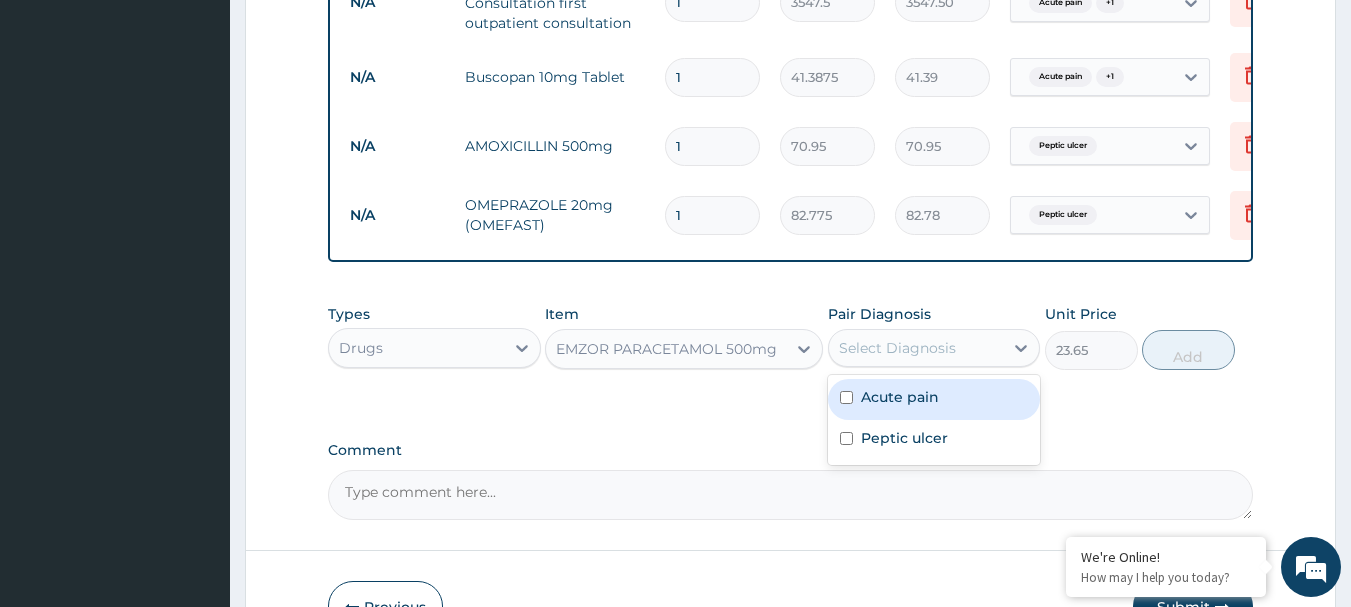 click on "Select Diagnosis" at bounding box center [897, 348] 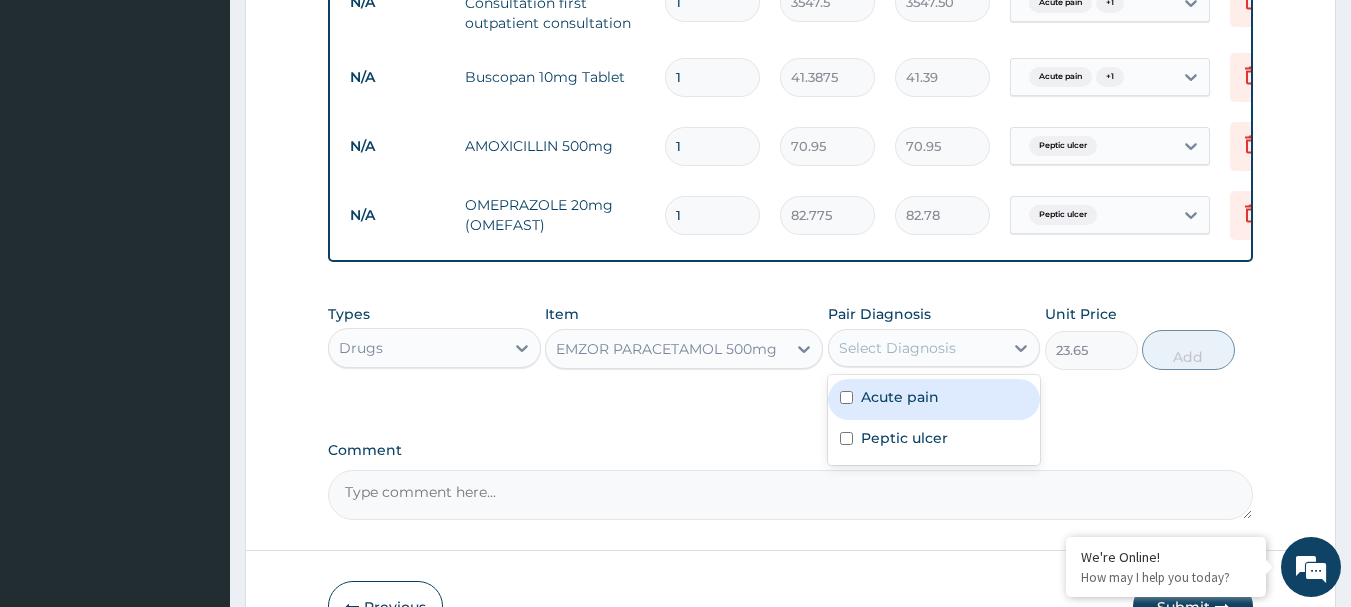 click at bounding box center [846, 397] 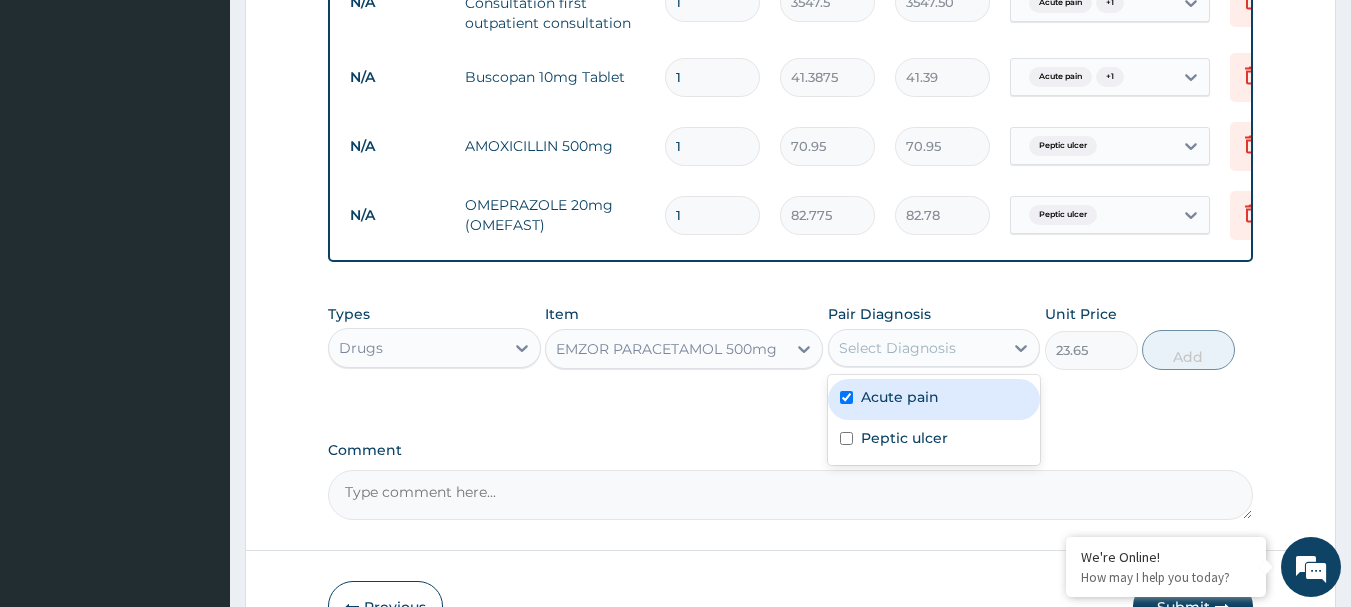 checkbox on "true" 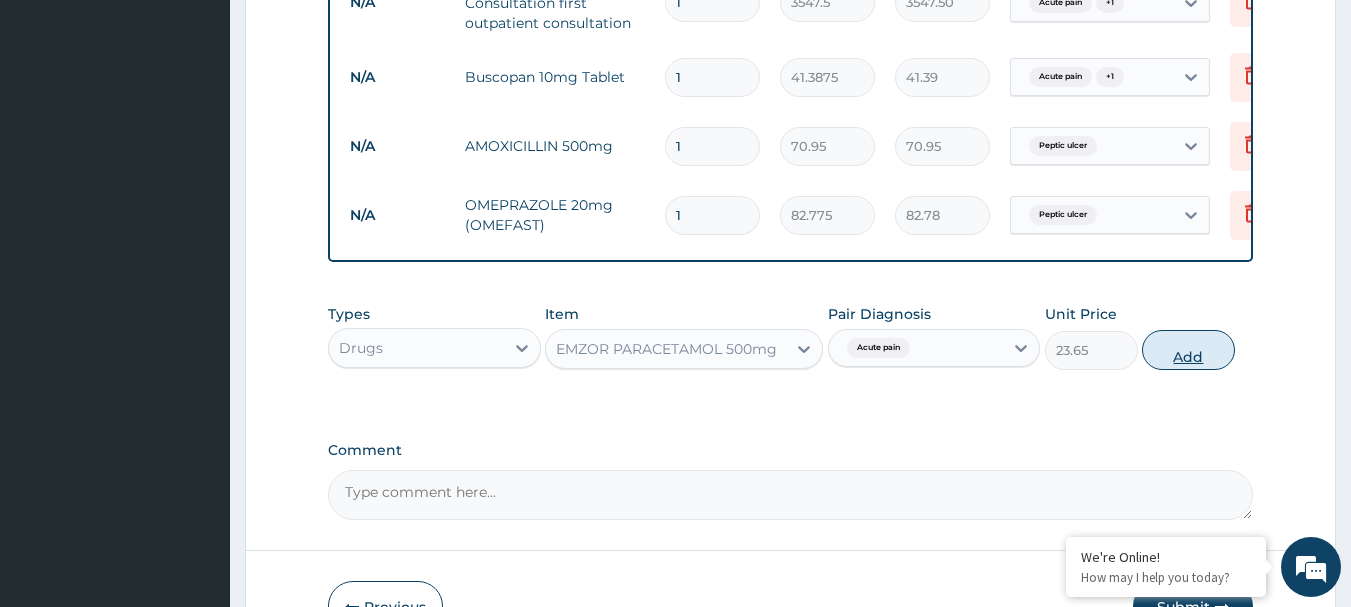 click on "Add" at bounding box center [1188, 350] 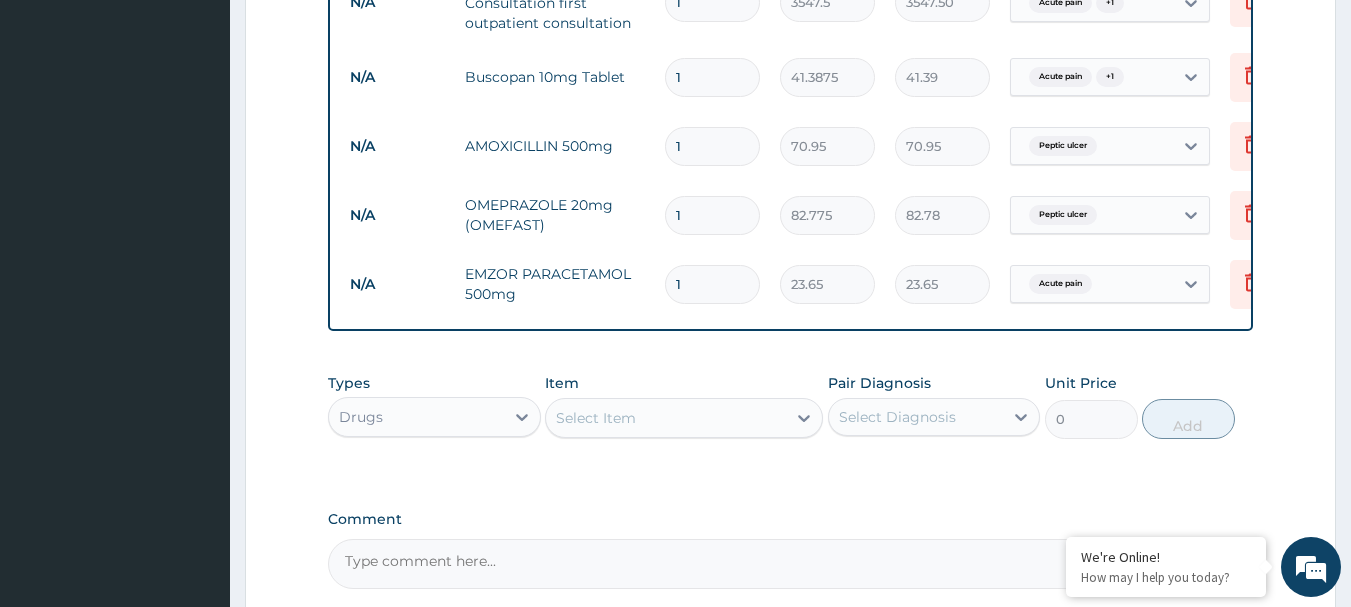 click on "Select Item" at bounding box center [666, 418] 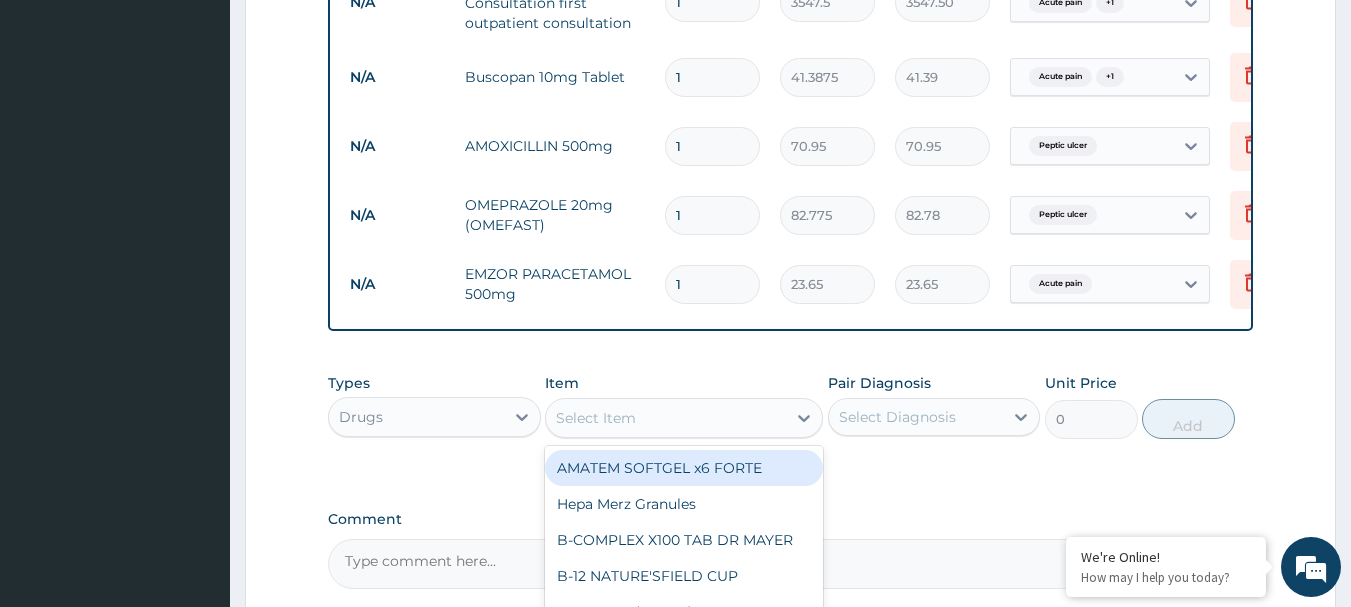type on "m" 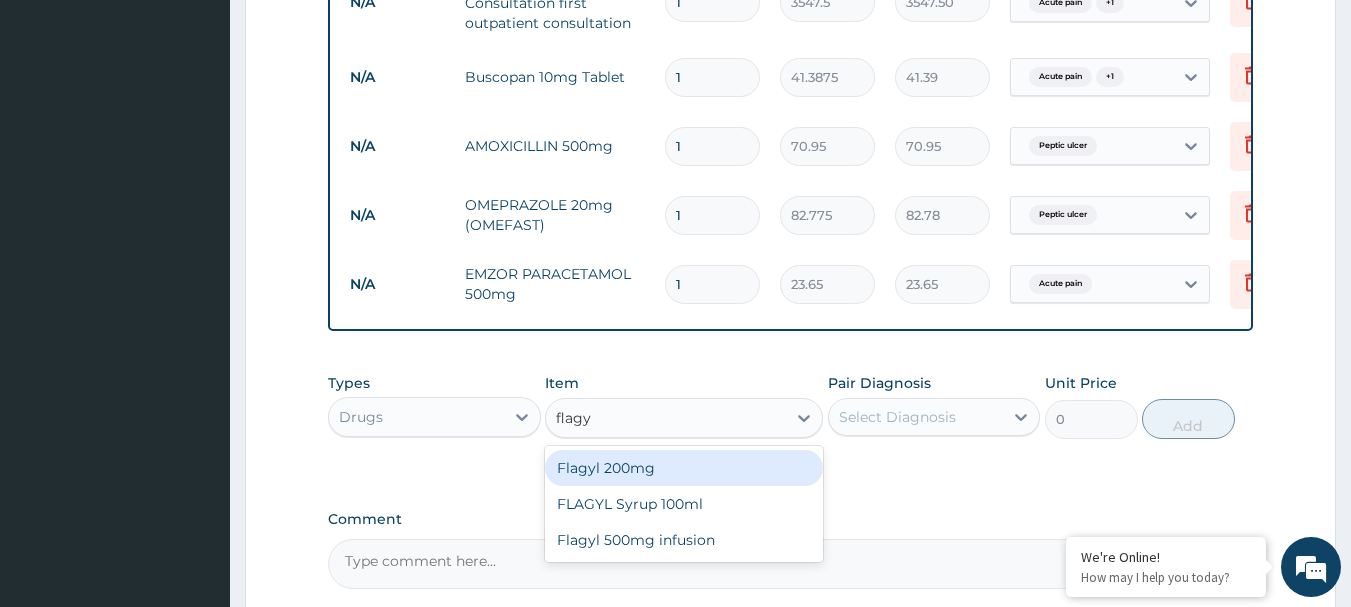 type on "flag" 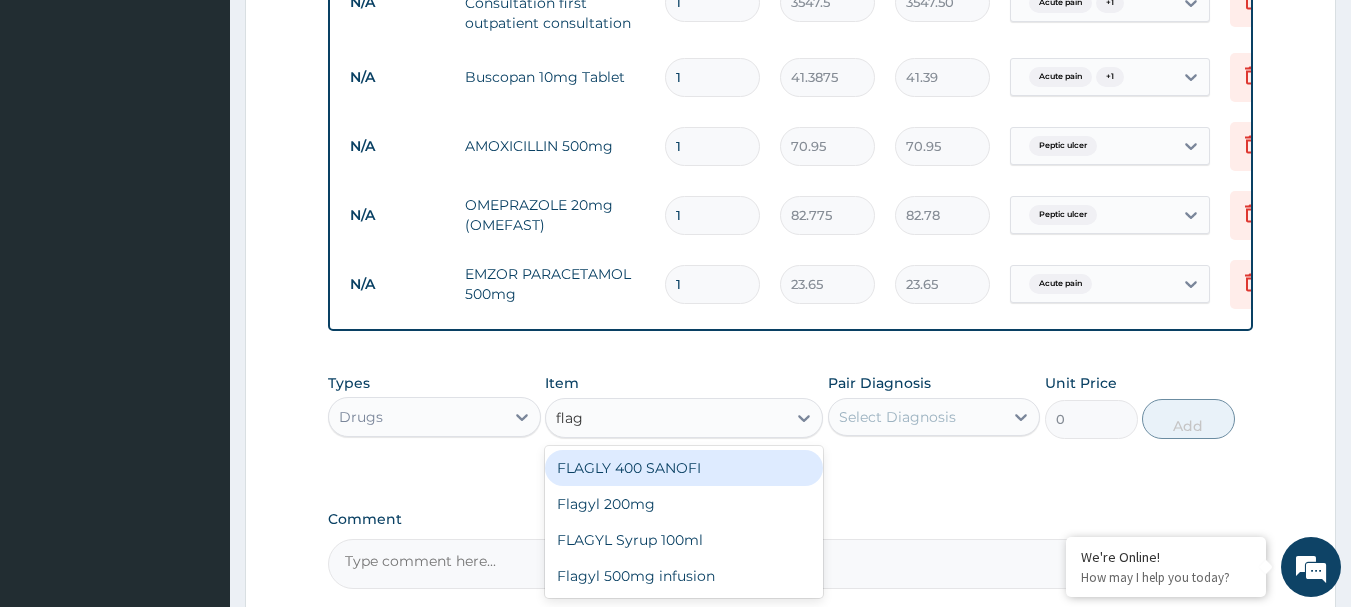 click on "FLAGLY 400 SANOFI" at bounding box center (684, 468) 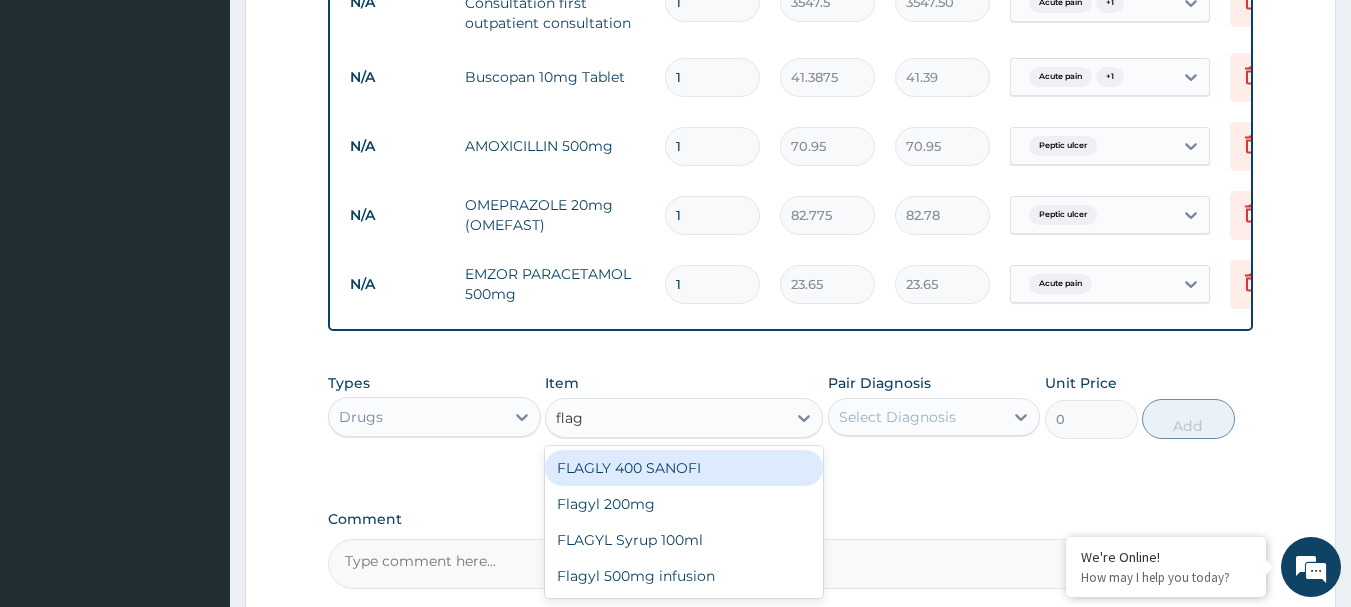 type 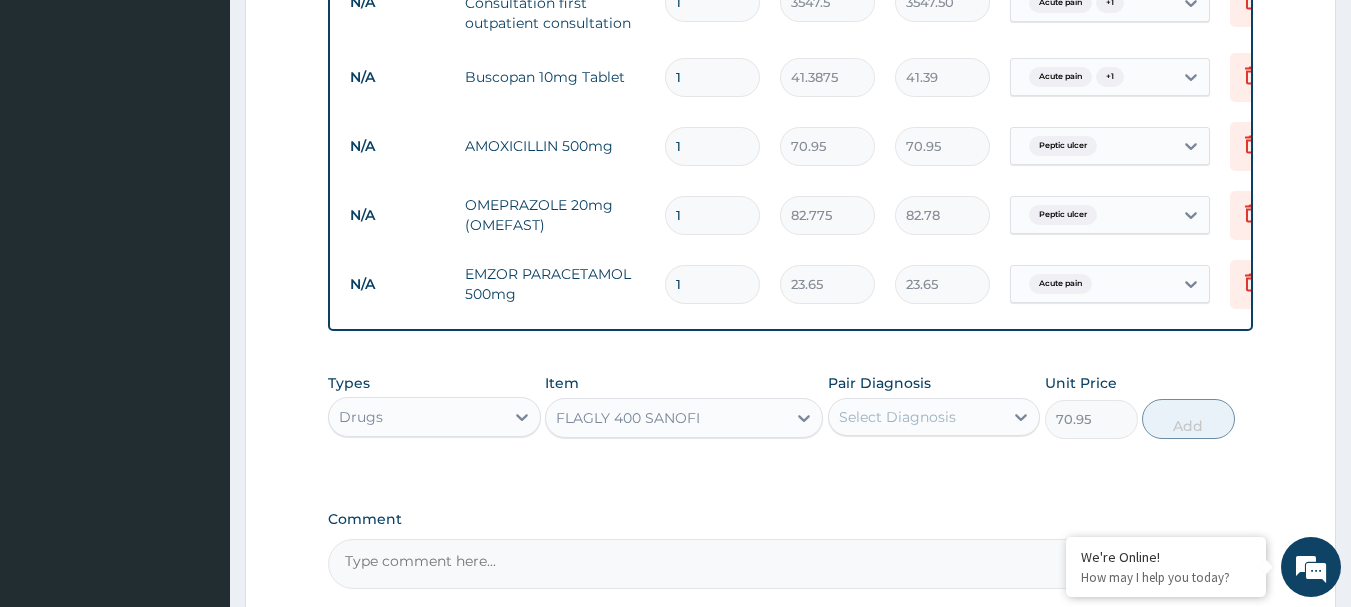 click on "Select Diagnosis" at bounding box center (897, 417) 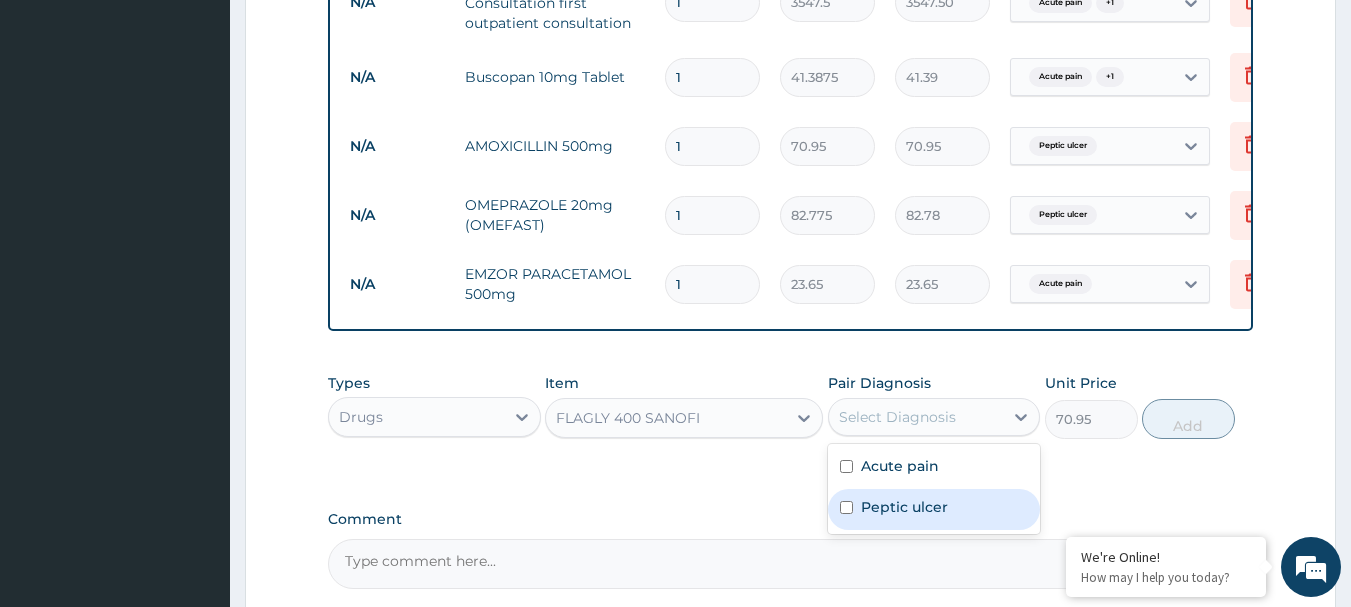 click at bounding box center [846, 507] 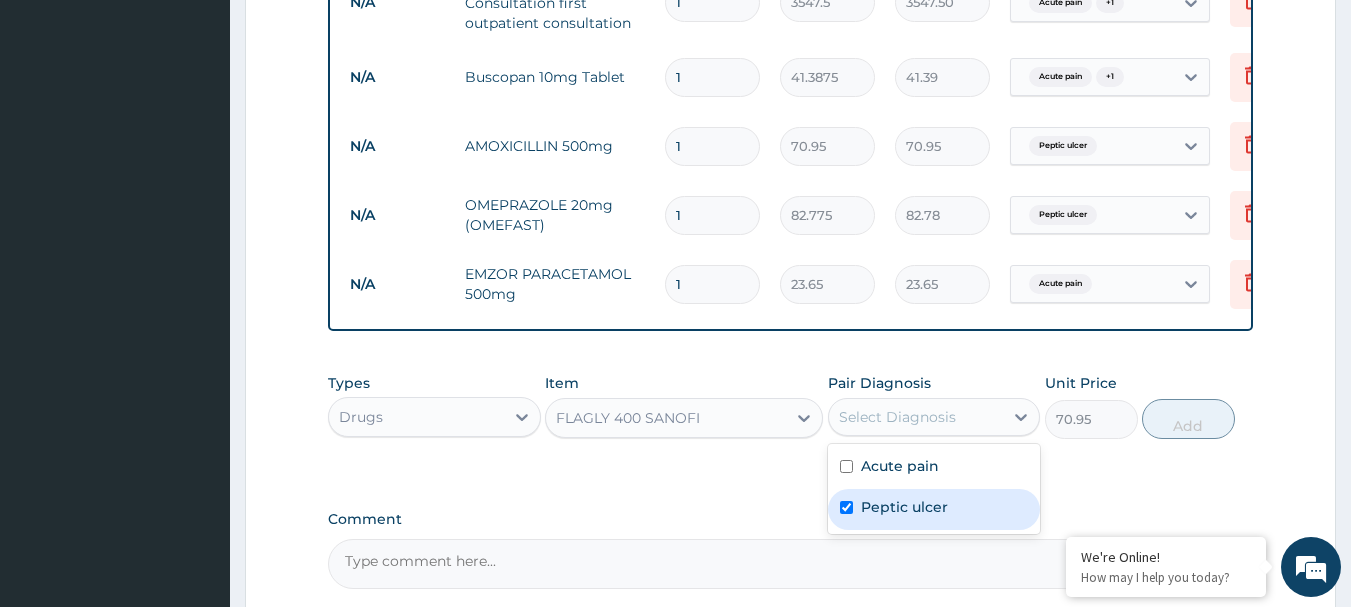 checkbox on "true" 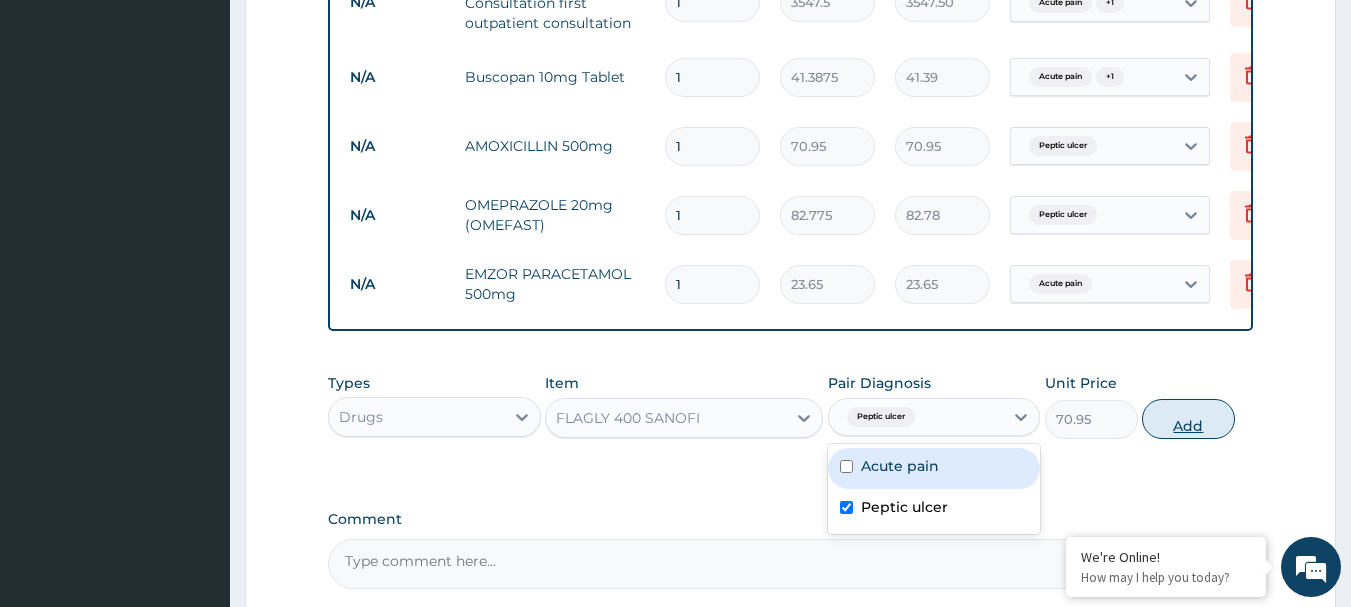 click on "Add" at bounding box center [1188, 419] 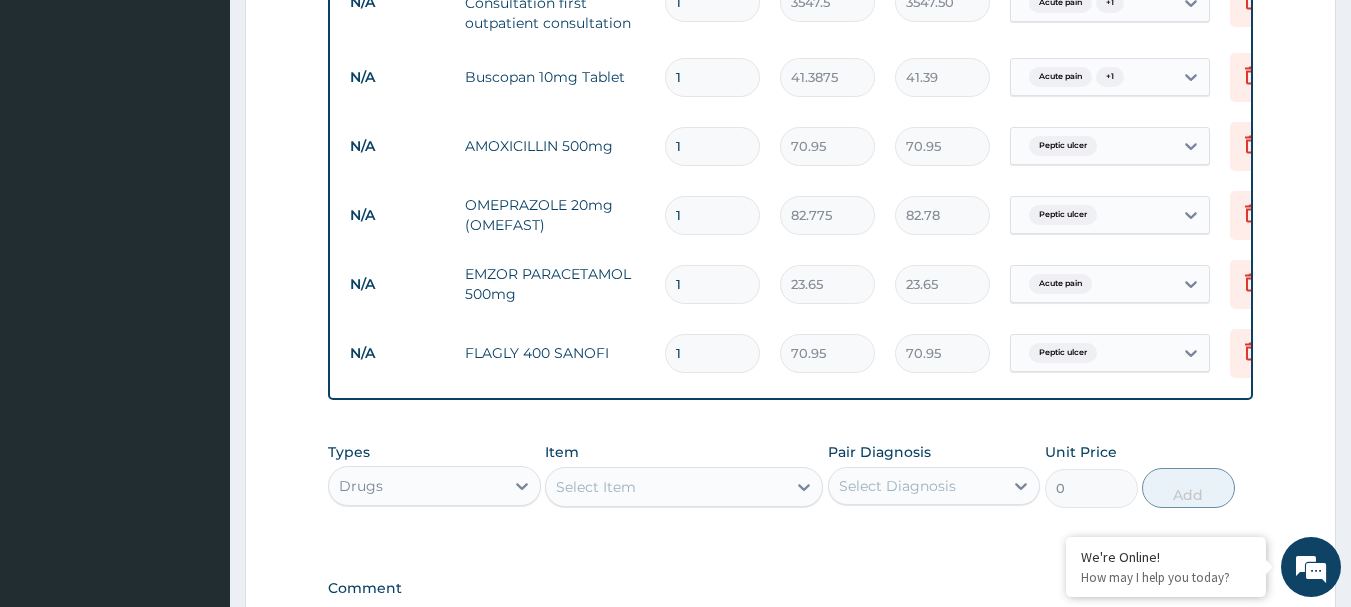 click on "Select Item" at bounding box center [666, 487] 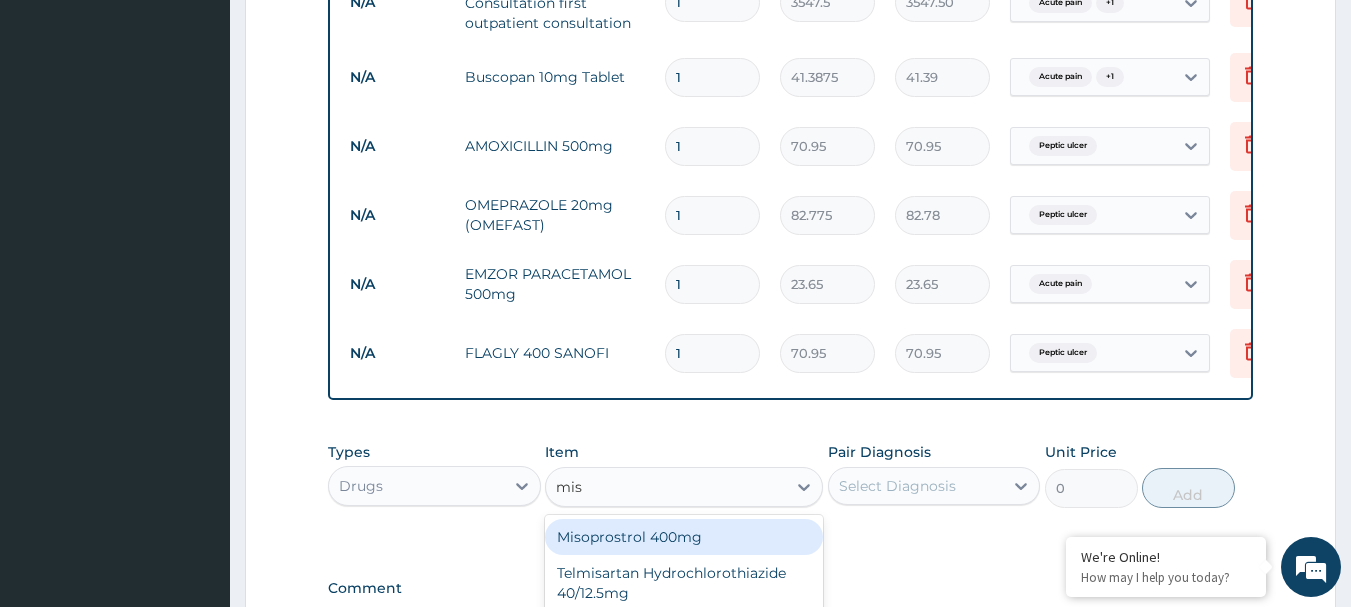 type on "mist" 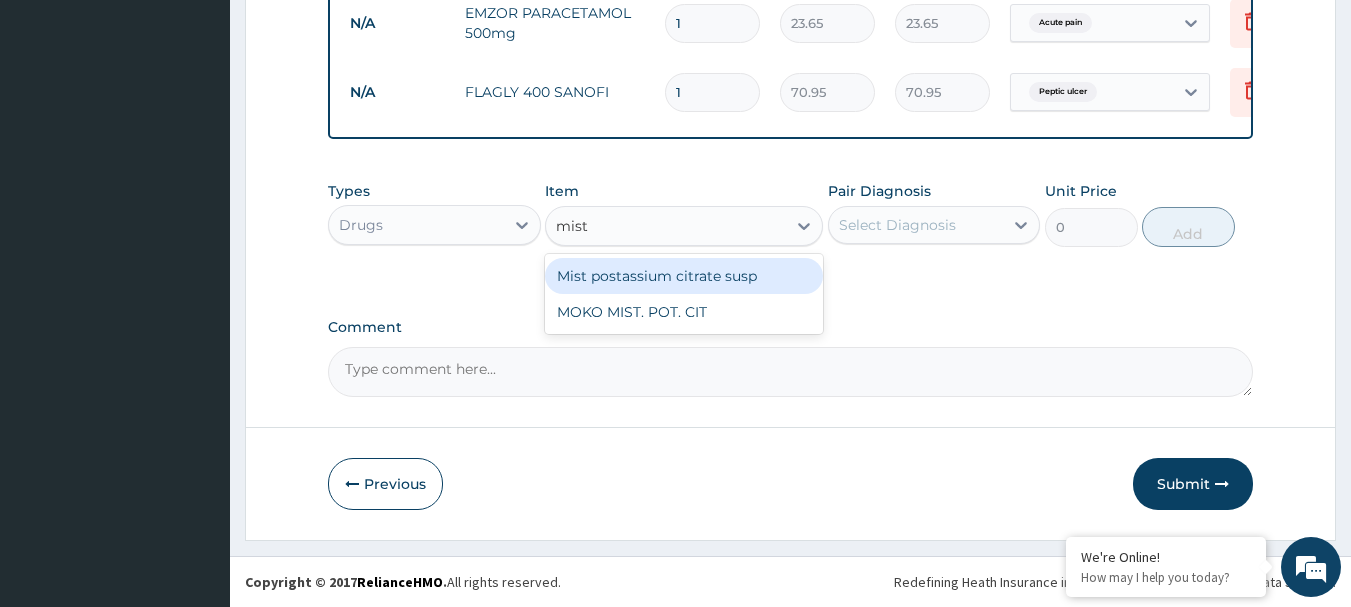 scroll, scrollTop: 1111, scrollLeft: 0, axis: vertical 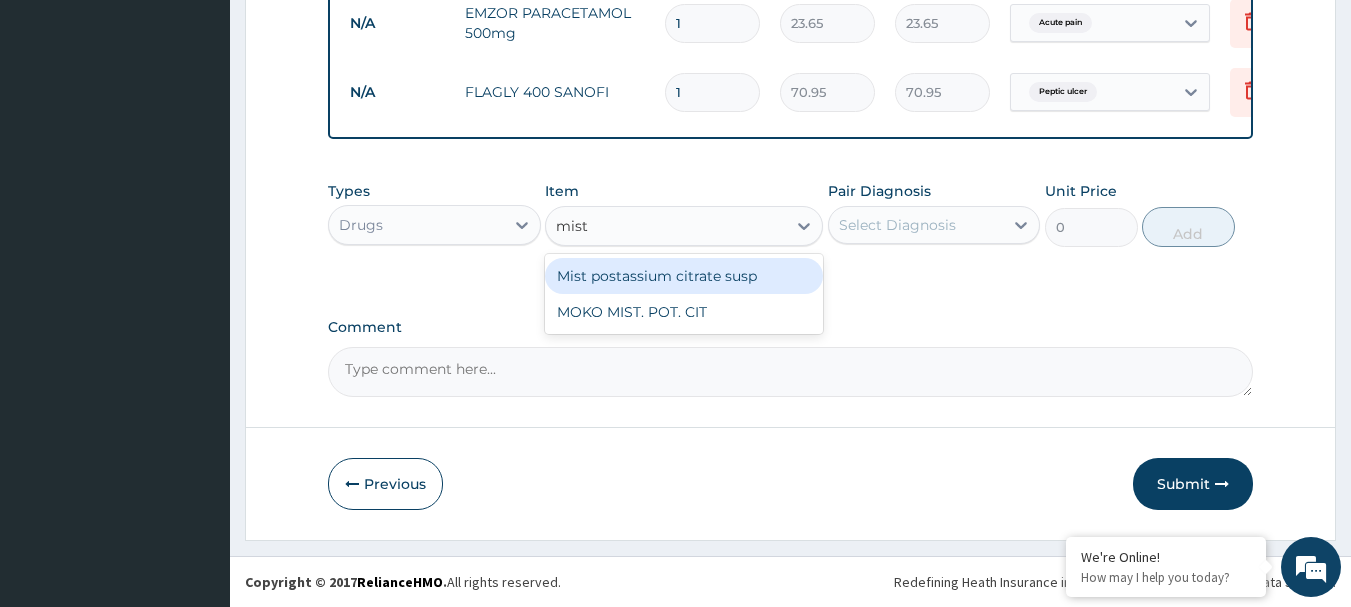 type 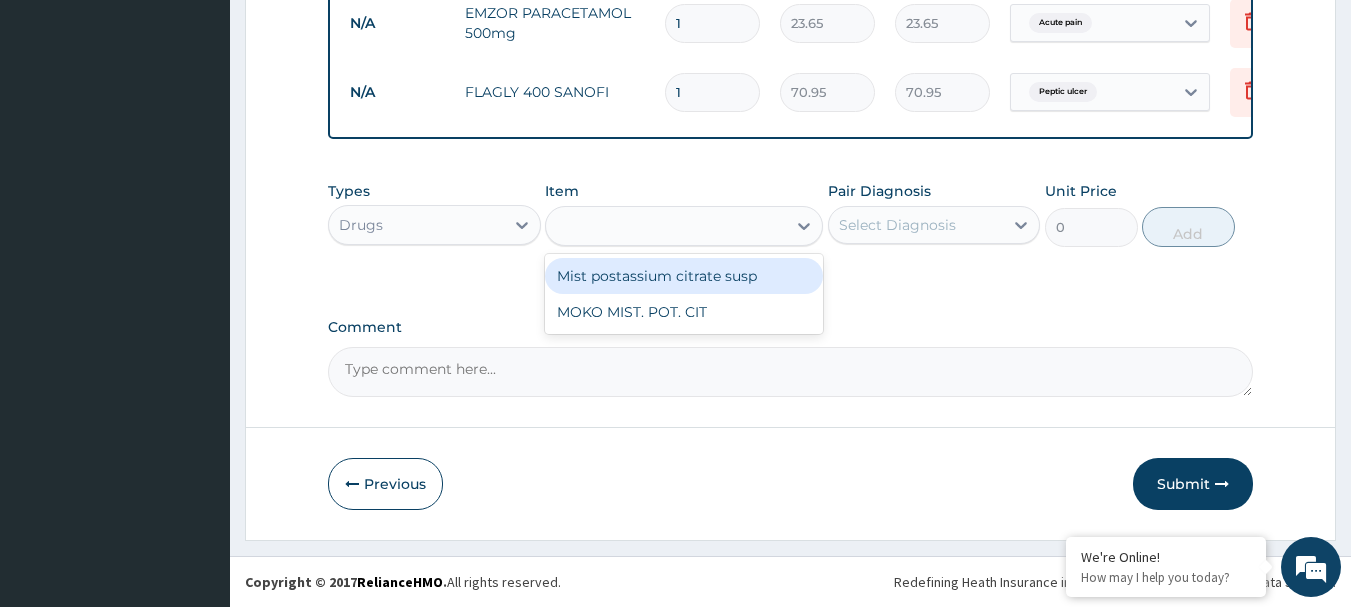 type on "1182.5" 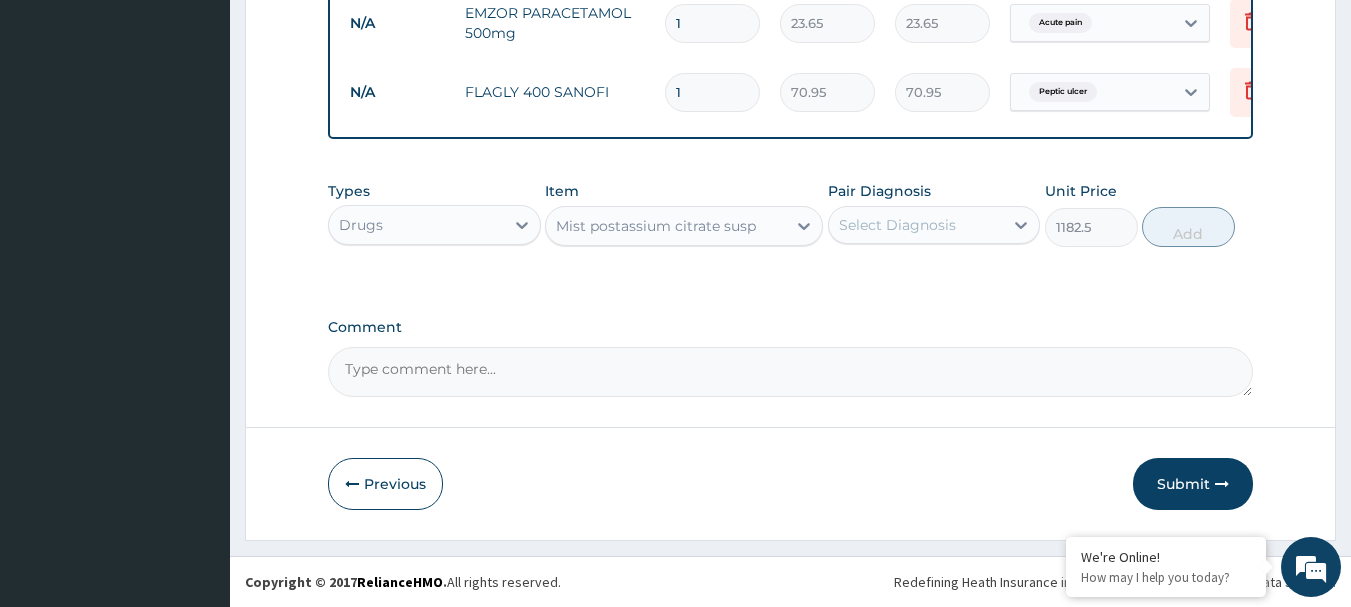 click on "Select Diagnosis" at bounding box center (897, 225) 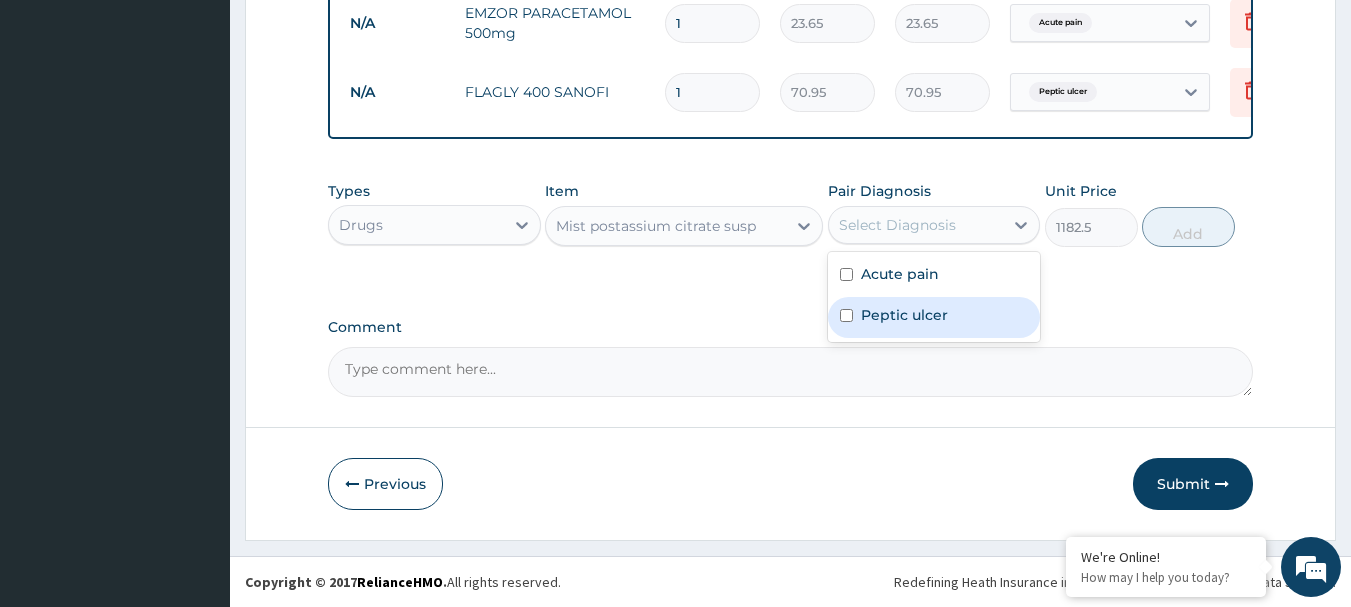 click at bounding box center (846, 315) 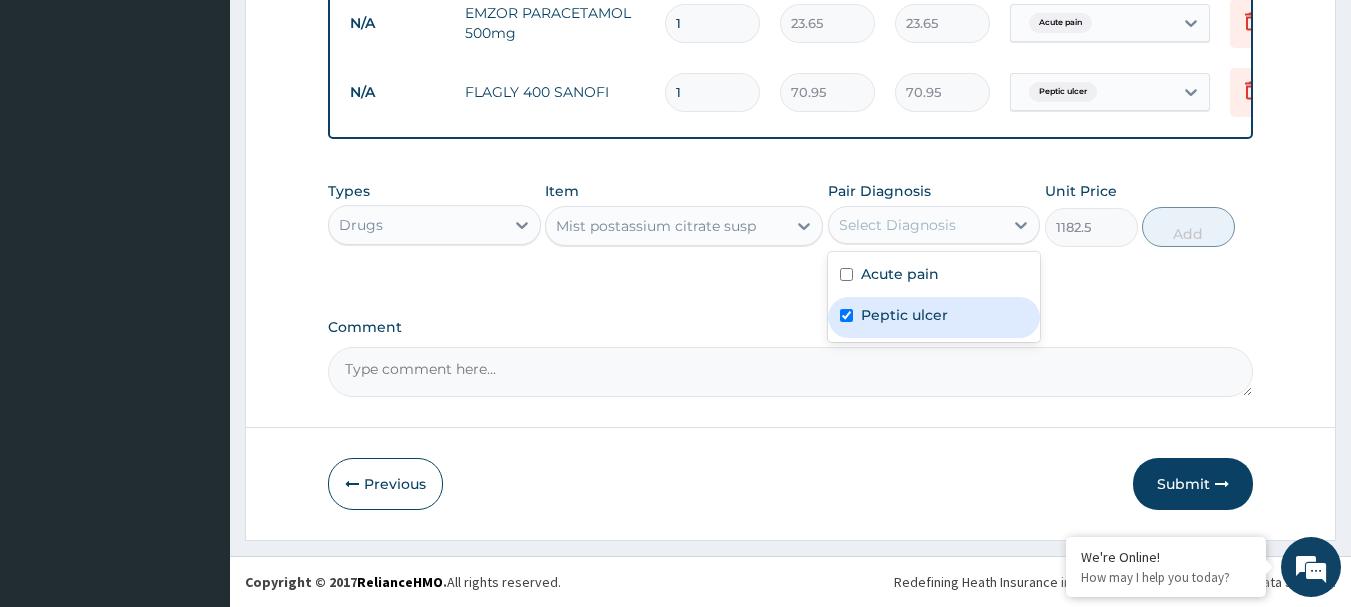 checkbox on "true" 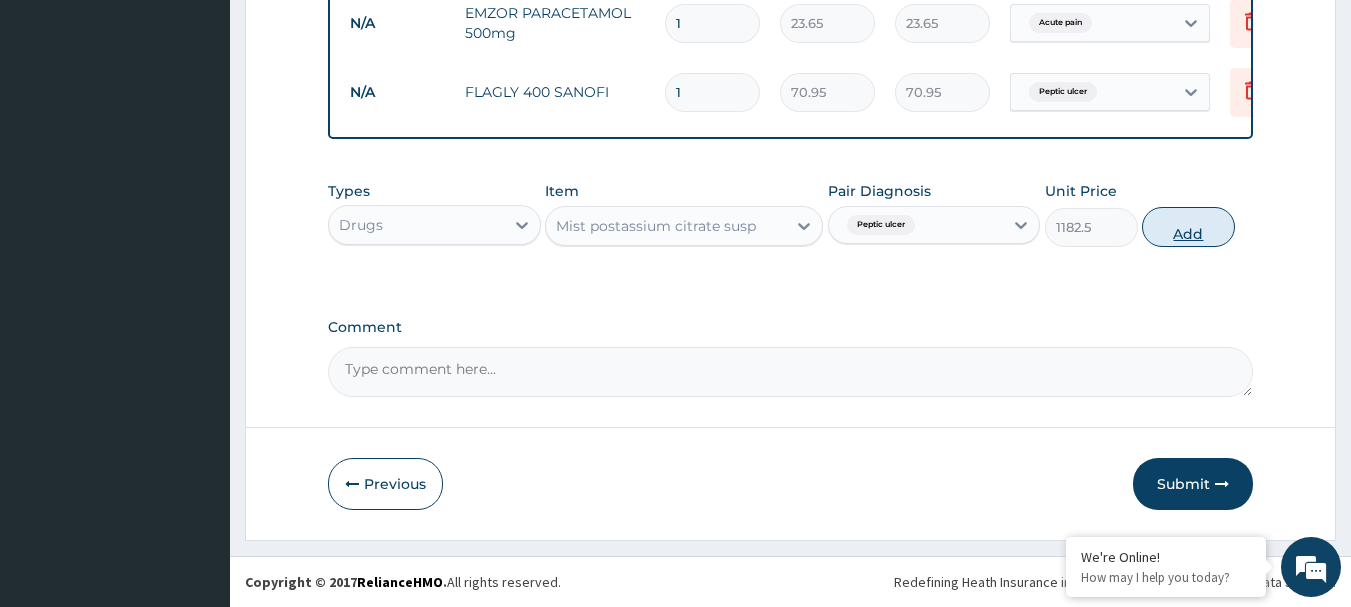 click on "Add" at bounding box center (1188, 227) 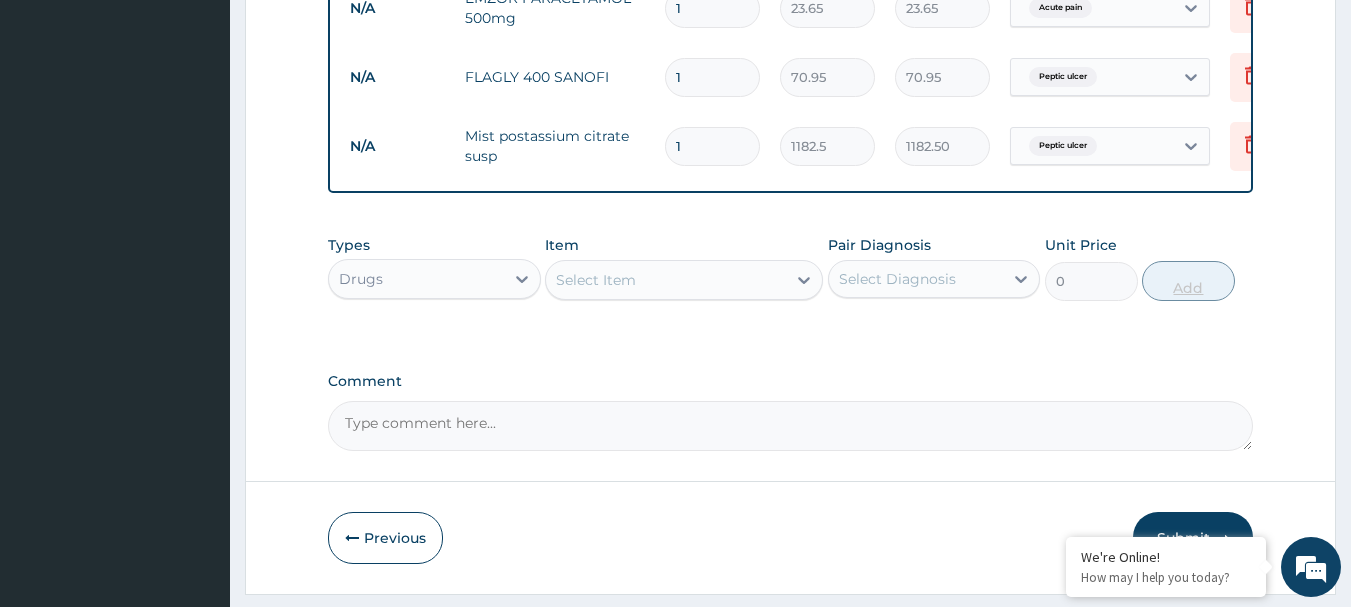 type on "2" 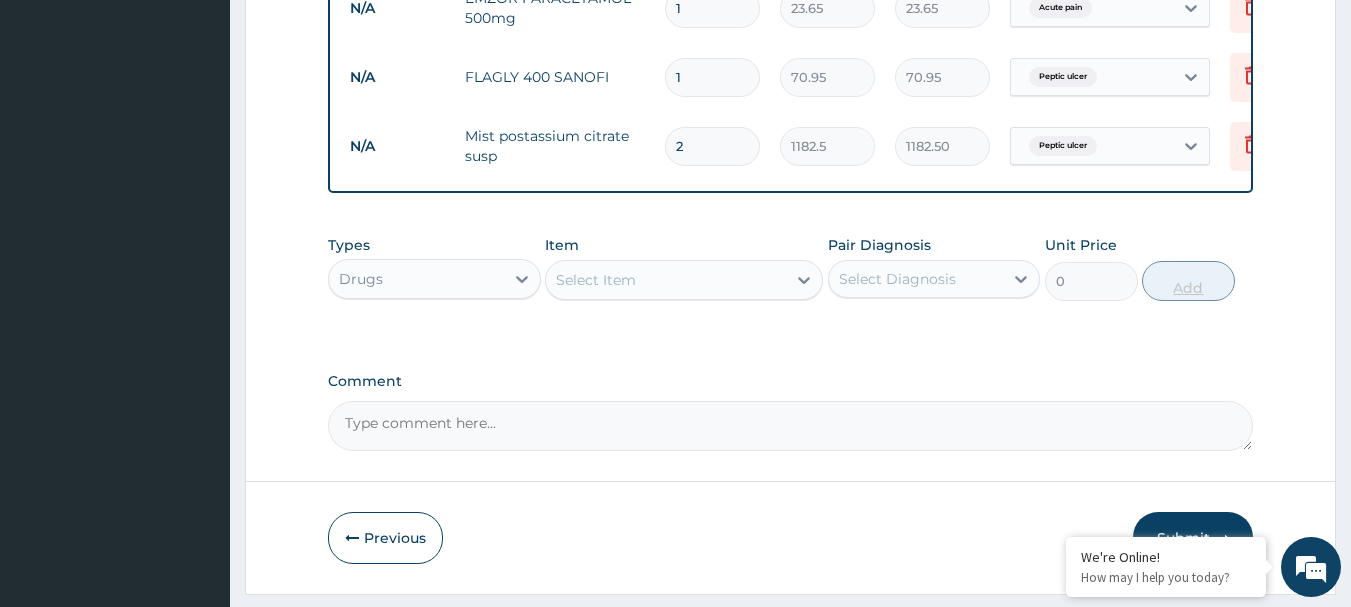 type on "2365.00" 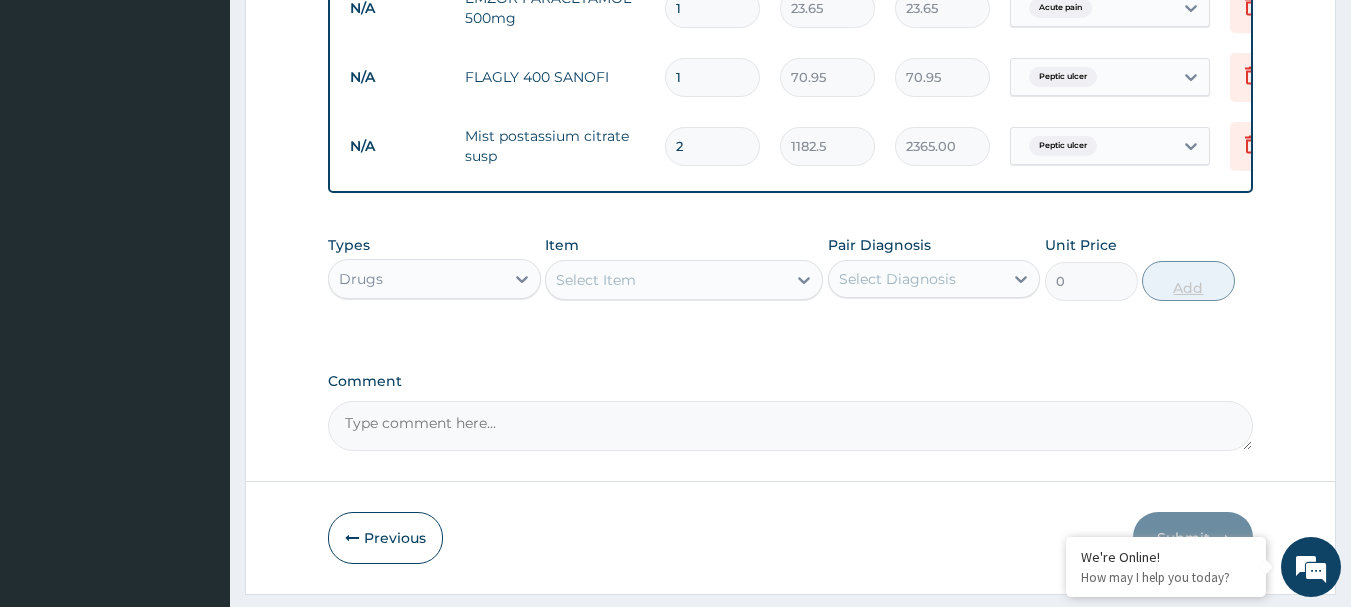 type 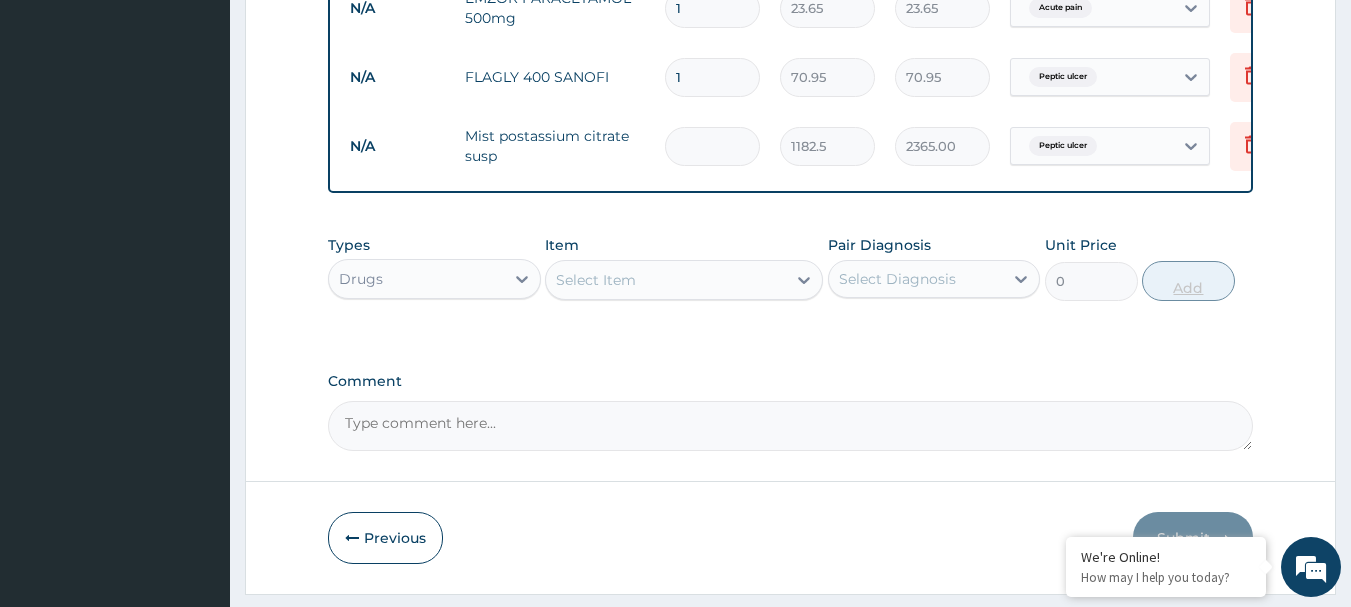 type on "0.00" 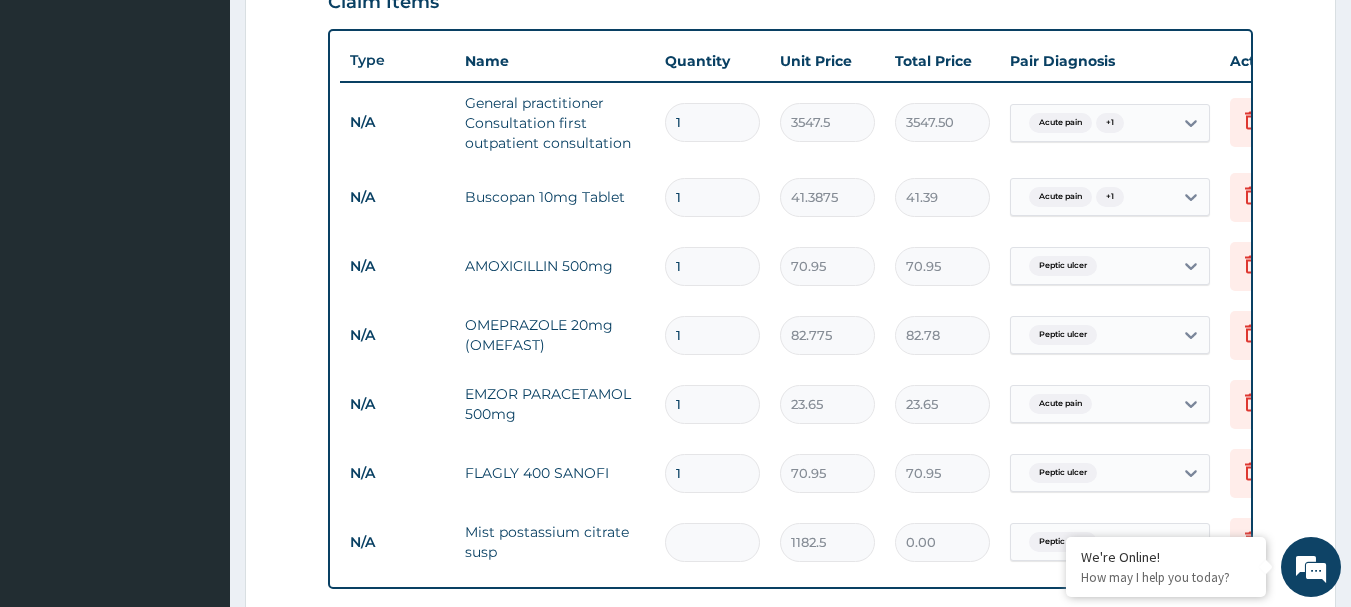 scroll, scrollTop: 711, scrollLeft: 0, axis: vertical 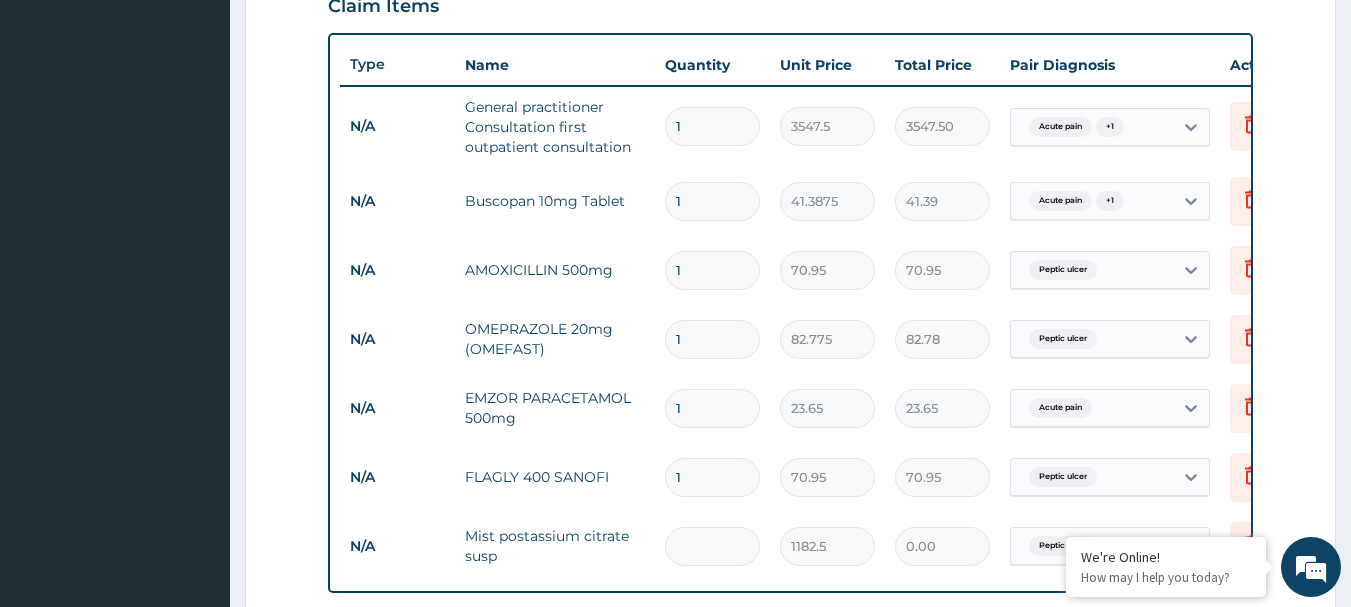type 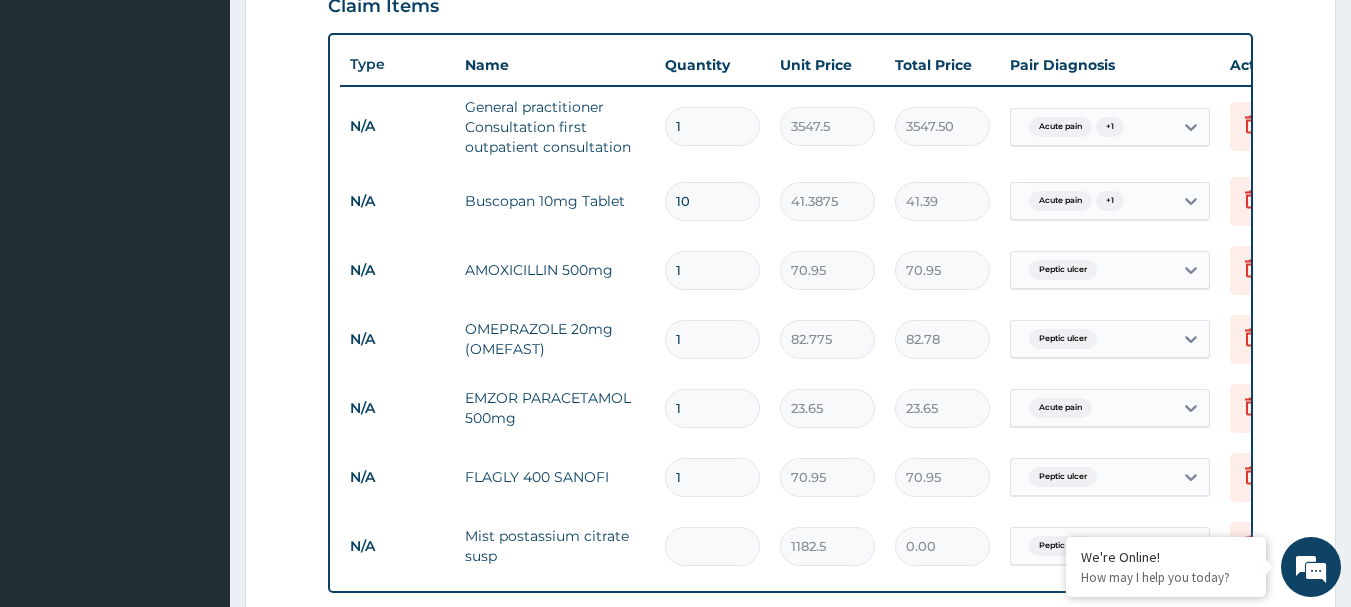 type on "413.88" 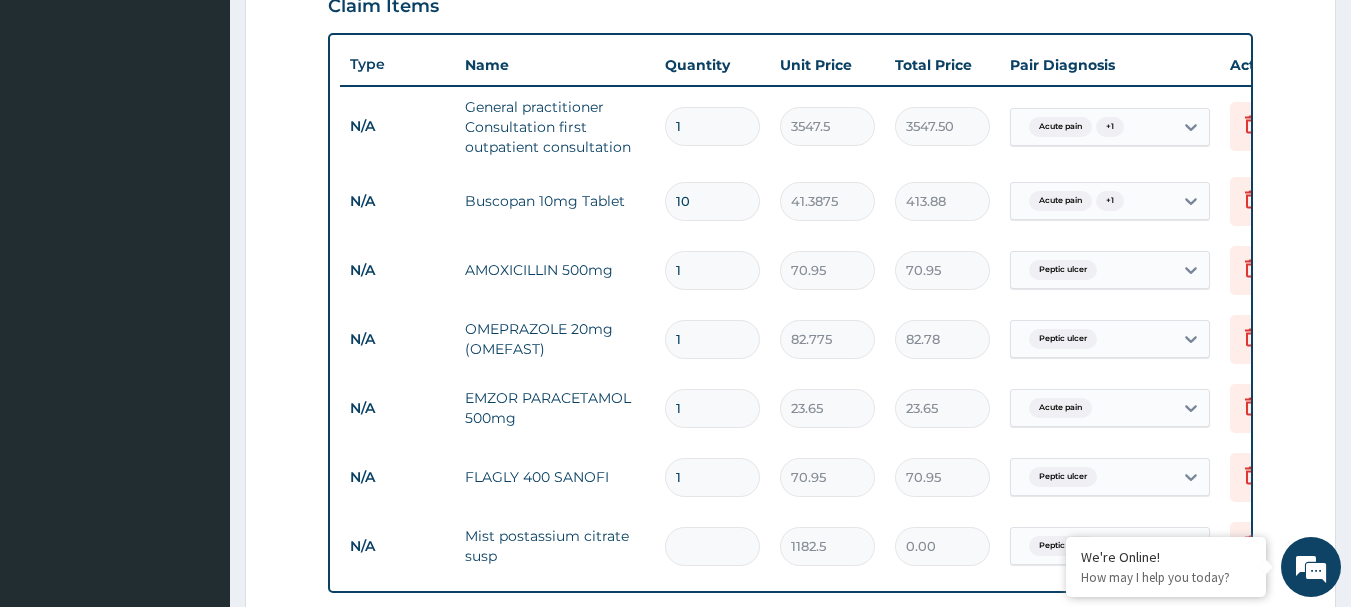 type on "10" 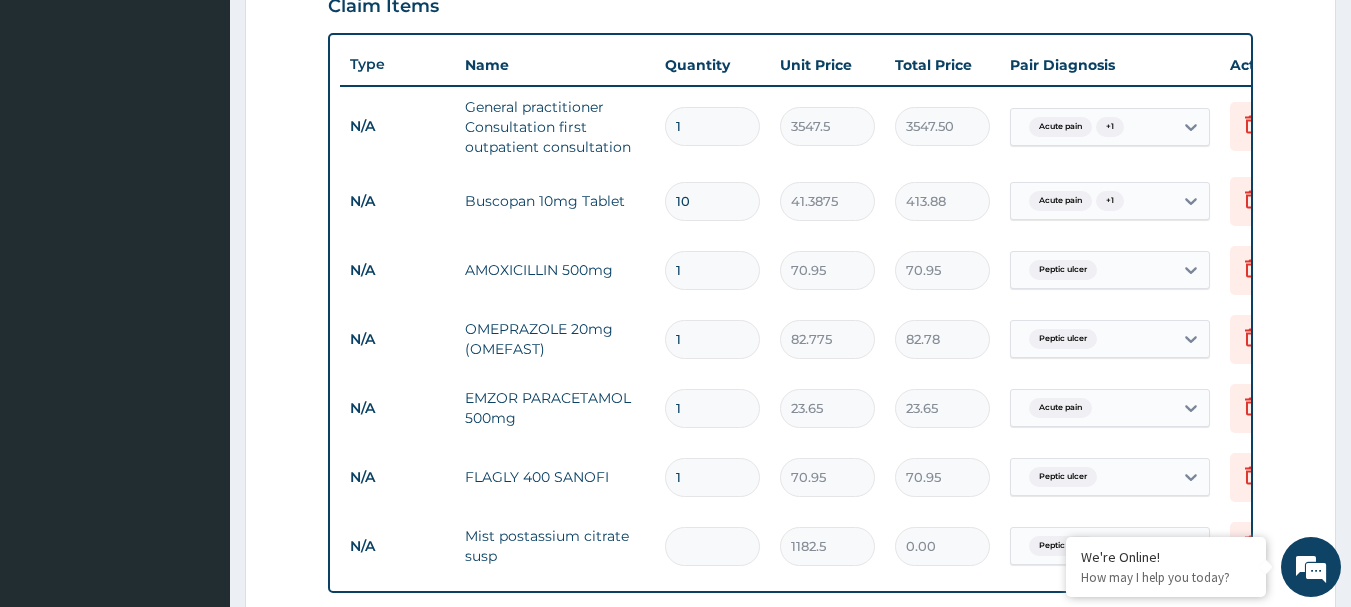 type on "15" 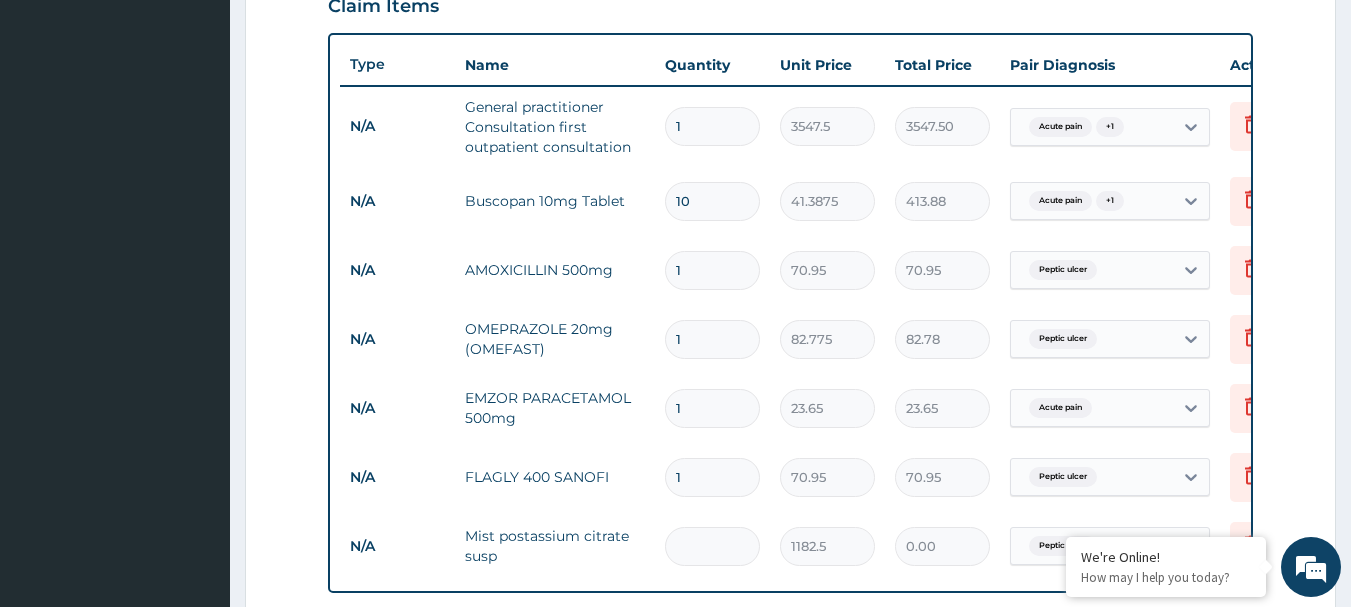 type on "1064.25" 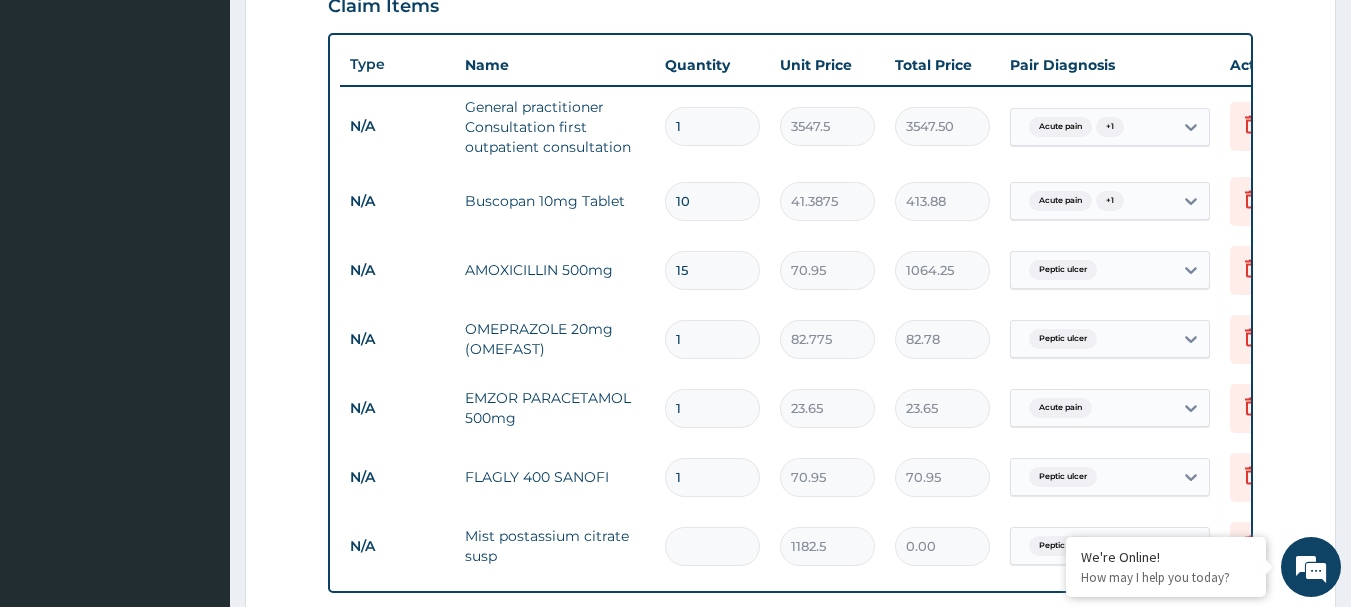 type on "15" 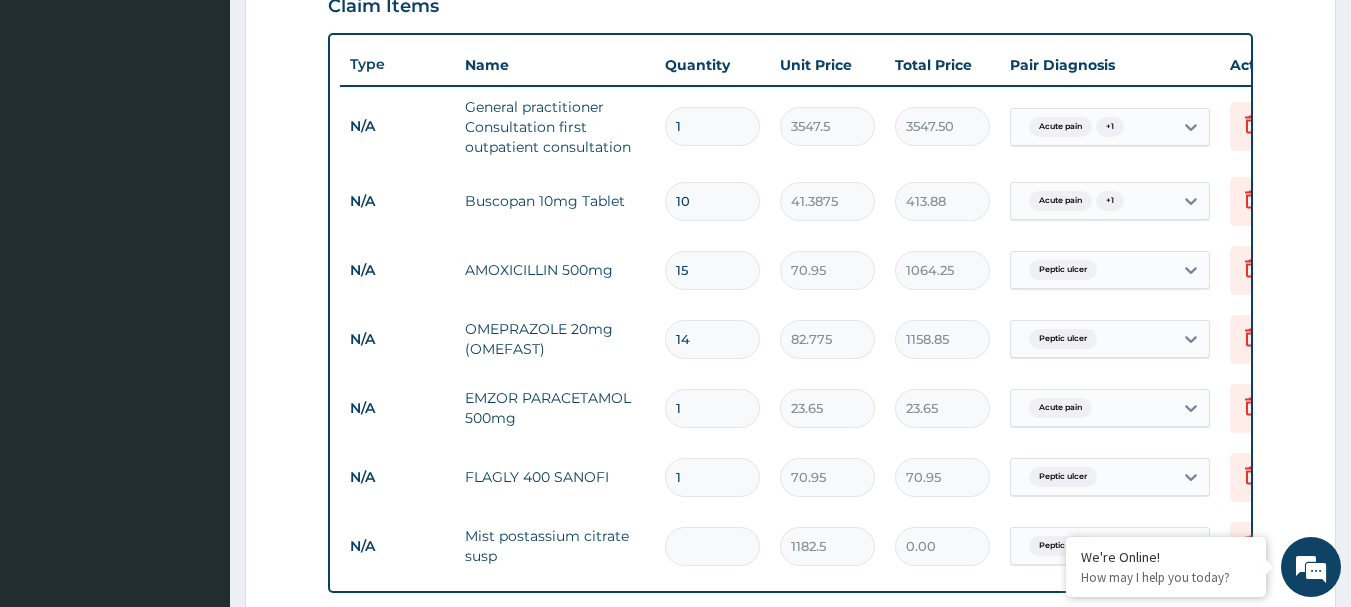 type on "1" 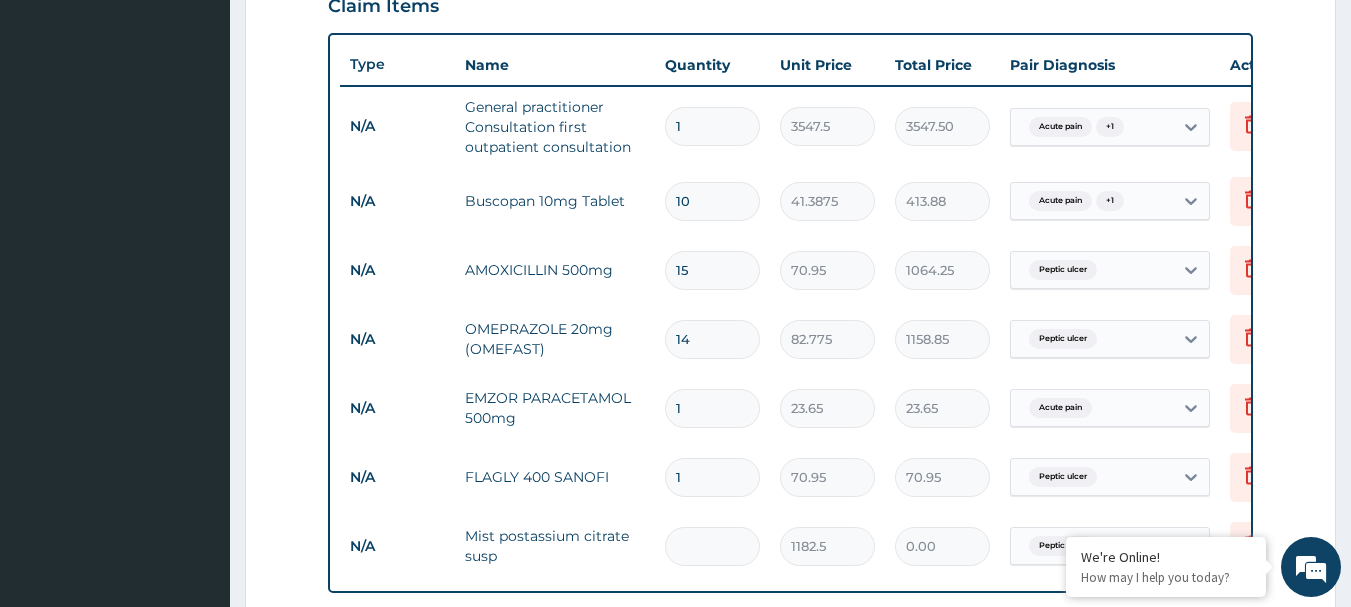 type on "82.78" 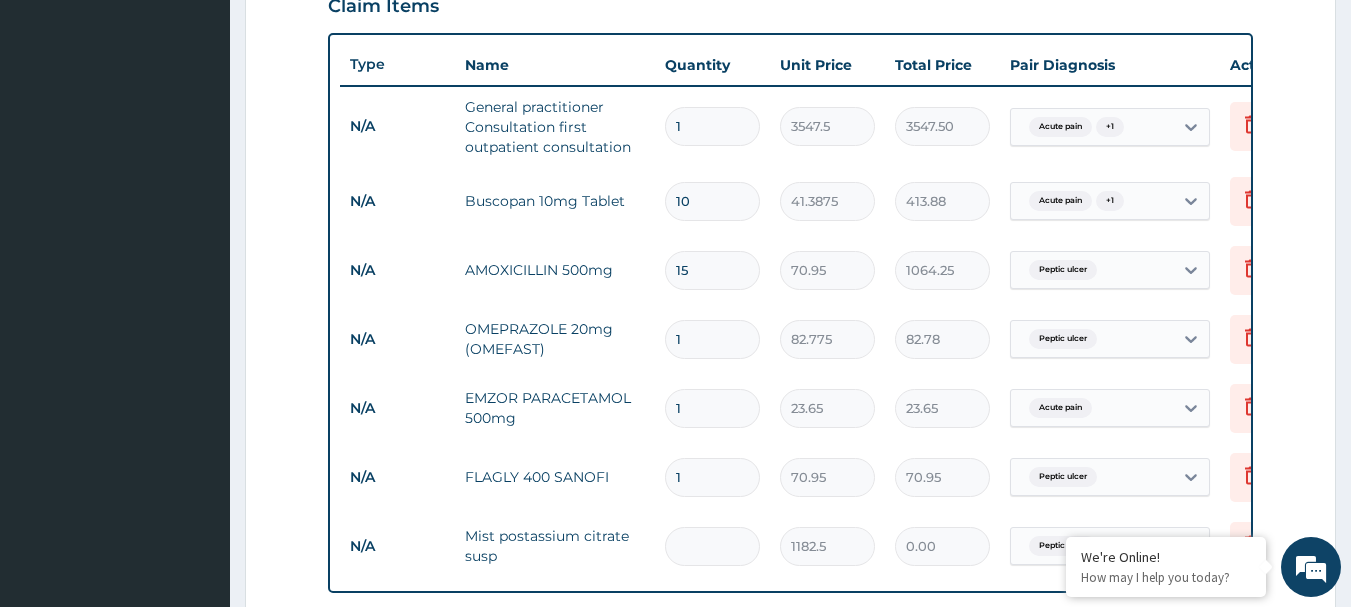type on "10" 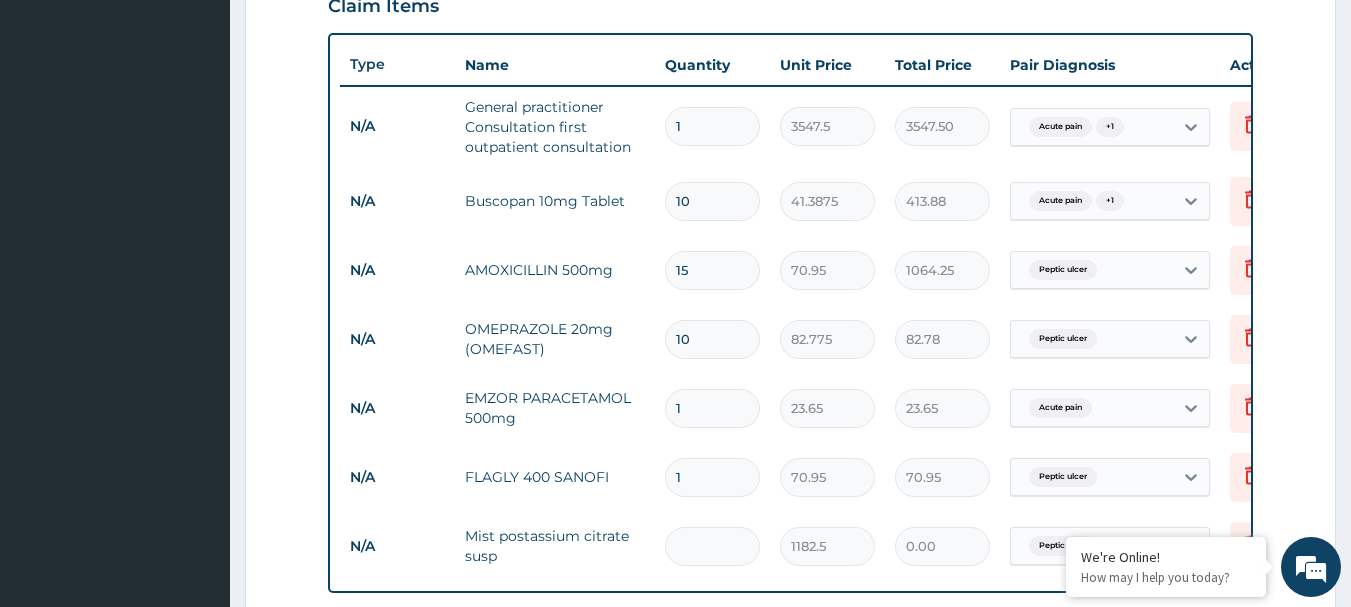 type on "827.75" 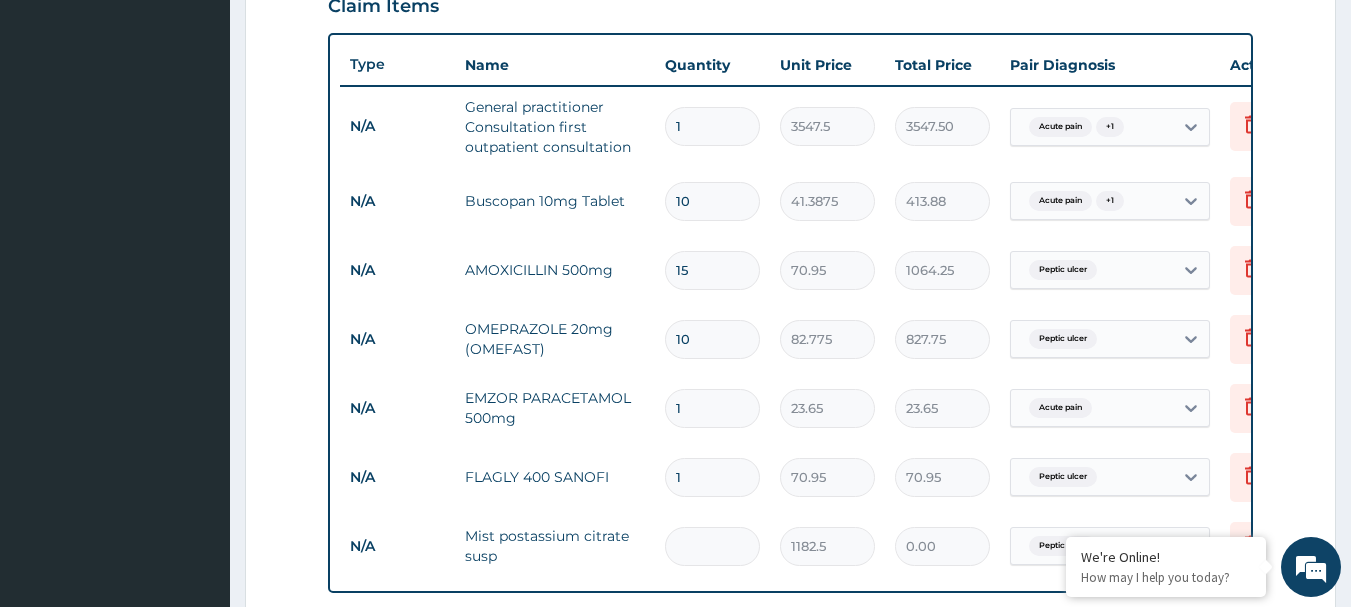 type on "10" 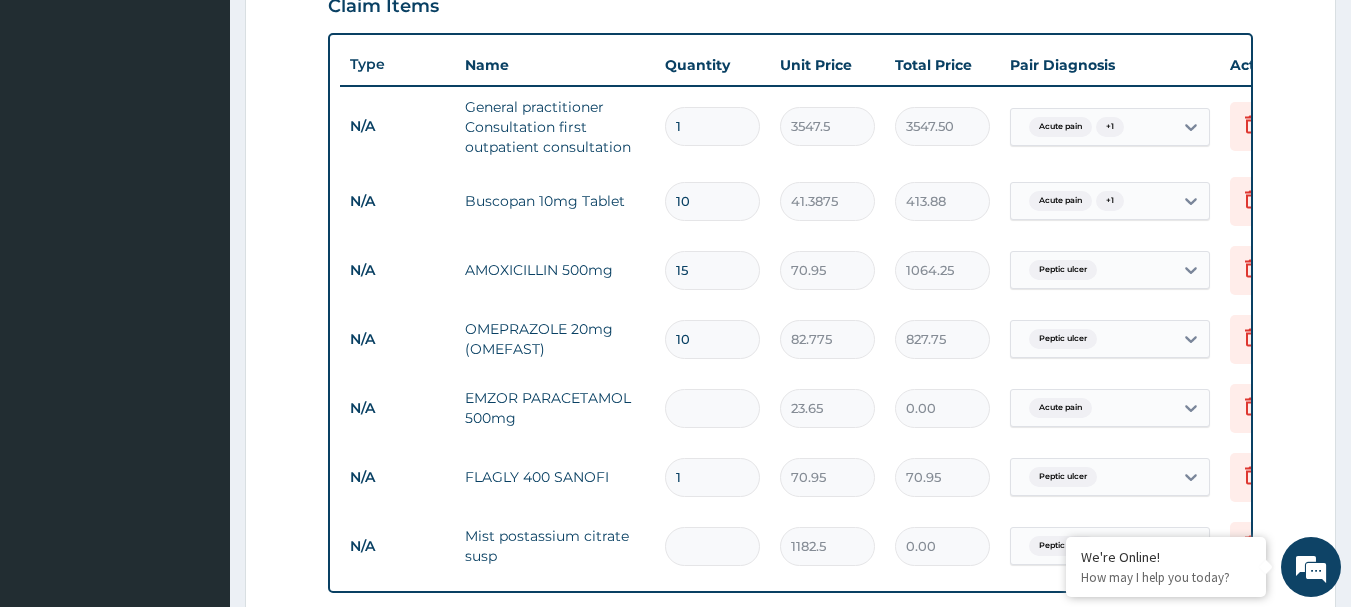 type on "2" 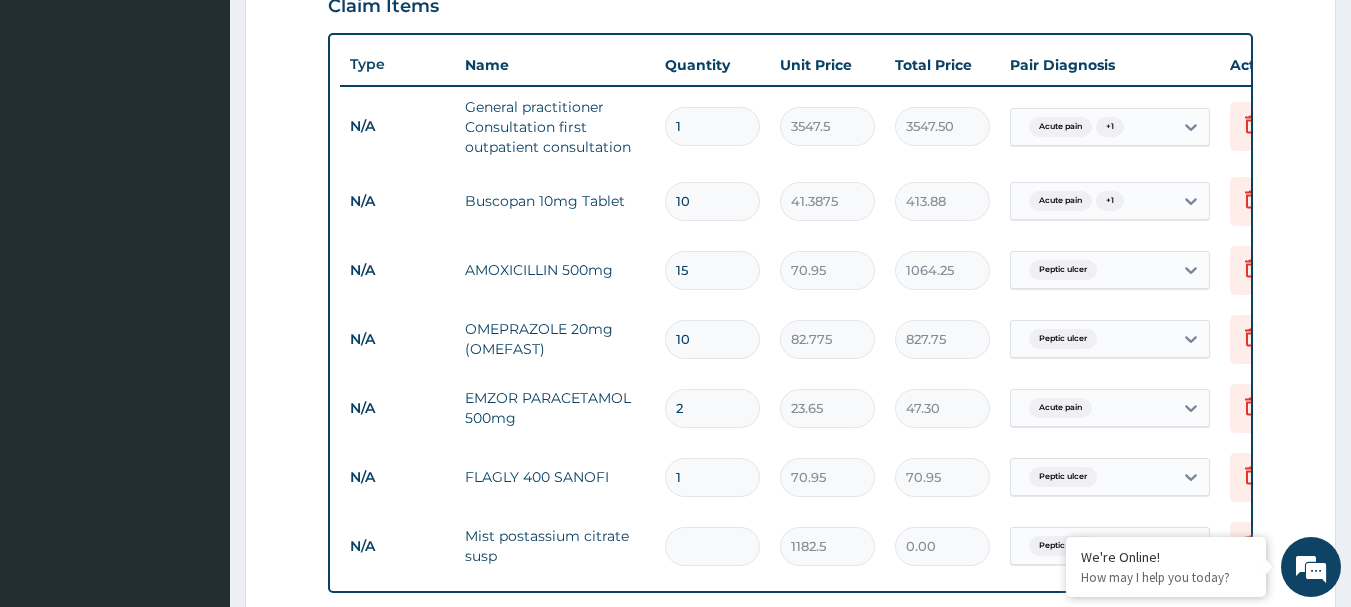 type on "20" 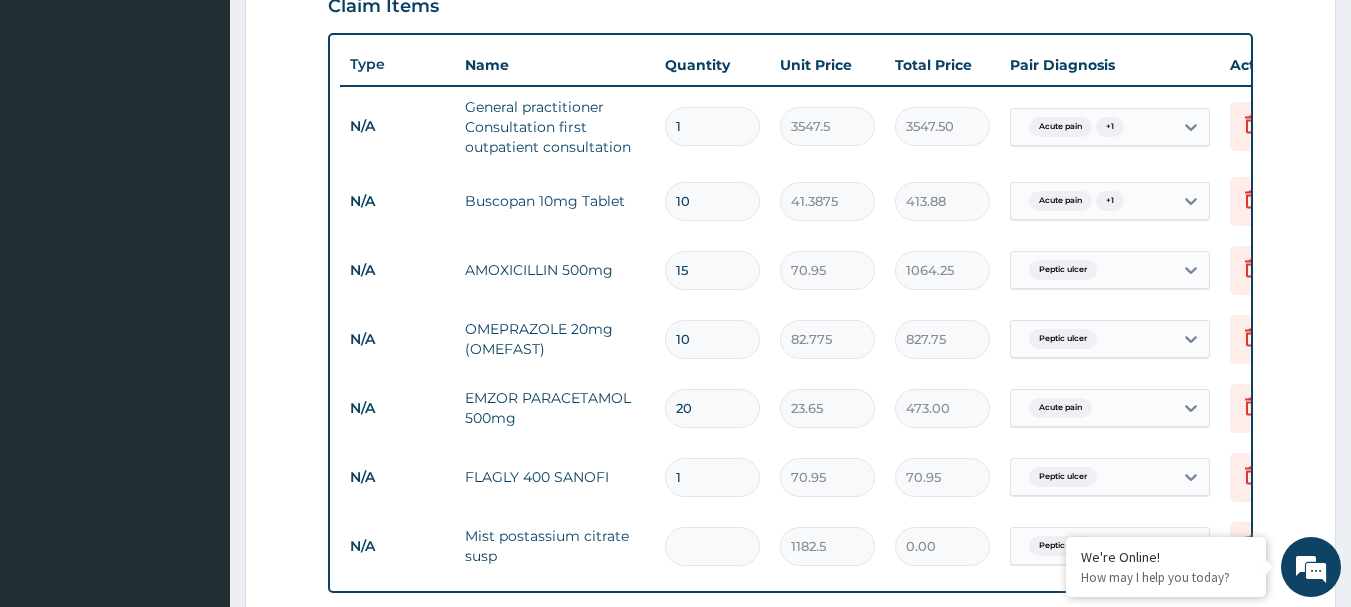 type on "20" 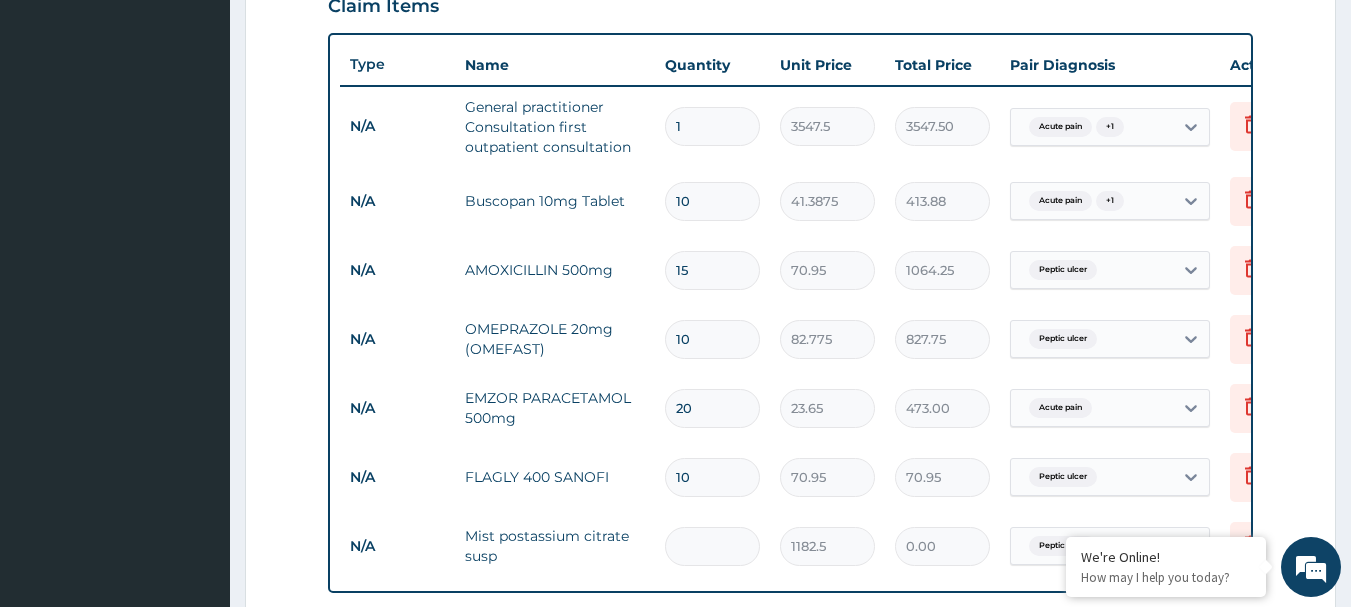 type on "709.50" 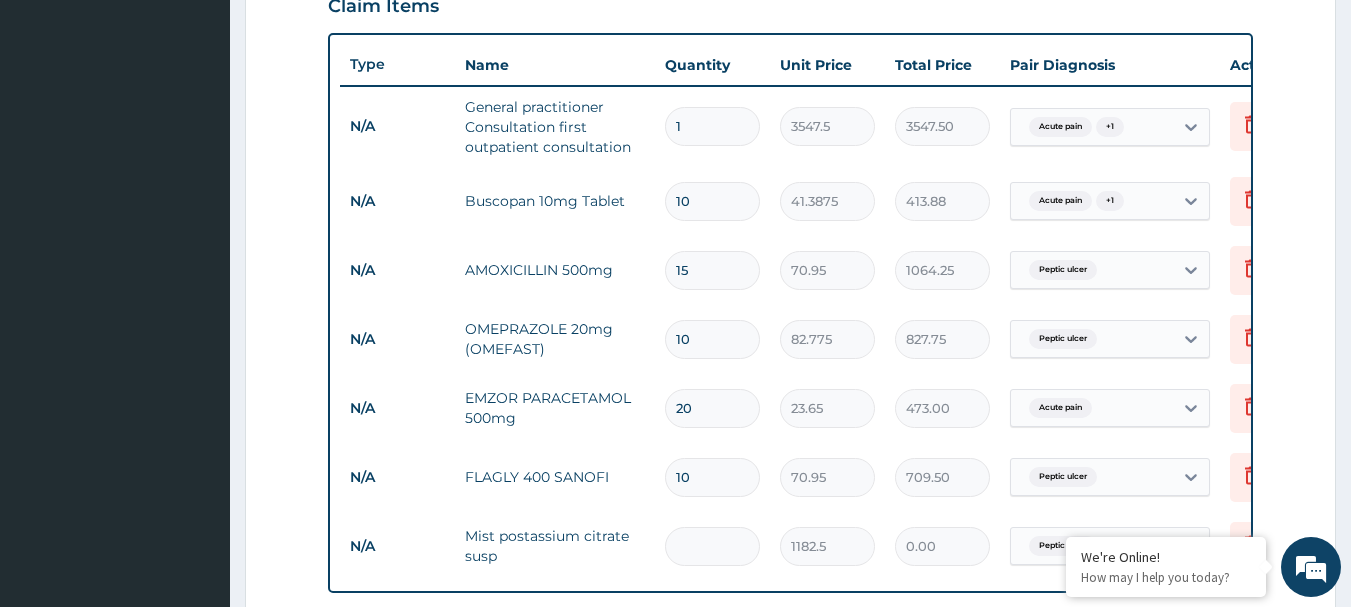type on "10" 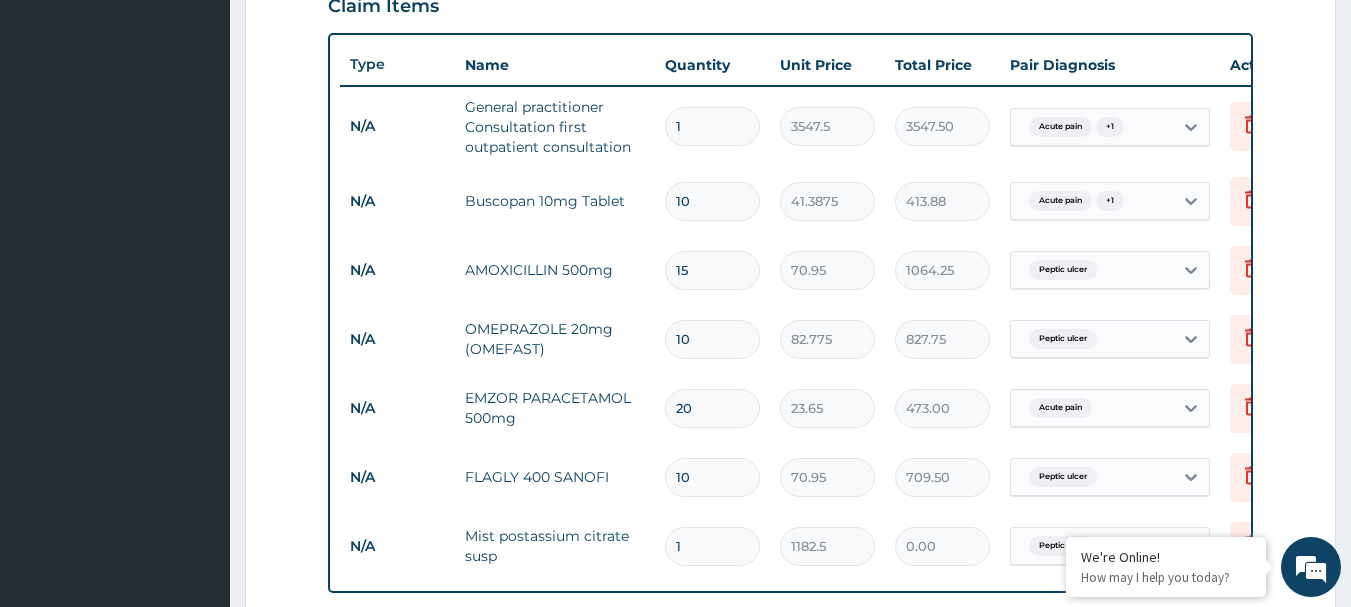 type on "1182.50" 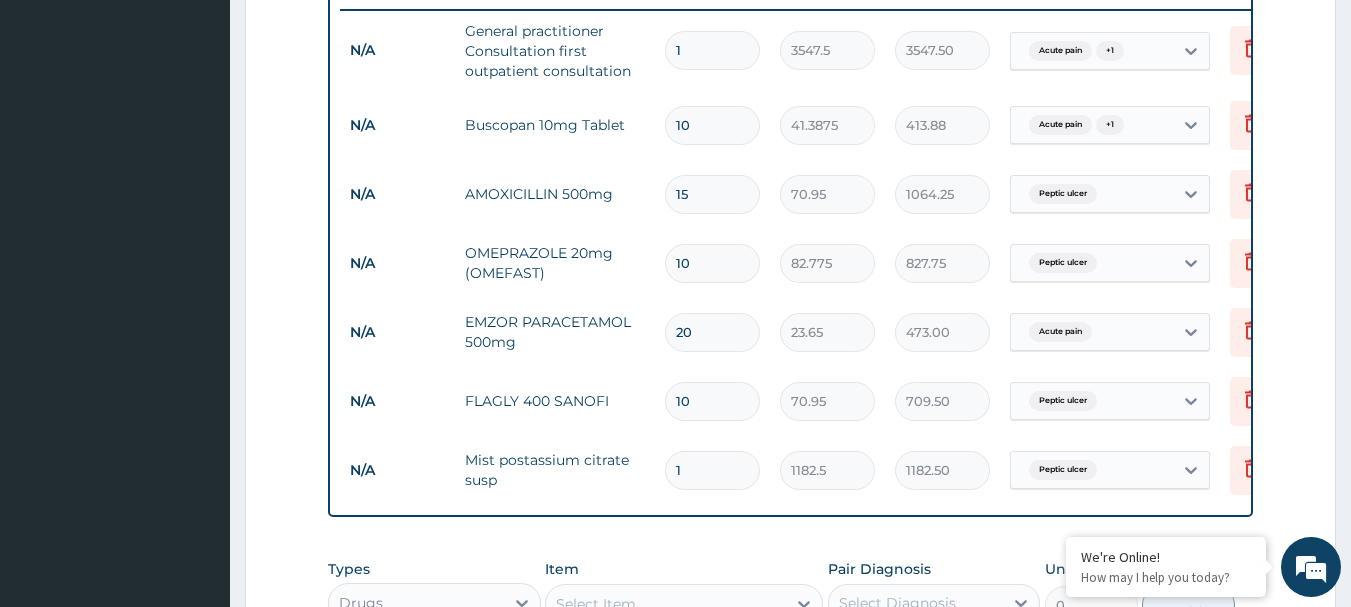 scroll, scrollTop: 791, scrollLeft: 0, axis: vertical 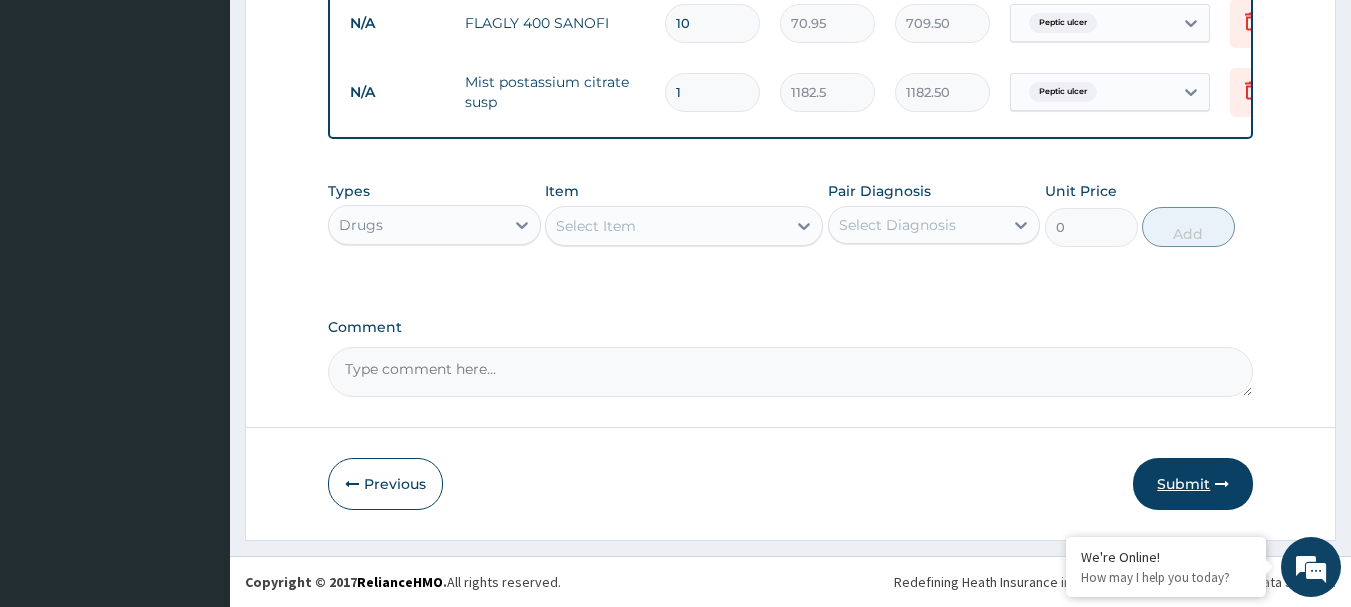 type on "1" 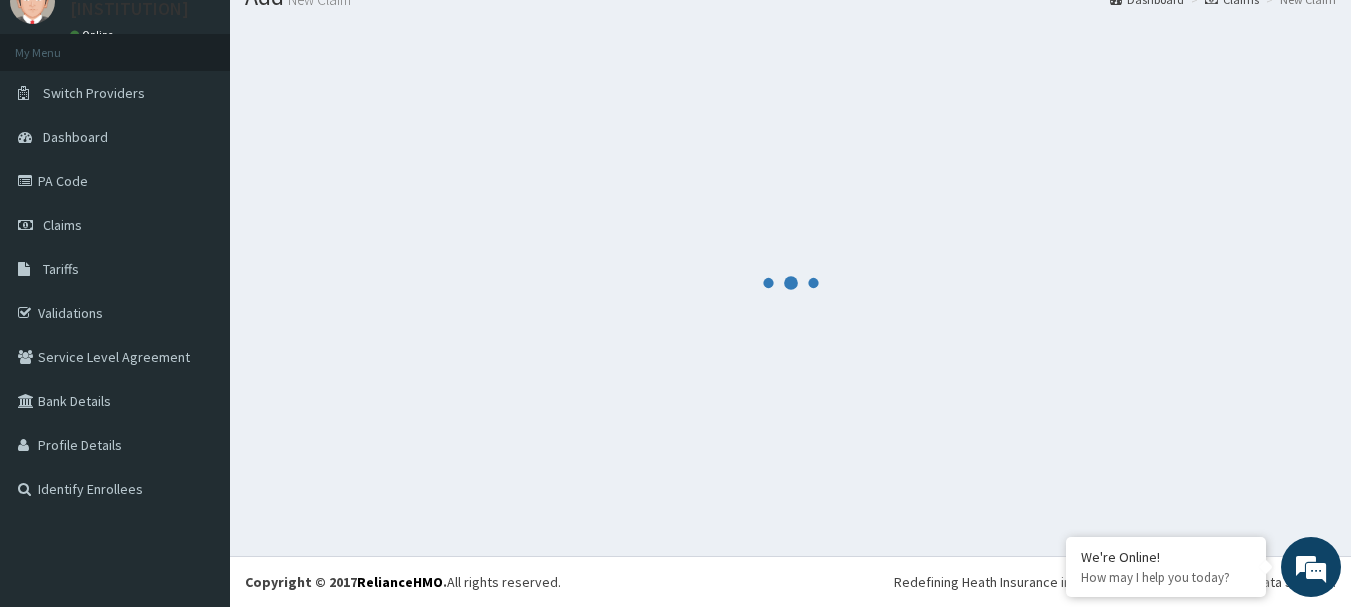 scroll, scrollTop: 1180, scrollLeft: 0, axis: vertical 